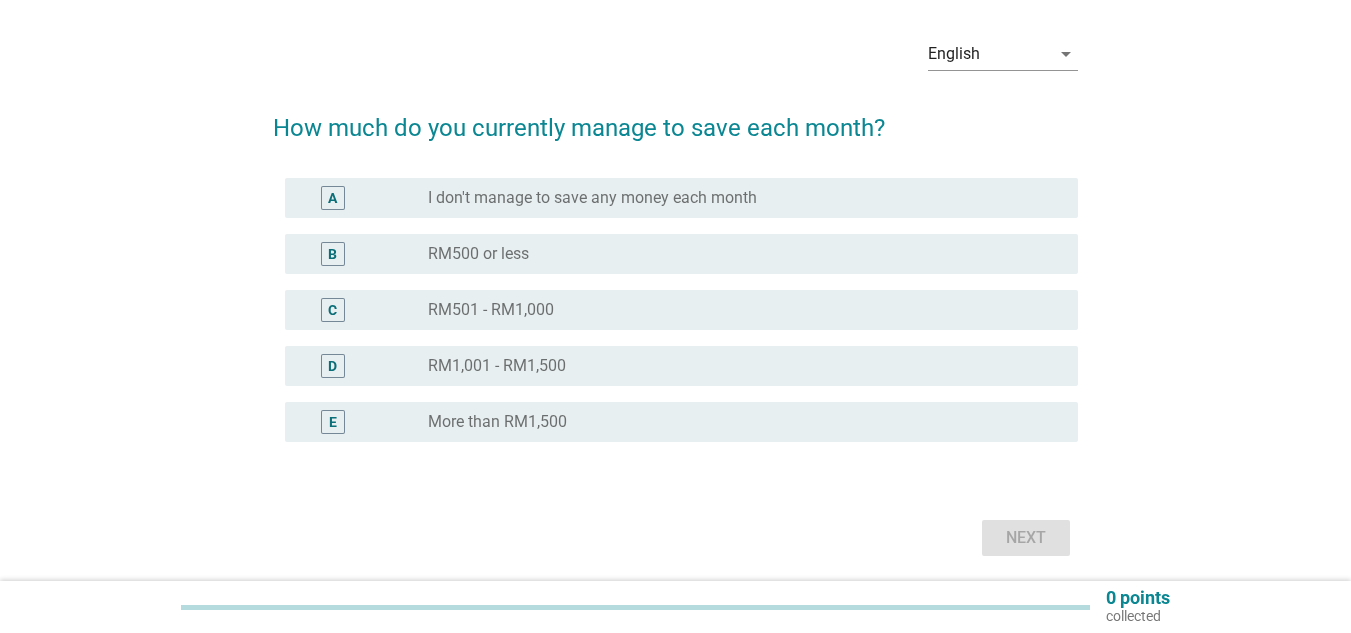 scroll, scrollTop: 139, scrollLeft: 0, axis: vertical 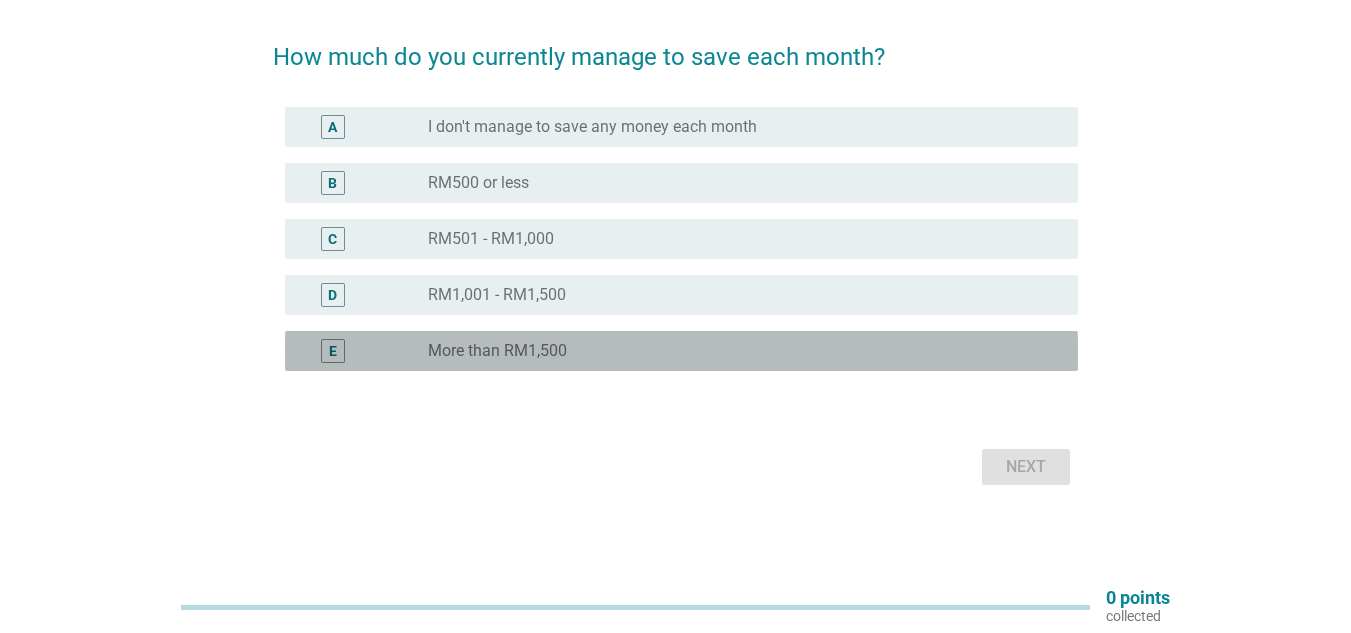 click on "radio_button_unchecked More than RM1,500" at bounding box center [737, 351] 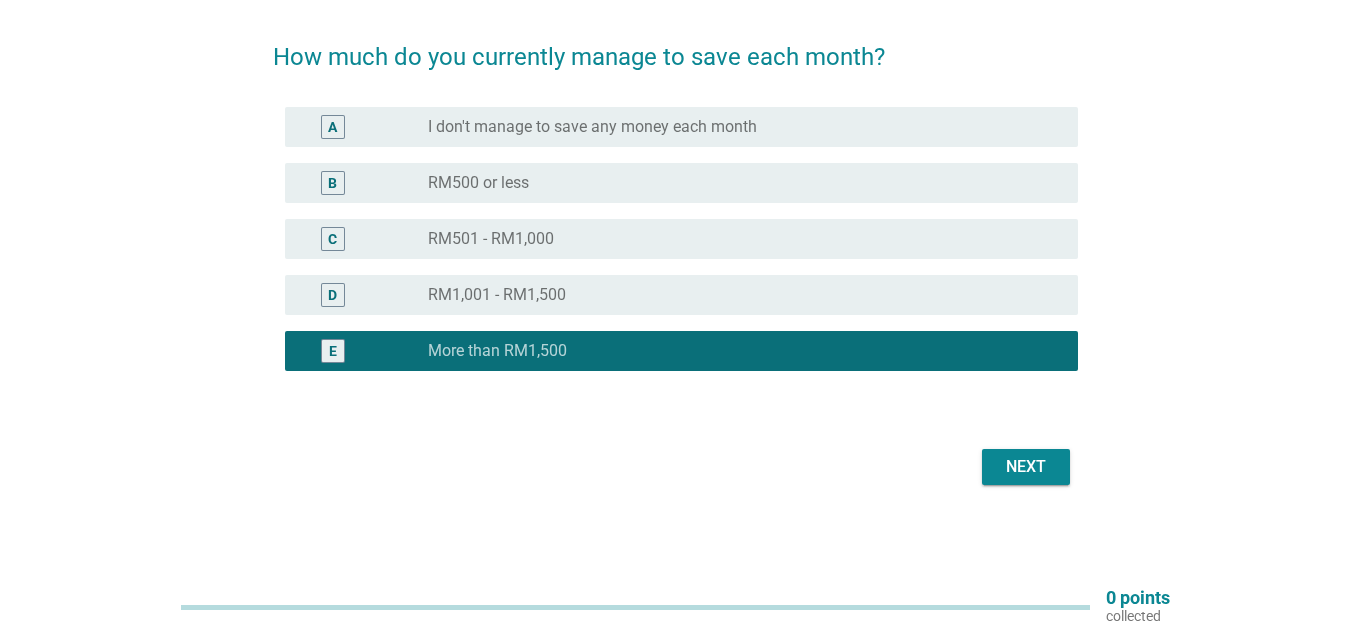 click on "Next" at bounding box center [1026, 467] 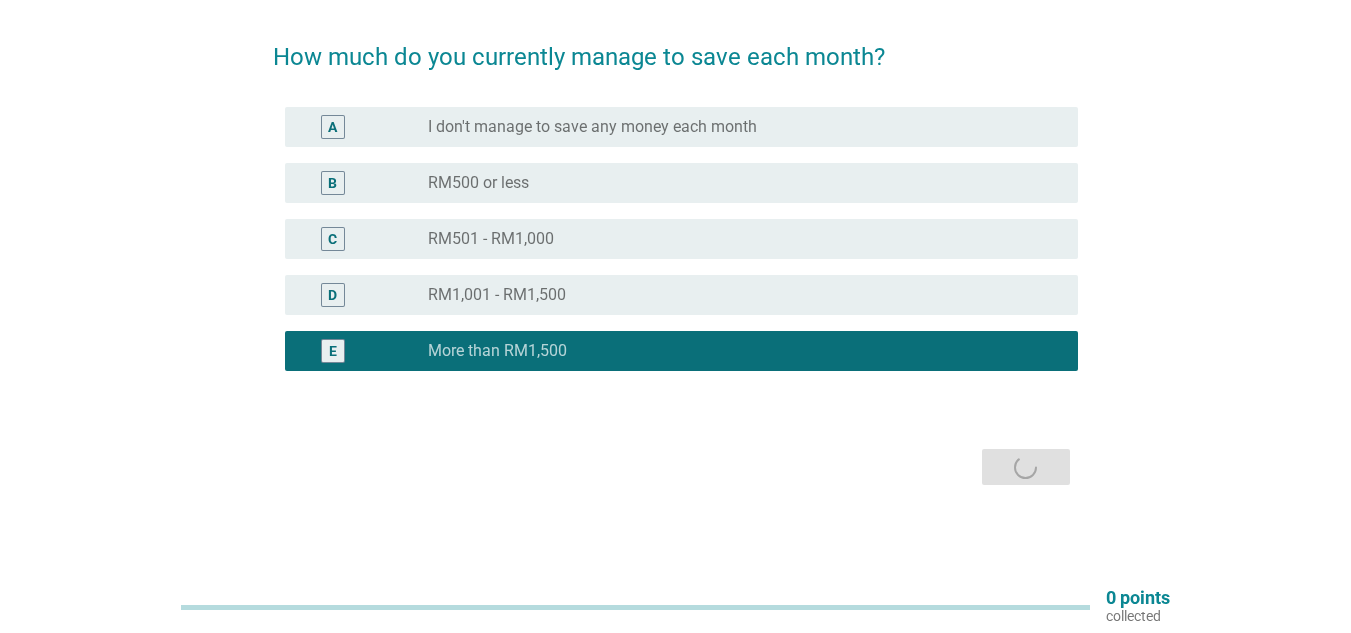 scroll, scrollTop: 0, scrollLeft: 0, axis: both 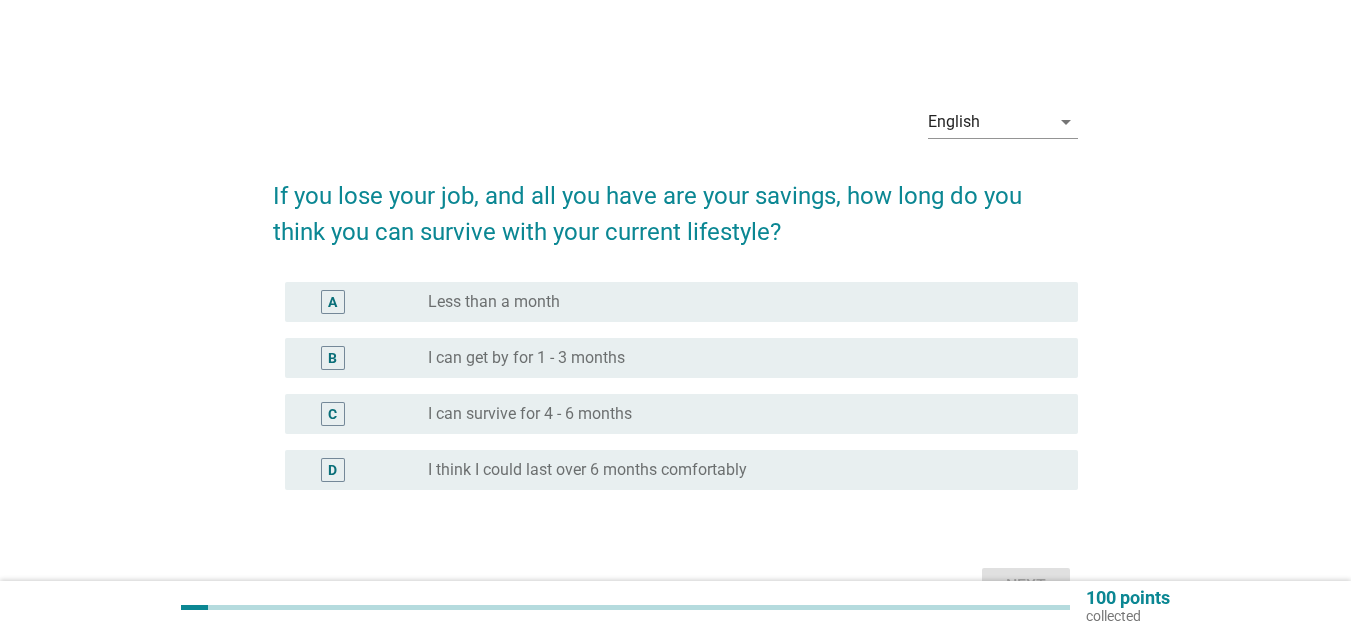 click on "radio_button_unchecked I think I could last over 6 months comfortably" at bounding box center [745, 470] 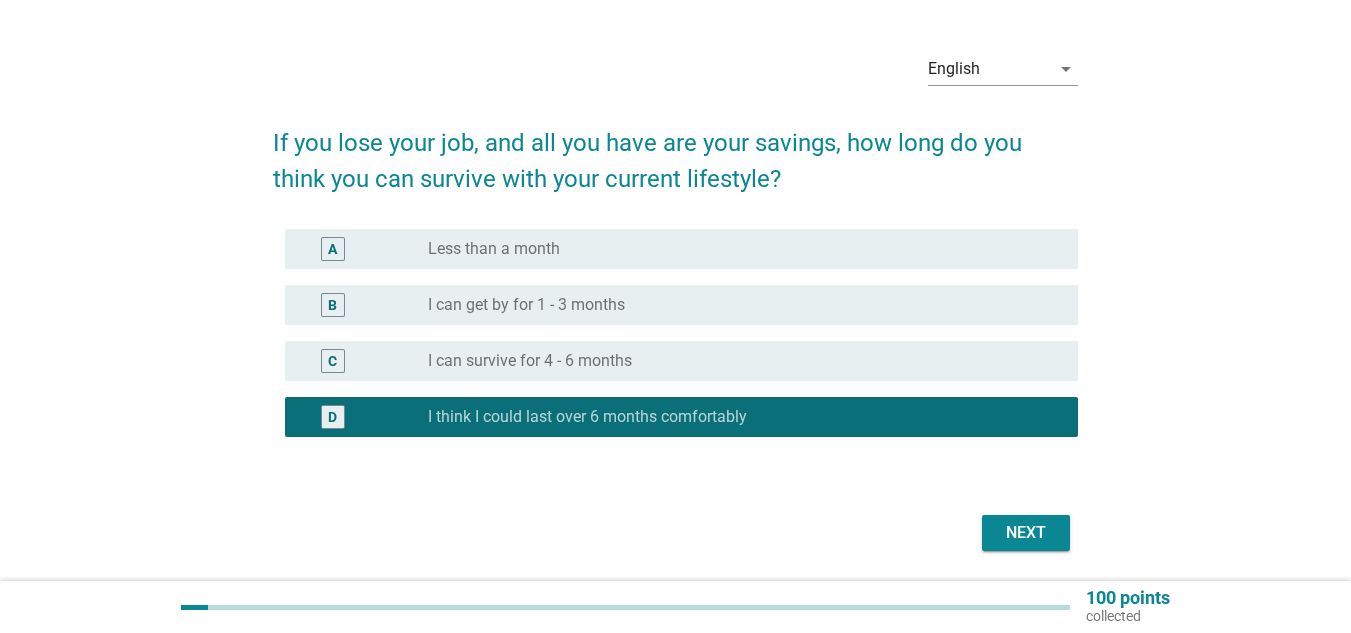 scroll, scrollTop: 100, scrollLeft: 0, axis: vertical 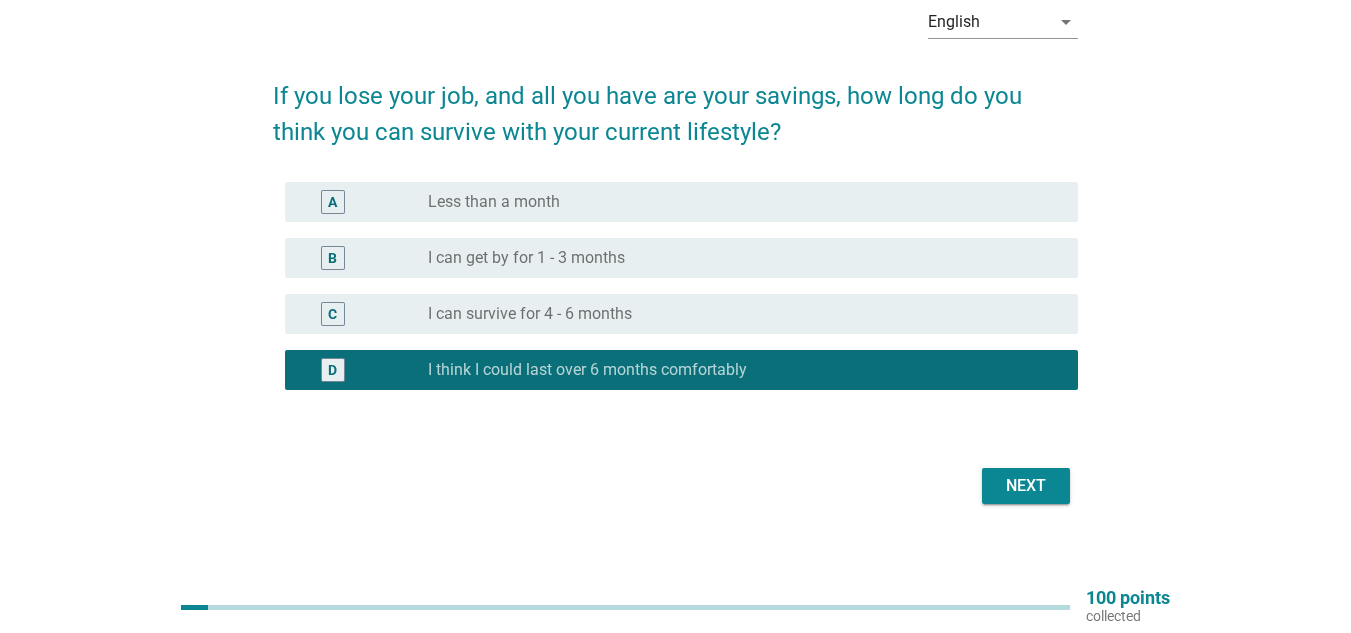 click on "Next" at bounding box center [1026, 486] 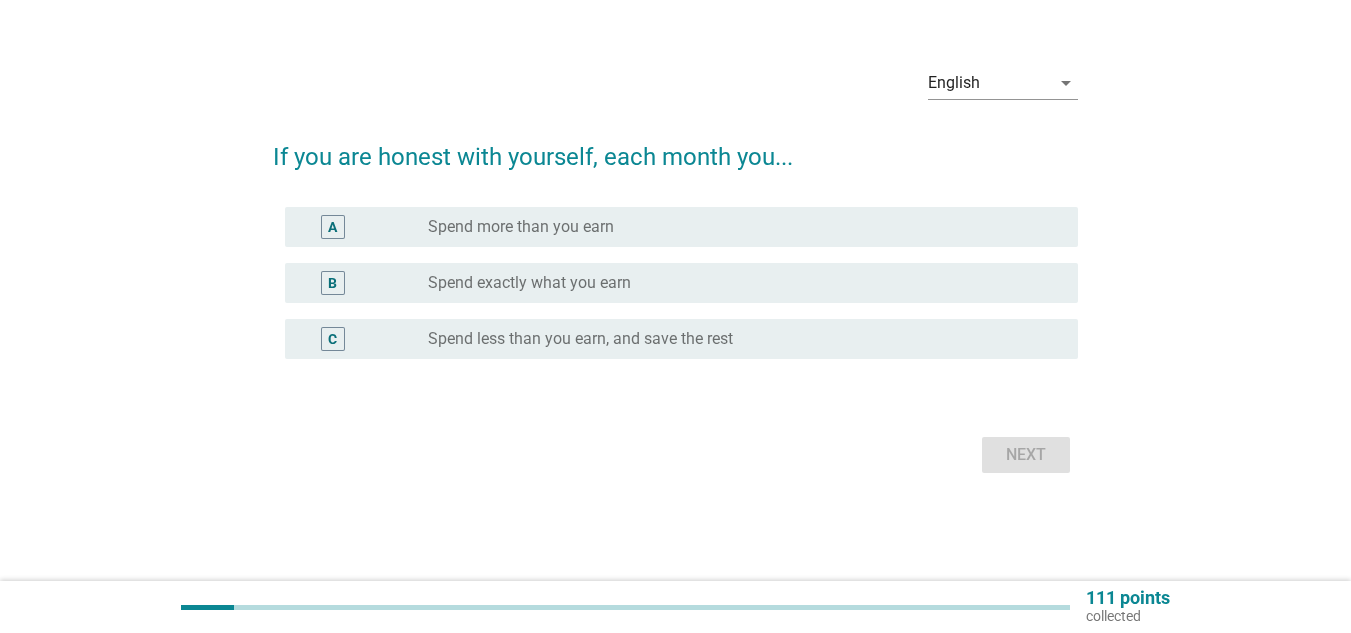 scroll, scrollTop: 0, scrollLeft: 0, axis: both 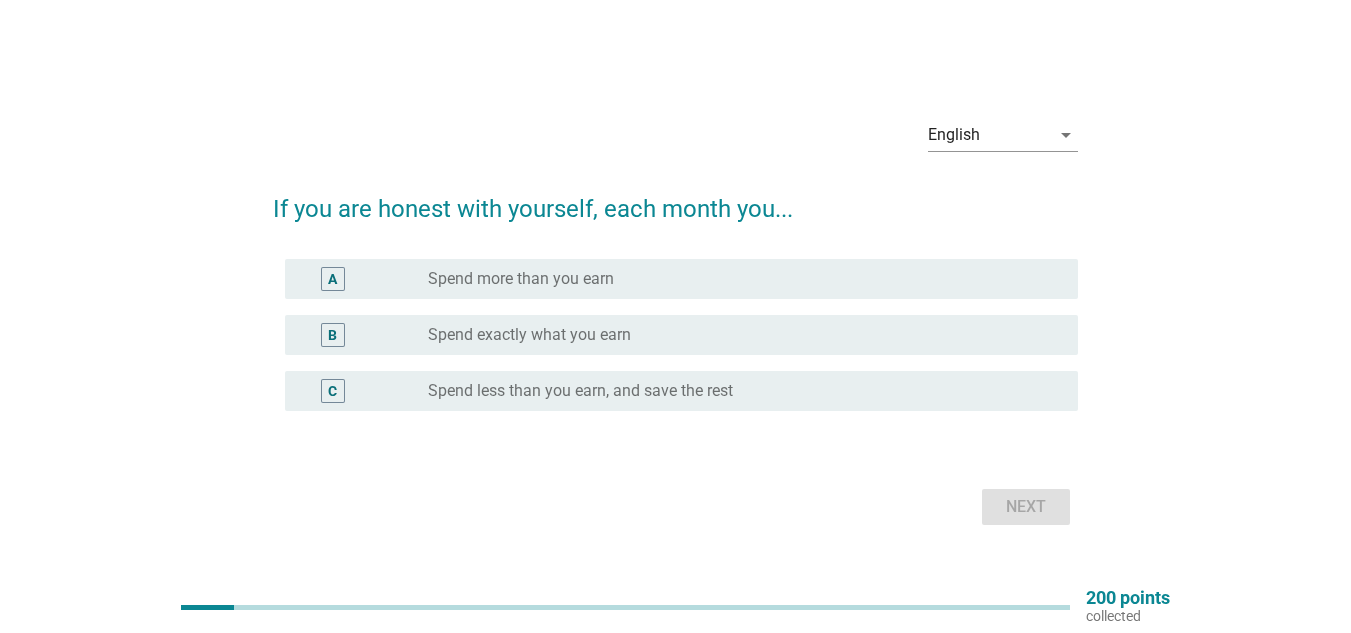 click on "Spend exactly what you earn" at bounding box center [529, 335] 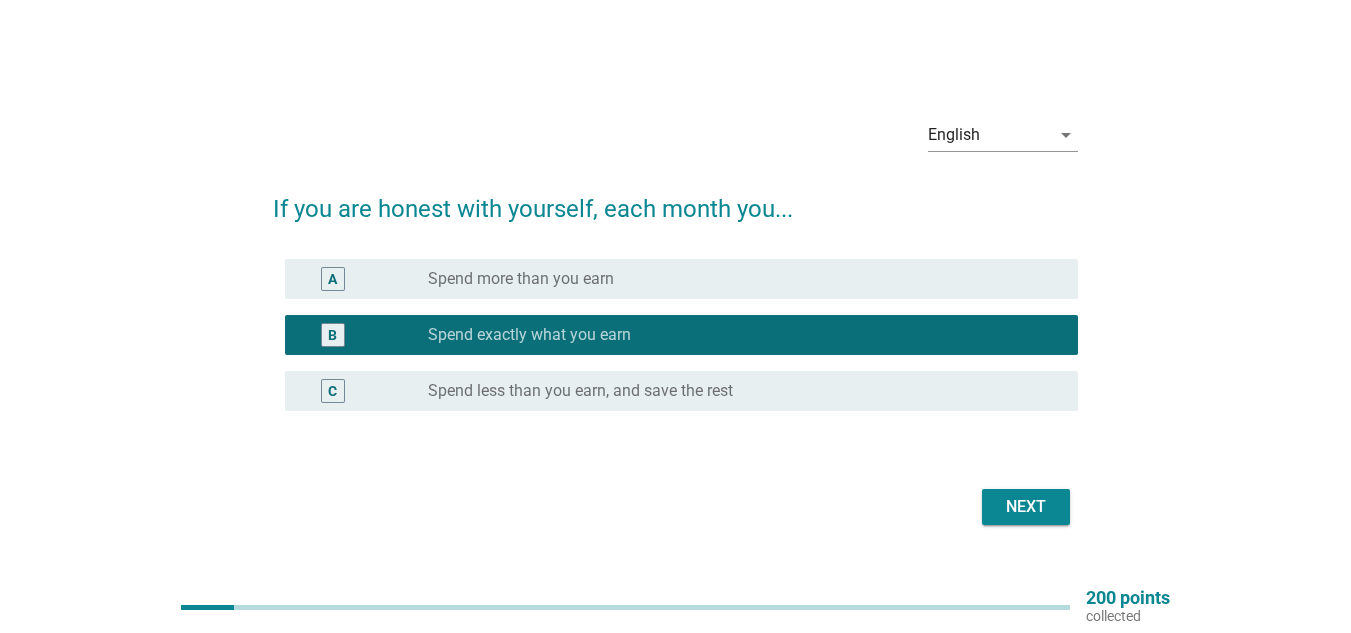 click on "C     radio_button_unchecked Spend less than you earn, and save the rest" at bounding box center [681, 391] 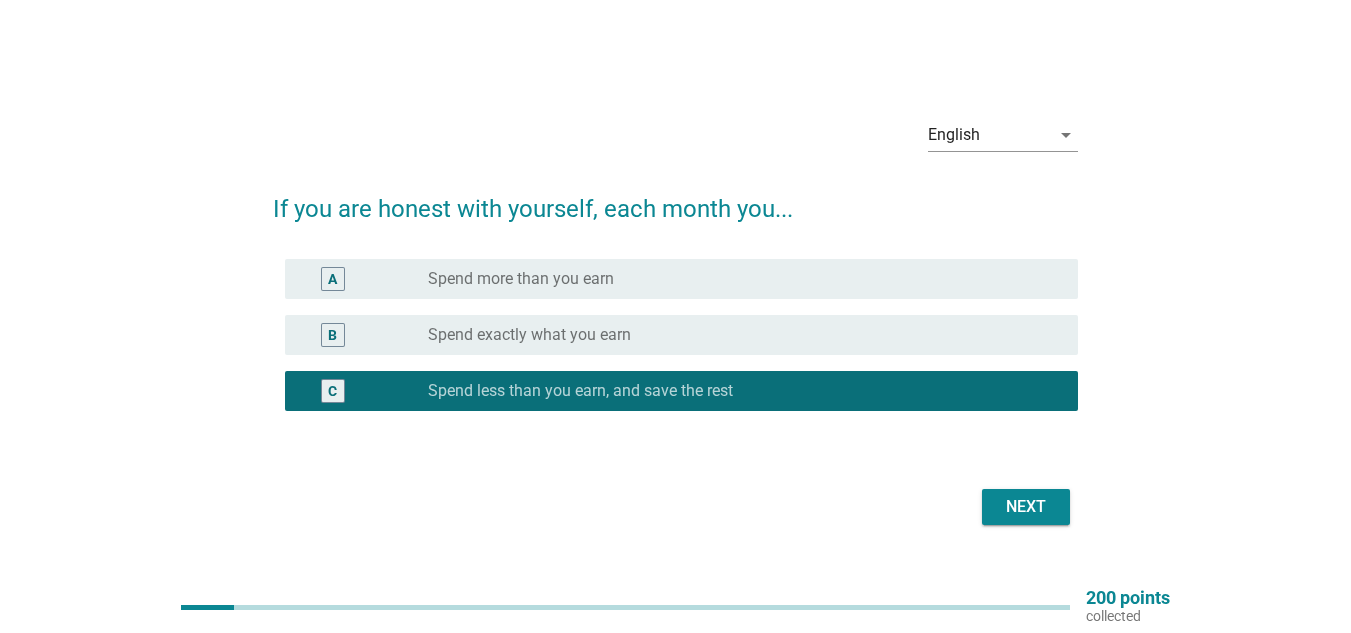 click on "Next" at bounding box center [1026, 507] 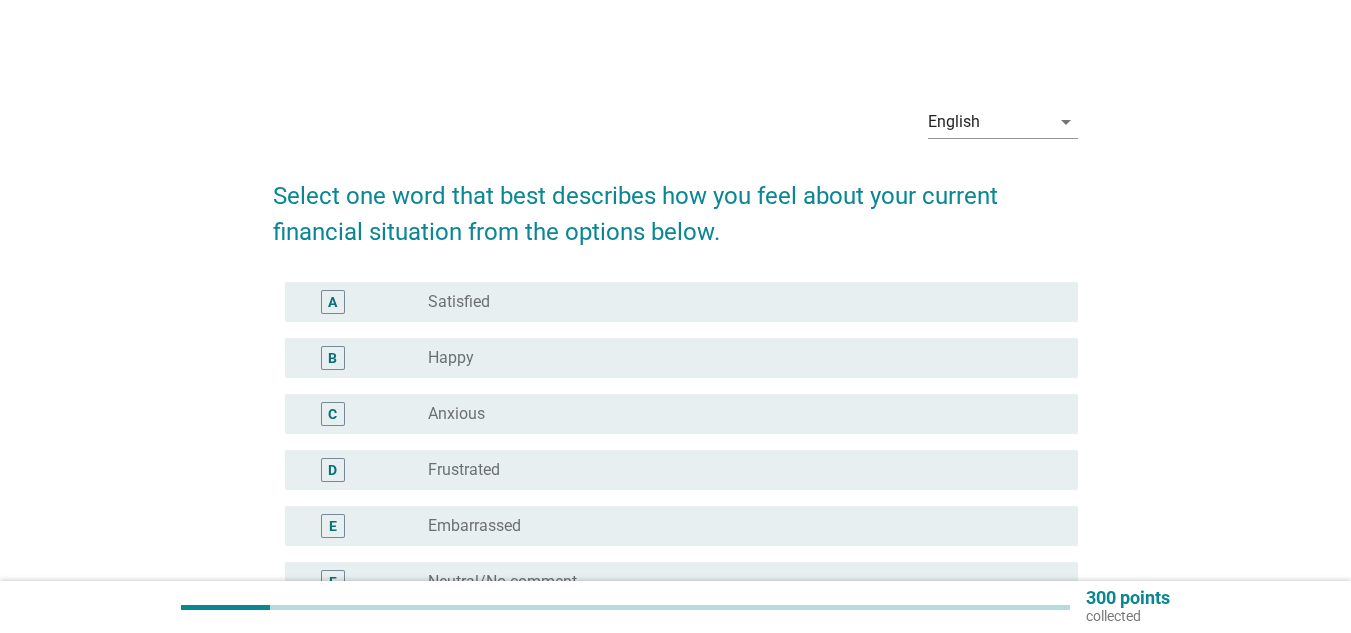 click on "radio_button_unchecked Satisfied" at bounding box center (737, 302) 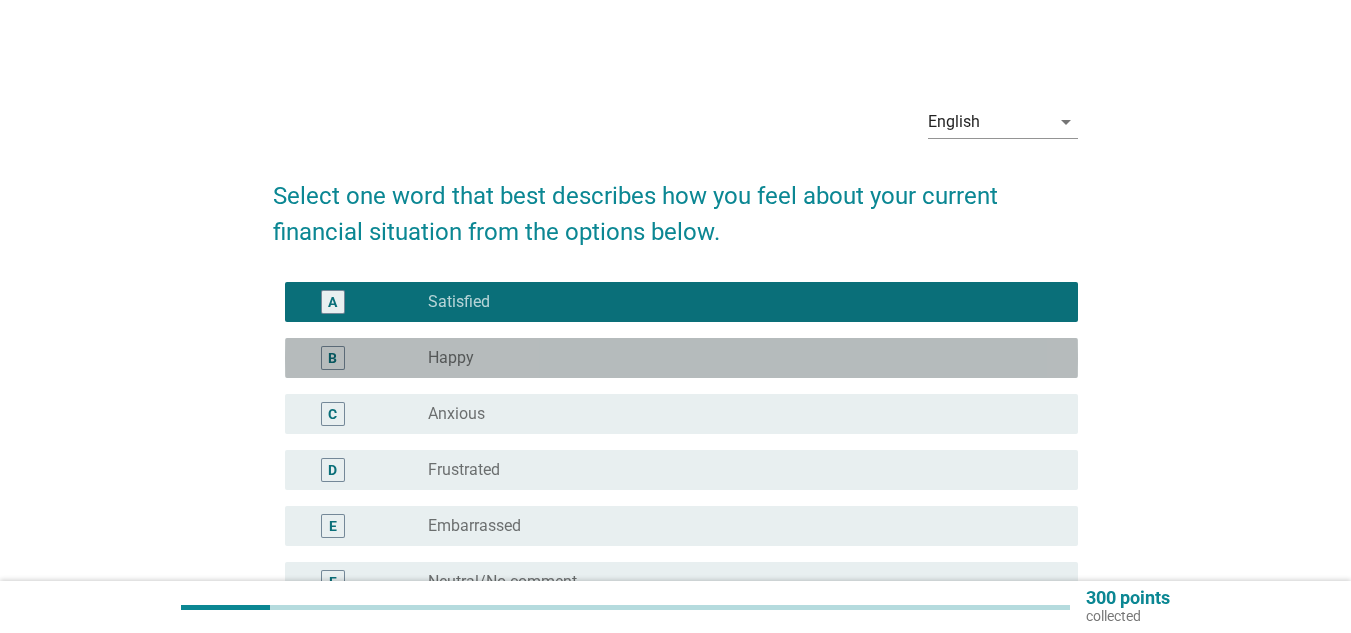 drag, startPoint x: 507, startPoint y: 350, endPoint x: 532, endPoint y: 359, distance: 26.57066 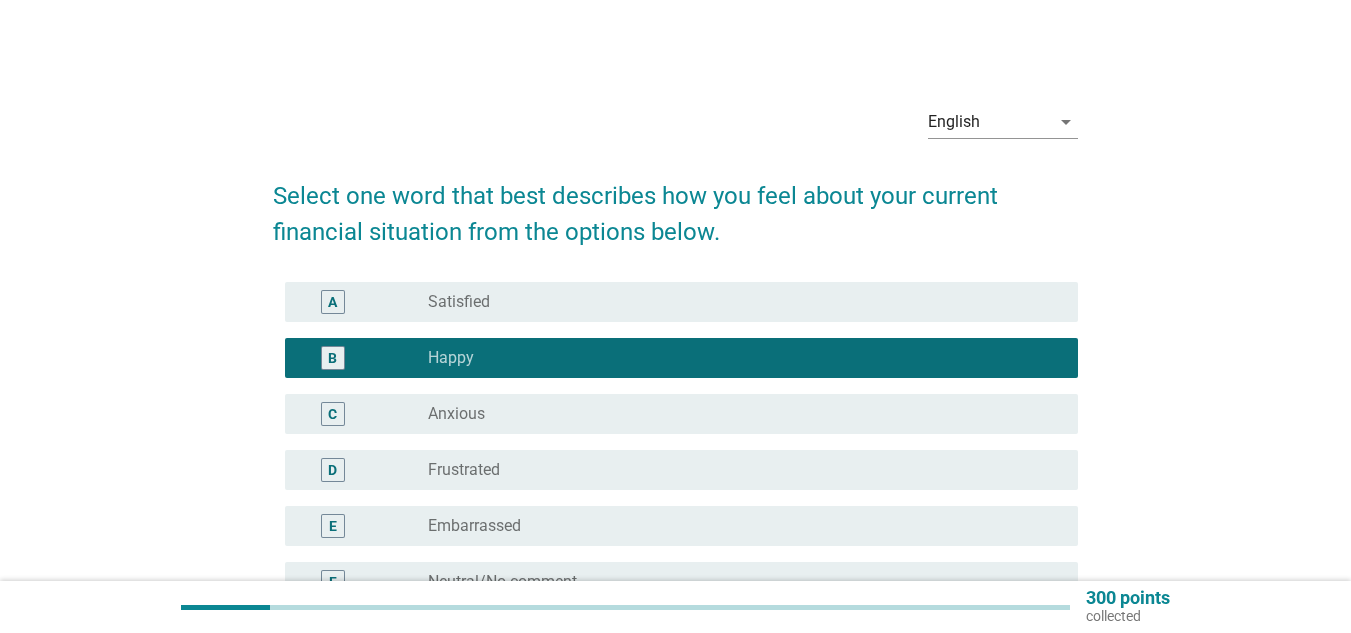 click on "A     radio_button_unchecked Satisfied" at bounding box center [681, 302] 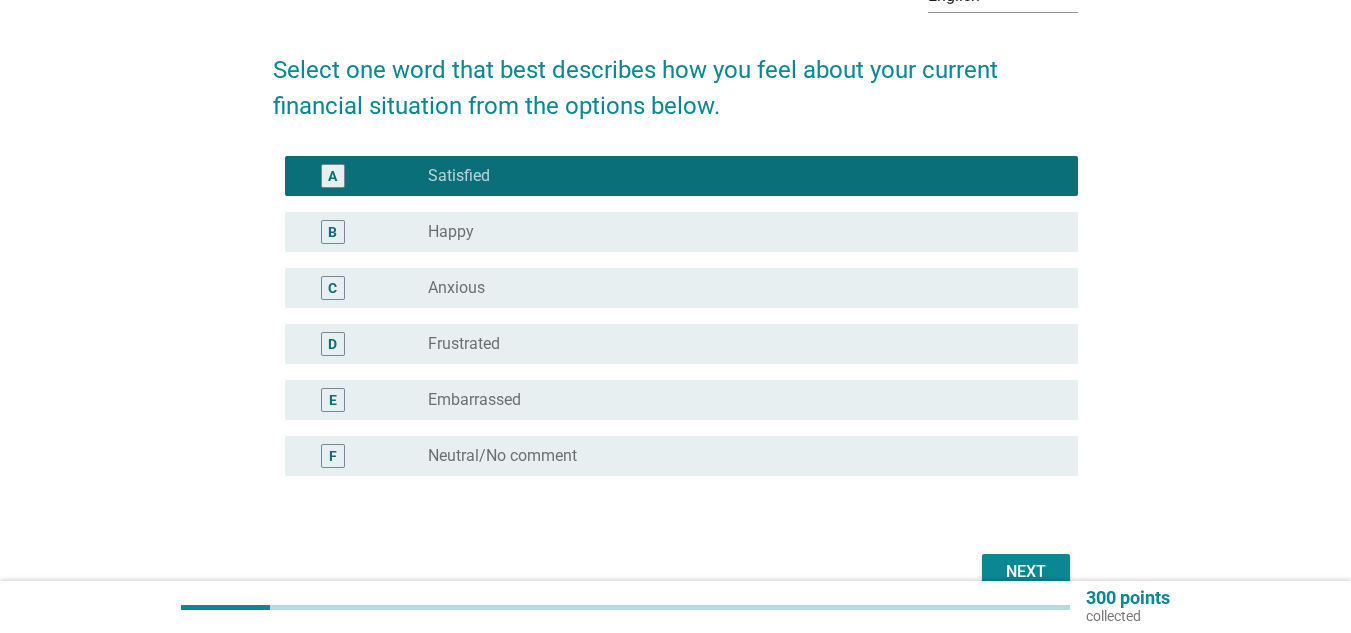 scroll, scrollTop: 231, scrollLeft: 0, axis: vertical 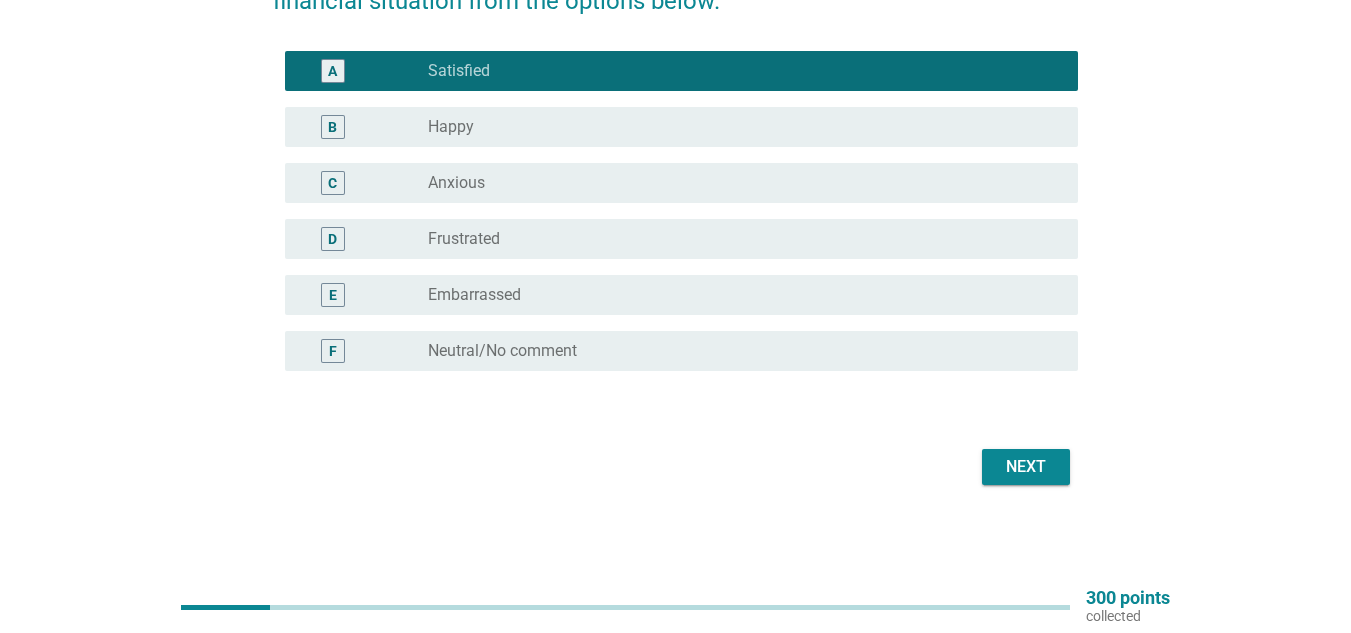 click on "Next" at bounding box center [1026, 467] 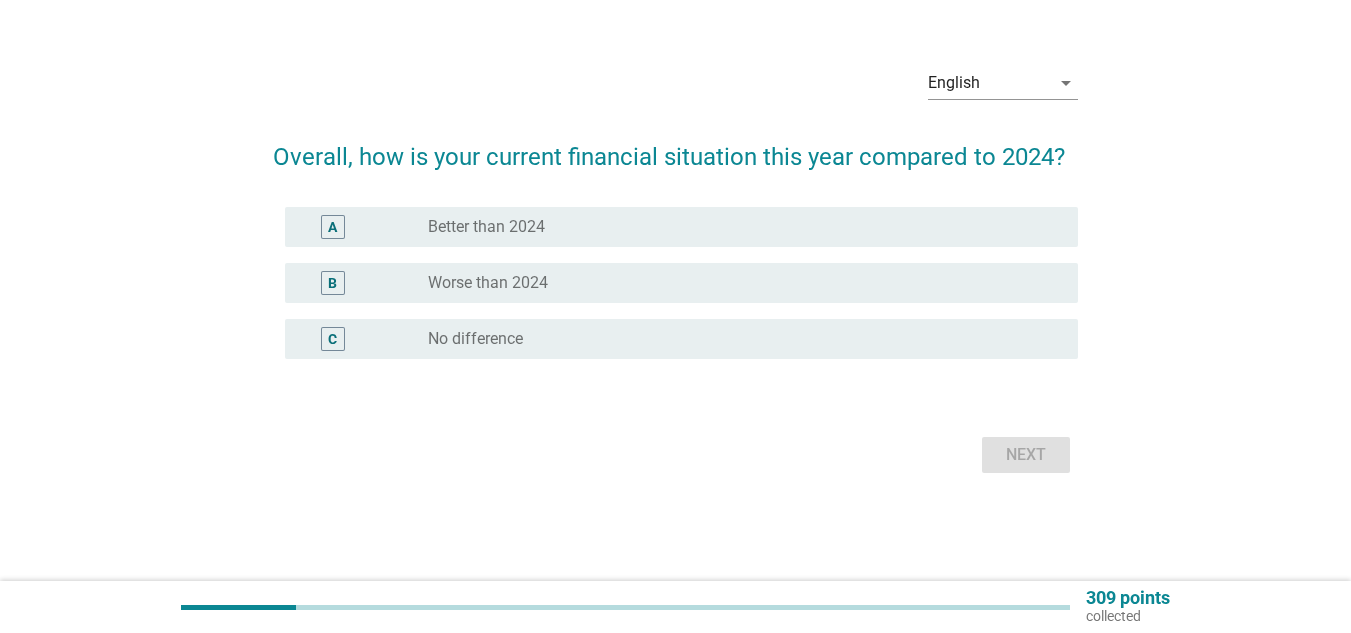 scroll, scrollTop: 0, scrollLeft: 0, axis: both 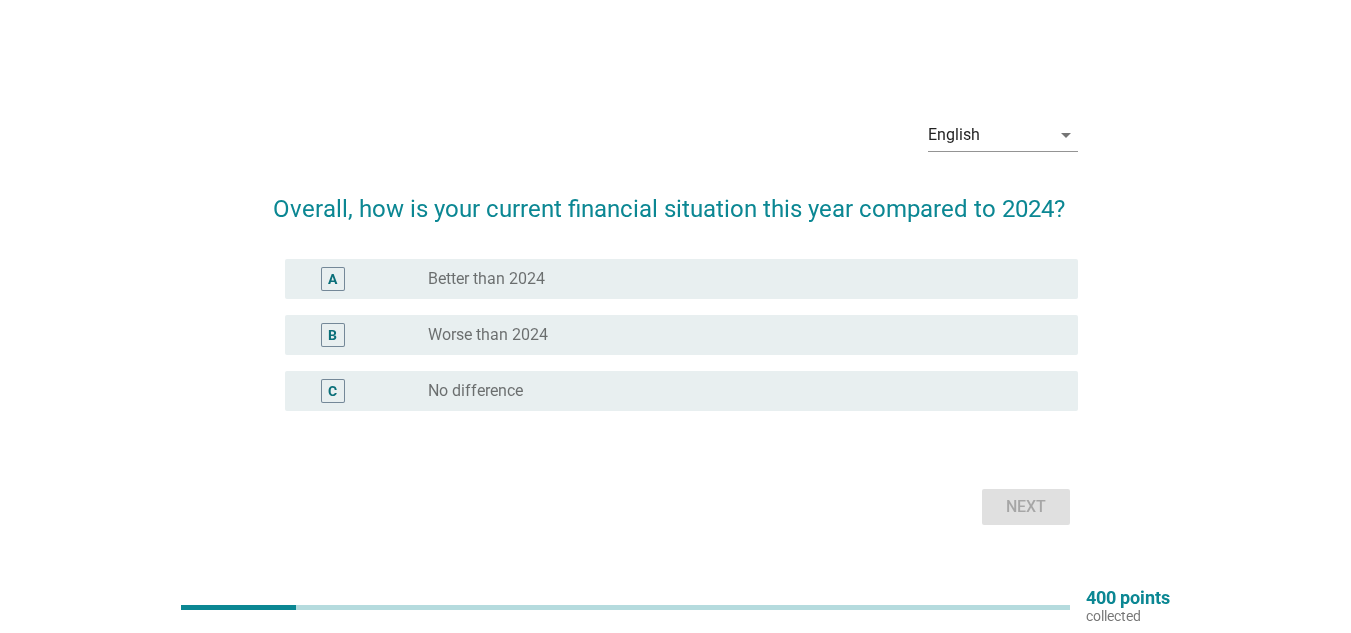 click on "radio_button_unchecked Better than 2024" at bounding box center (745, 279) 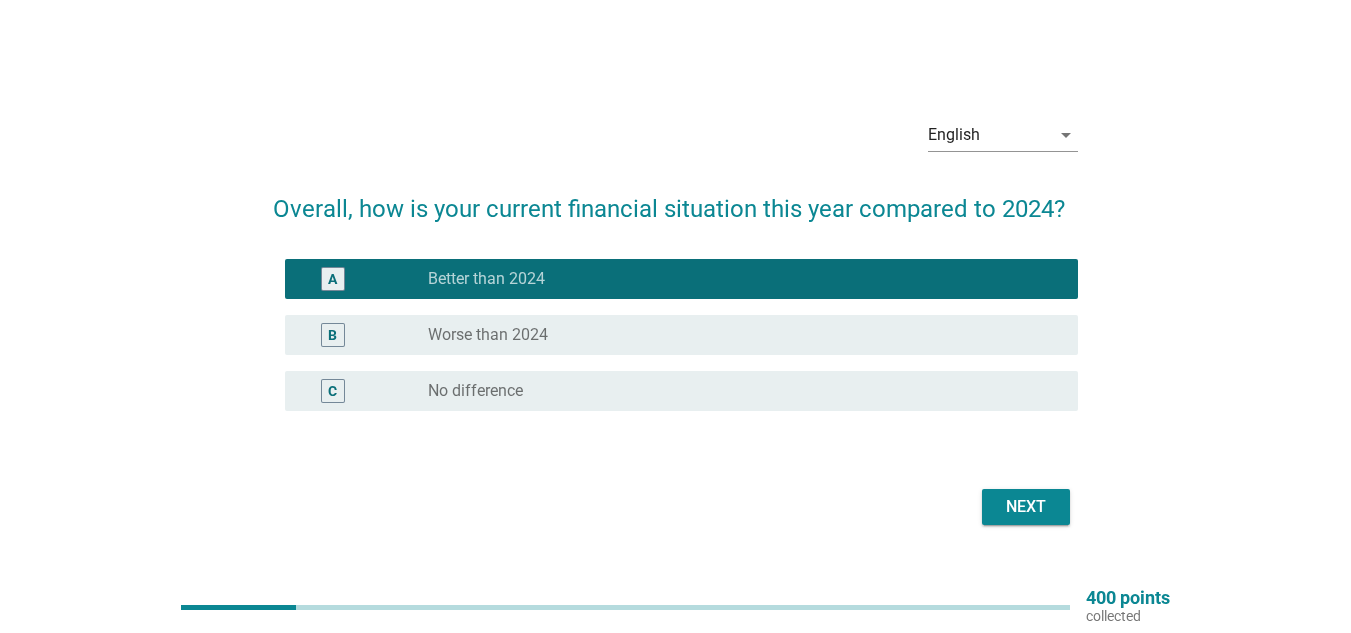 click on "Next" at bounding box center (1026, 507) 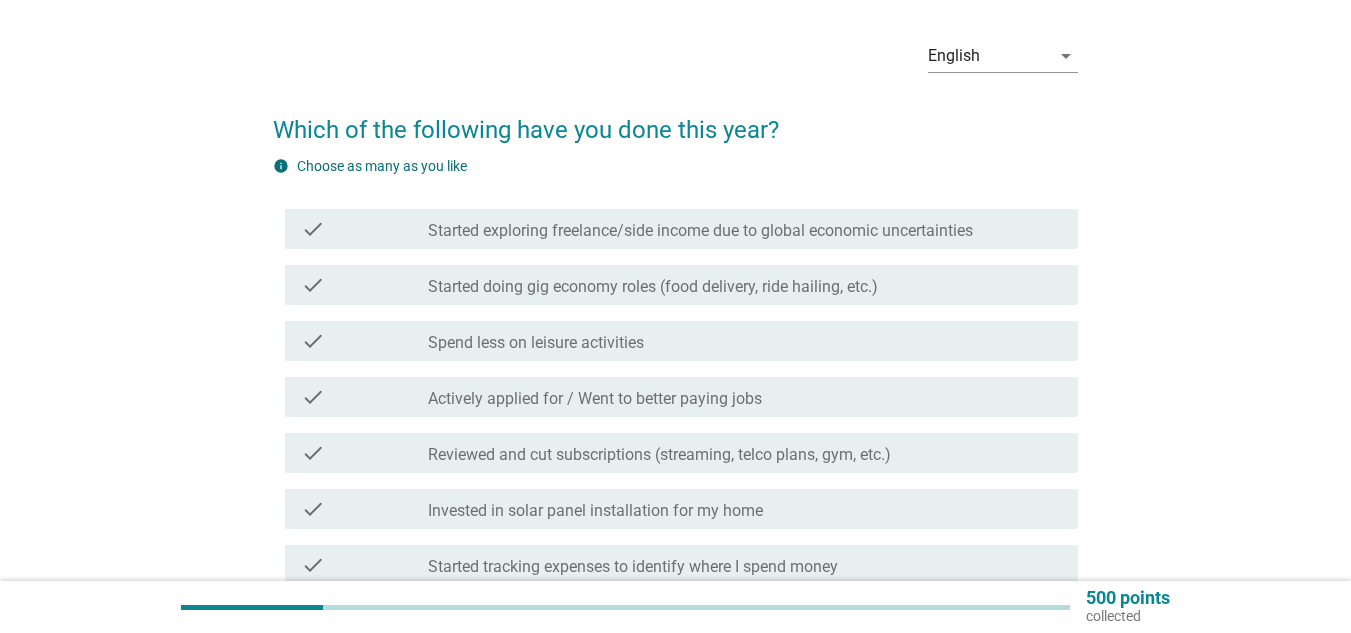 scroll, scrollTop: 100, scrollLeft: 0, axis: vertical 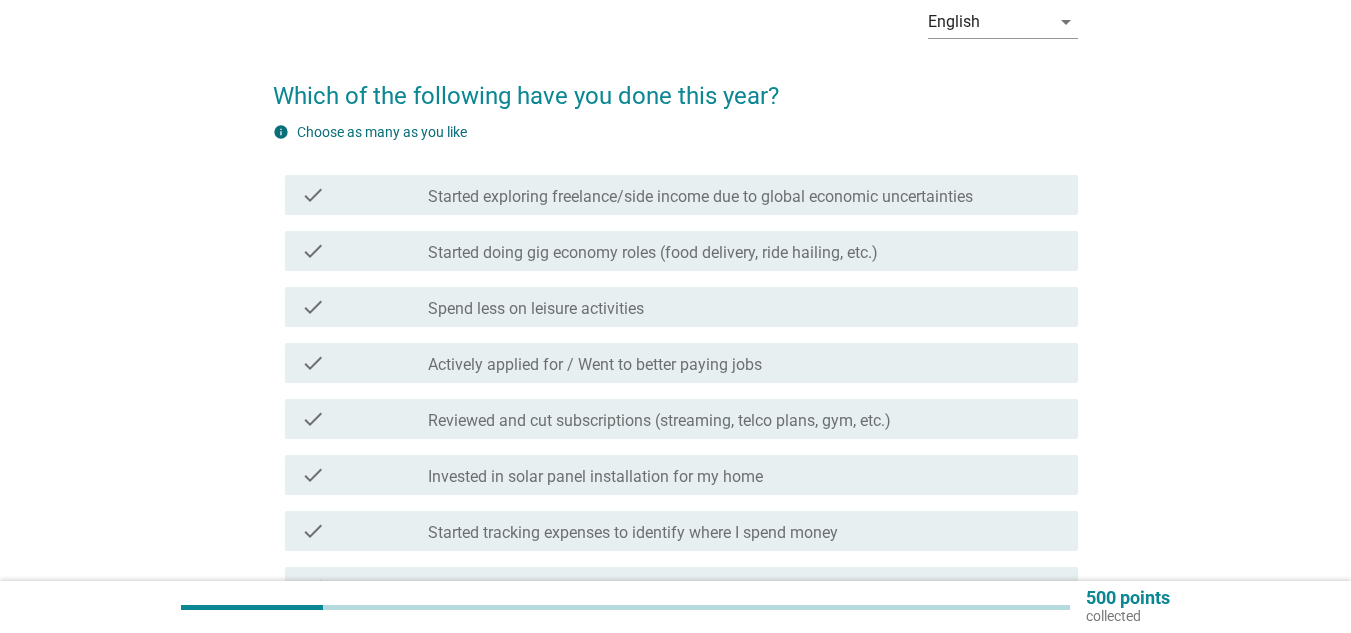 click on "Spend less on leisure activities" at bounding box center (536, 309) 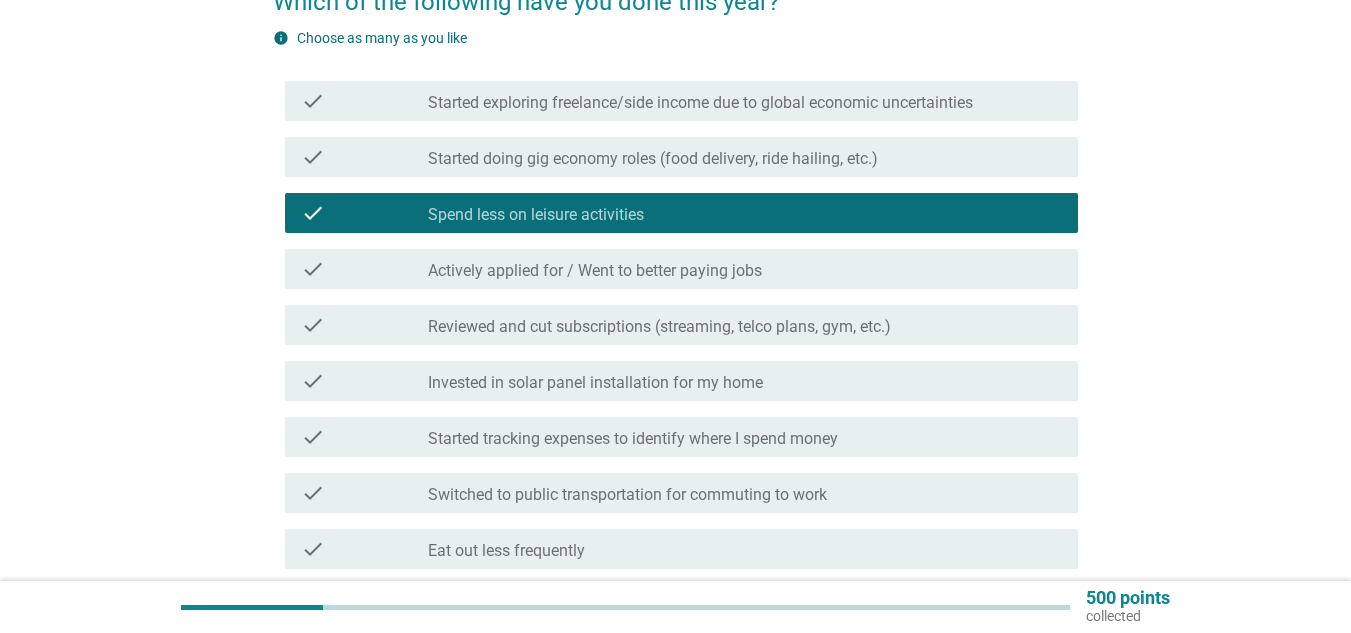 scroll, scrollTop: 300, scrollLeft: 0, axis: vertical 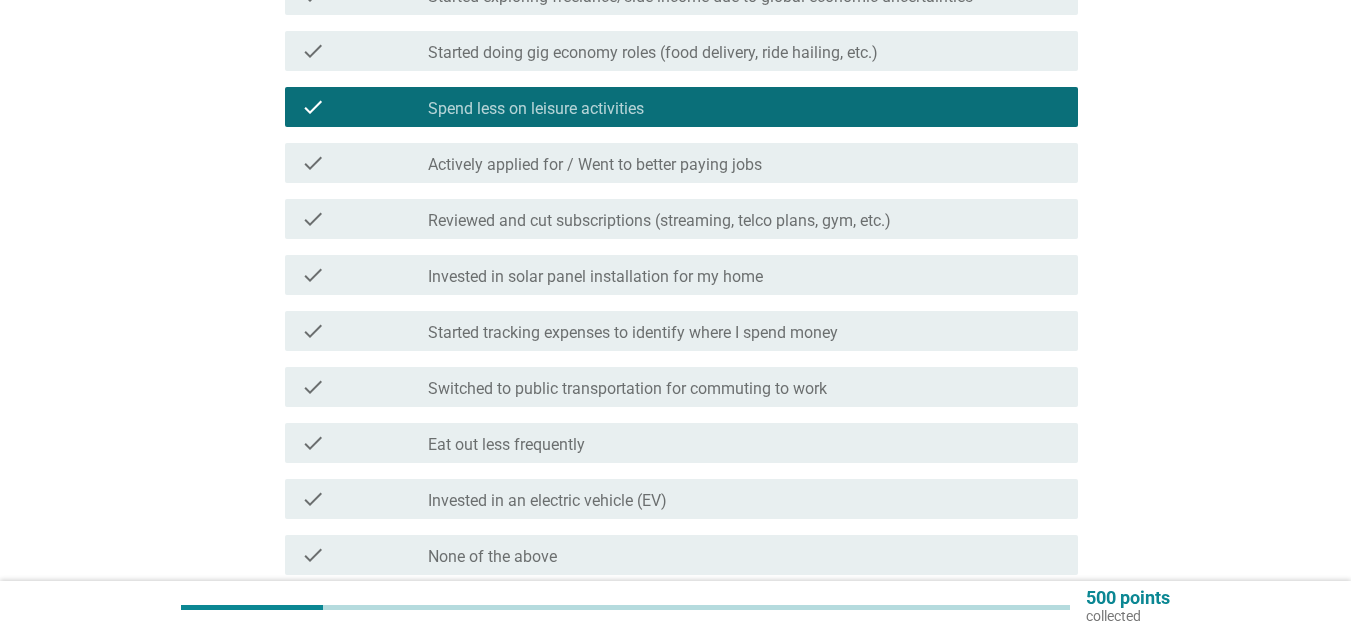 click on "Started tracking expenses to identify where I spend money" at bounding box center [633, 333] 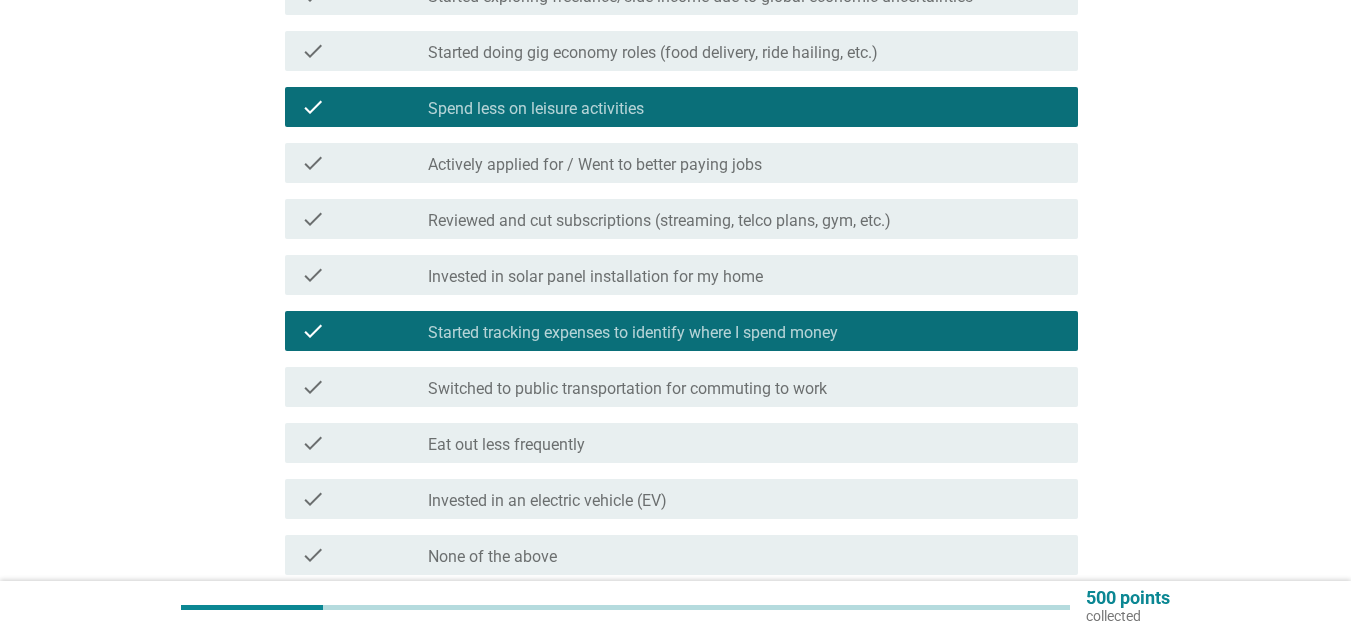 click on "Reviewed and cut subscriptions (streaming, telco plans, gym, etc.)" at bounding box center [659, 221] 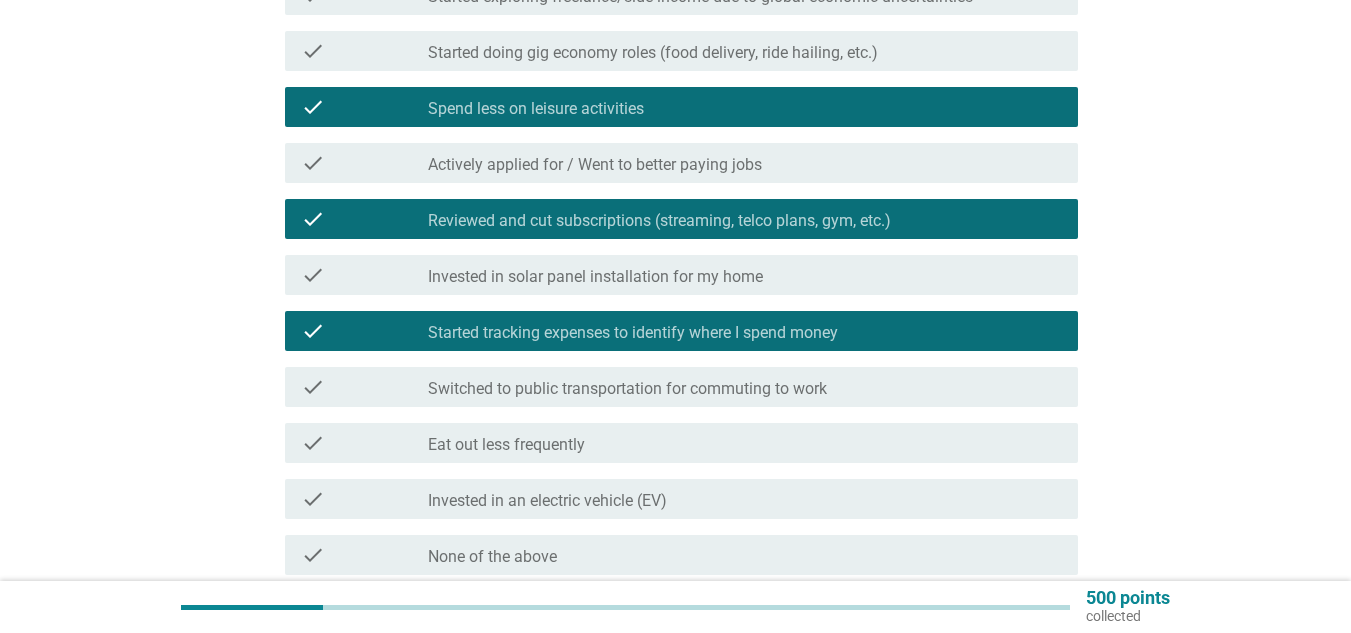 scroll, scrollTop: 480, scrollLeft: 0, axis: vertical 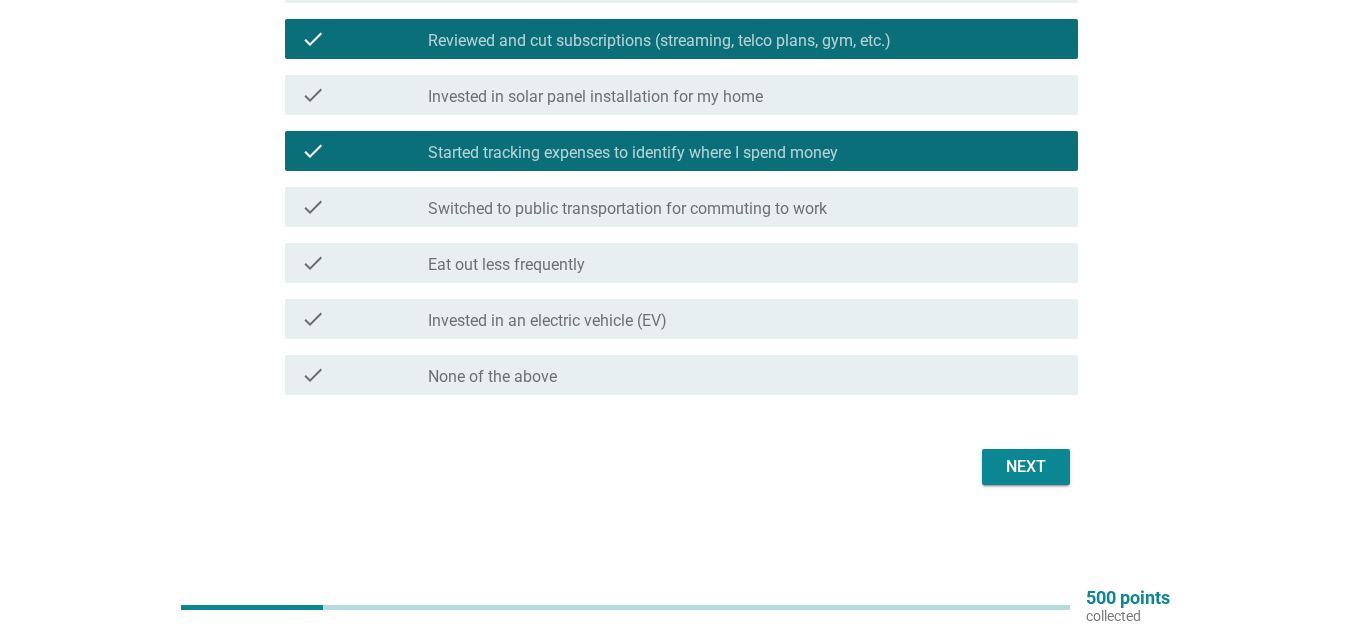 click on "Next" at bounding box center (1026, 467) 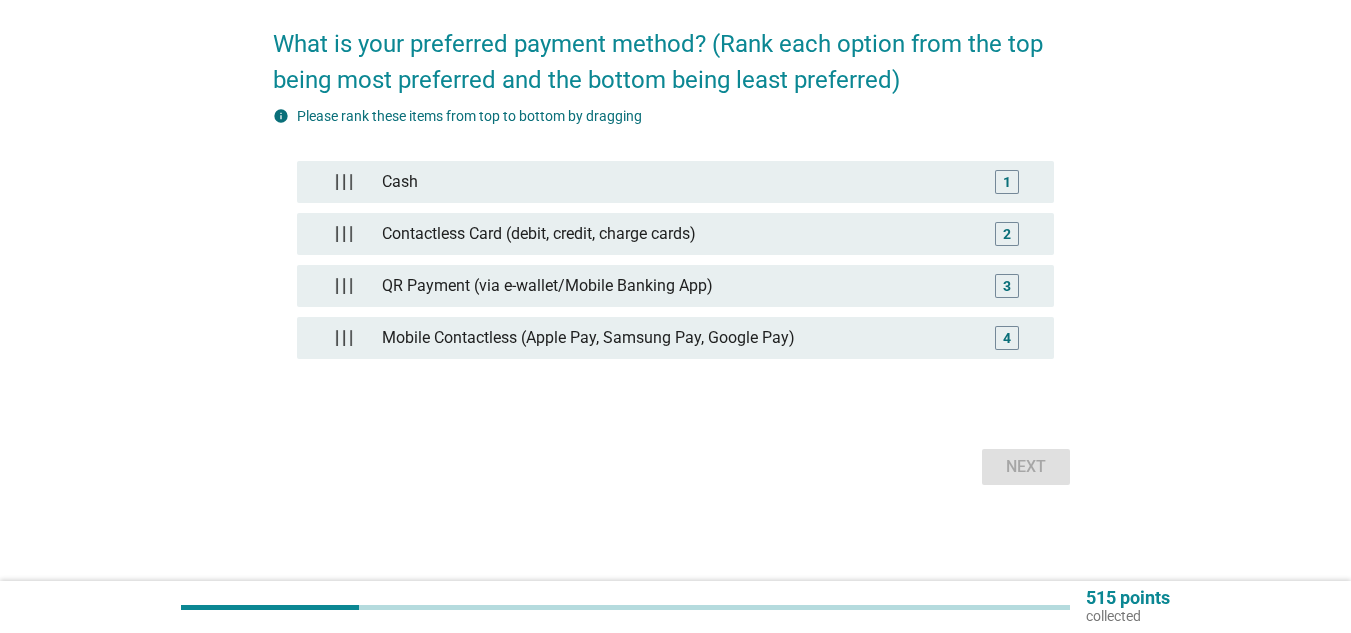 scroll, scrollTop: 0, scrollLeft: 0, axis: both 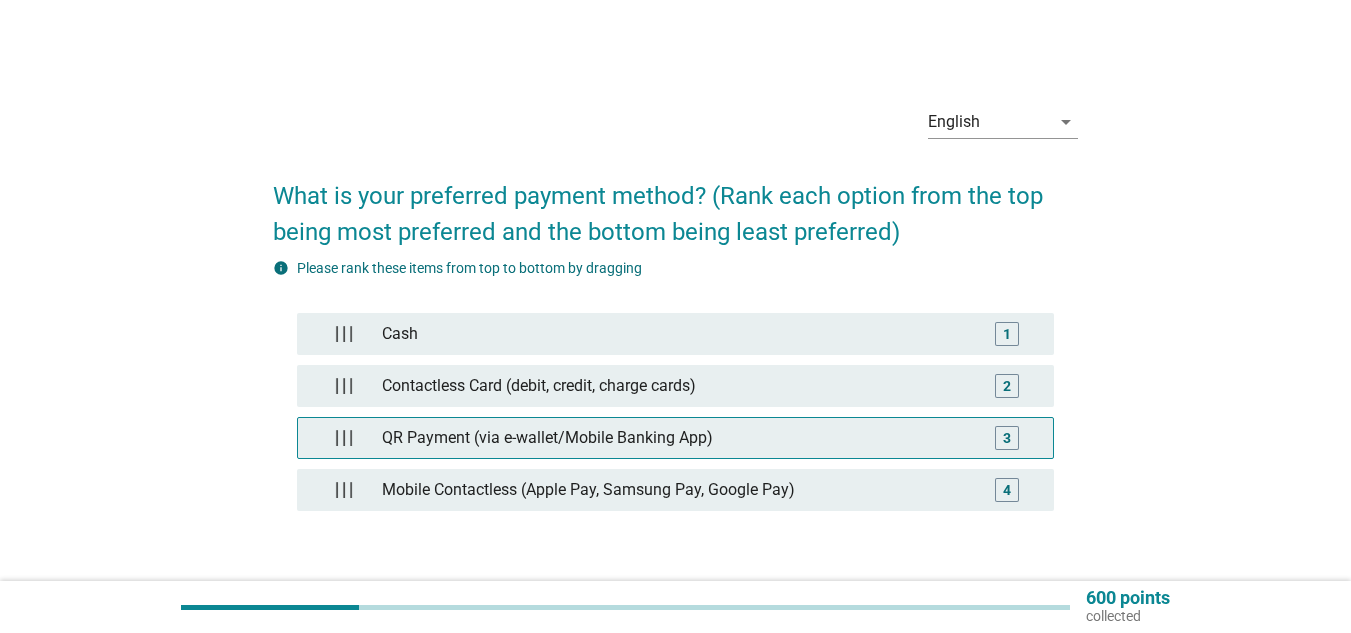 click on "QR Payment (via e-wallet/Mobile Banking App)" at bounding box center (675, 438) 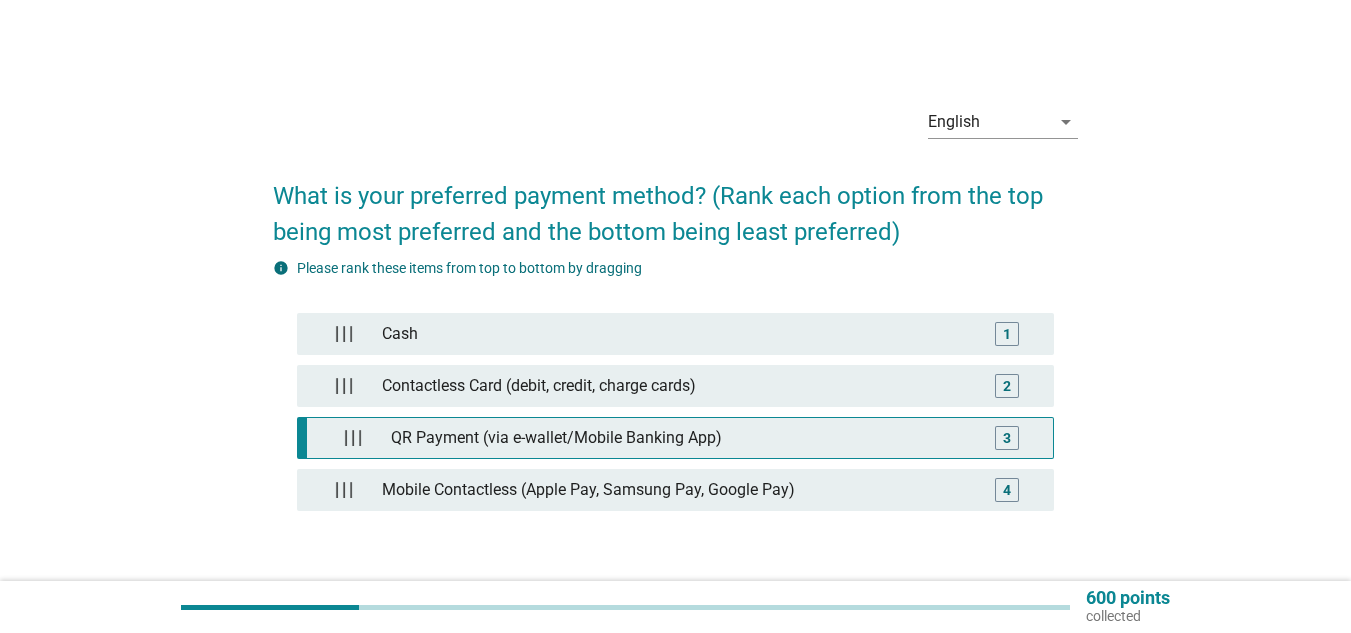 type 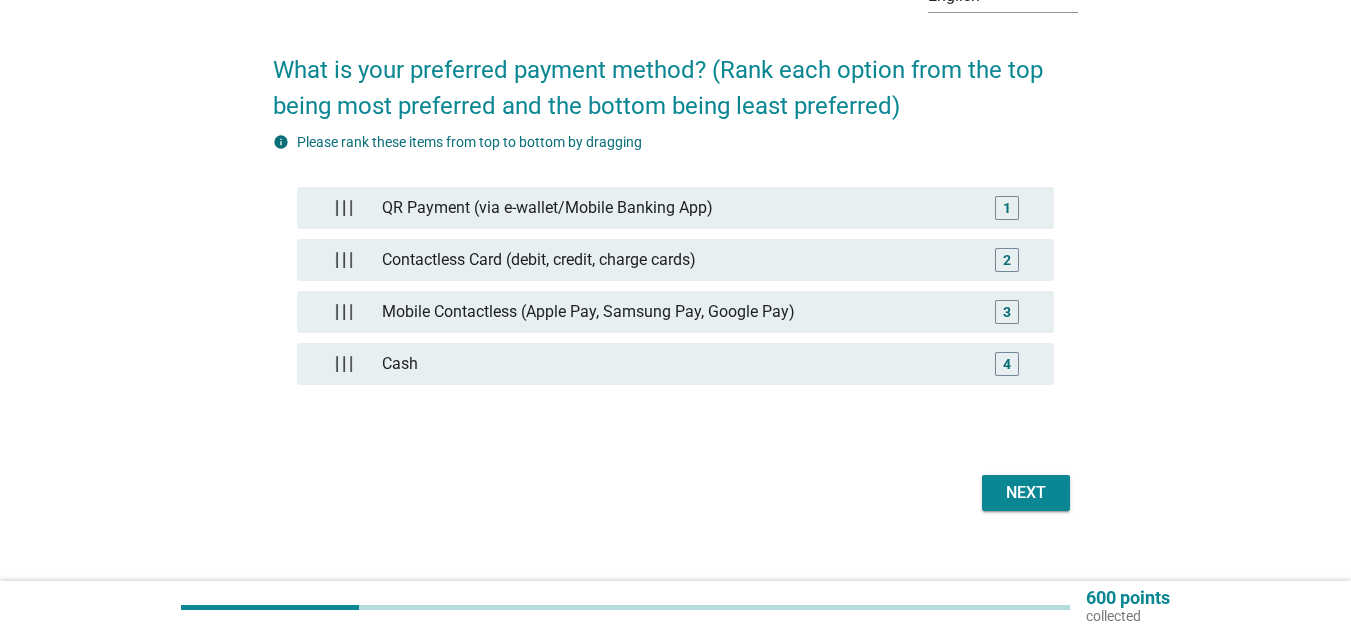 scroll, scrollTop: 152, scrollLeft: 0, axis: vertical 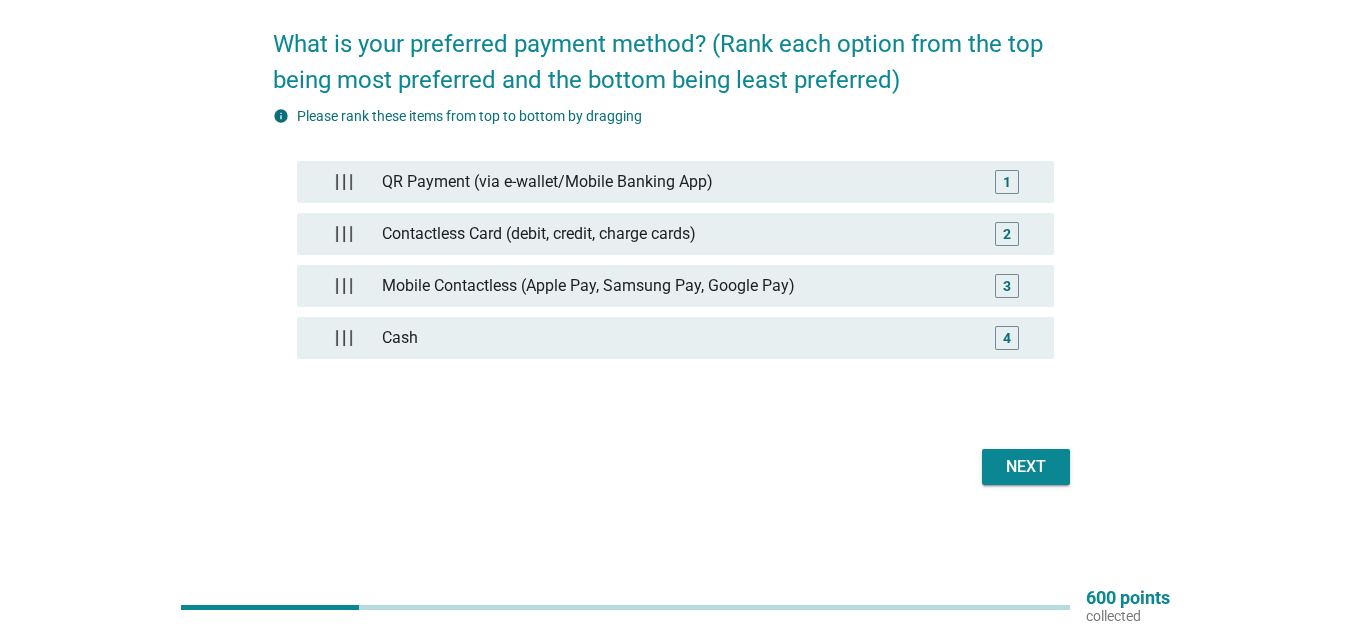 click on "Next" at bounding box center (1026, 467) 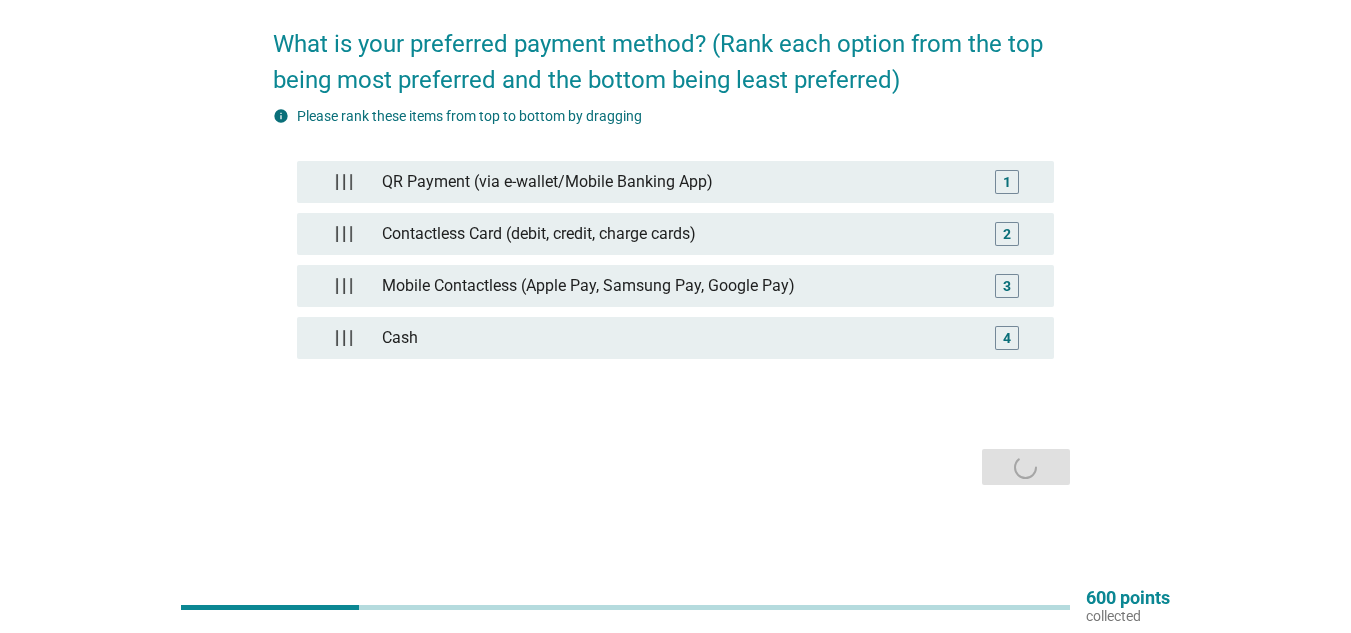 scroll, scrollTop: 0, scrollLeft: 0, axis: both 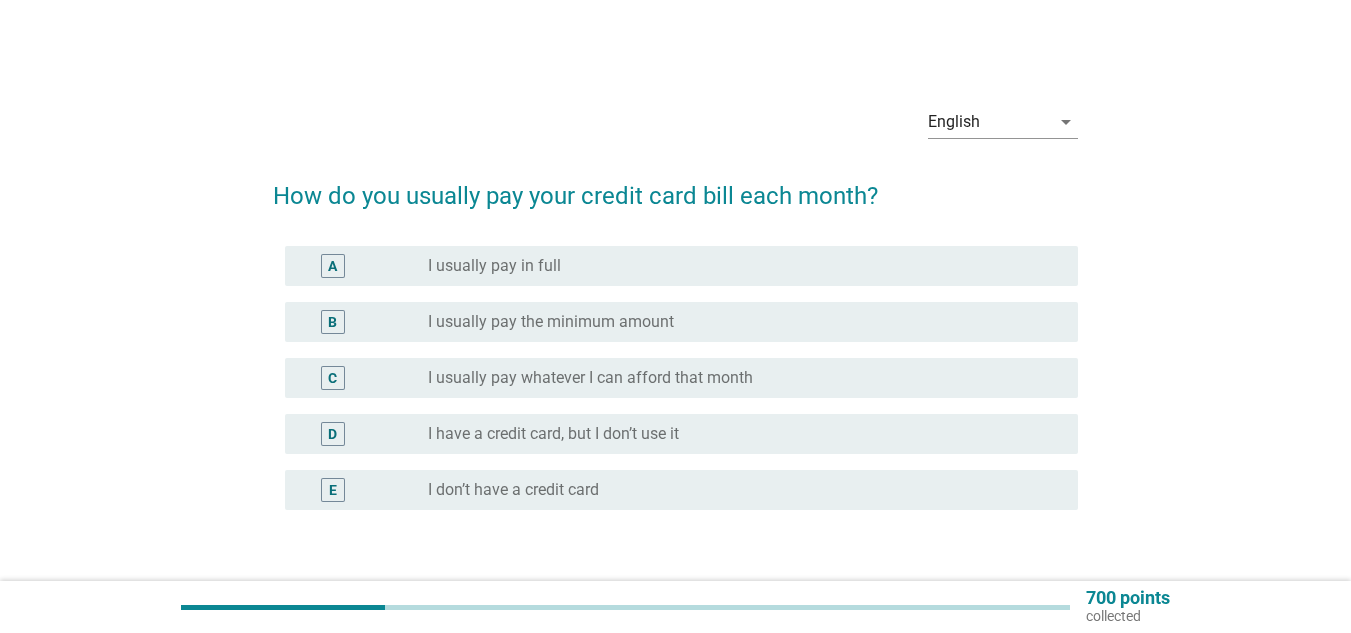 click on "radio_button_unchecked I usually pay in full" at bounding box center [737, 266] 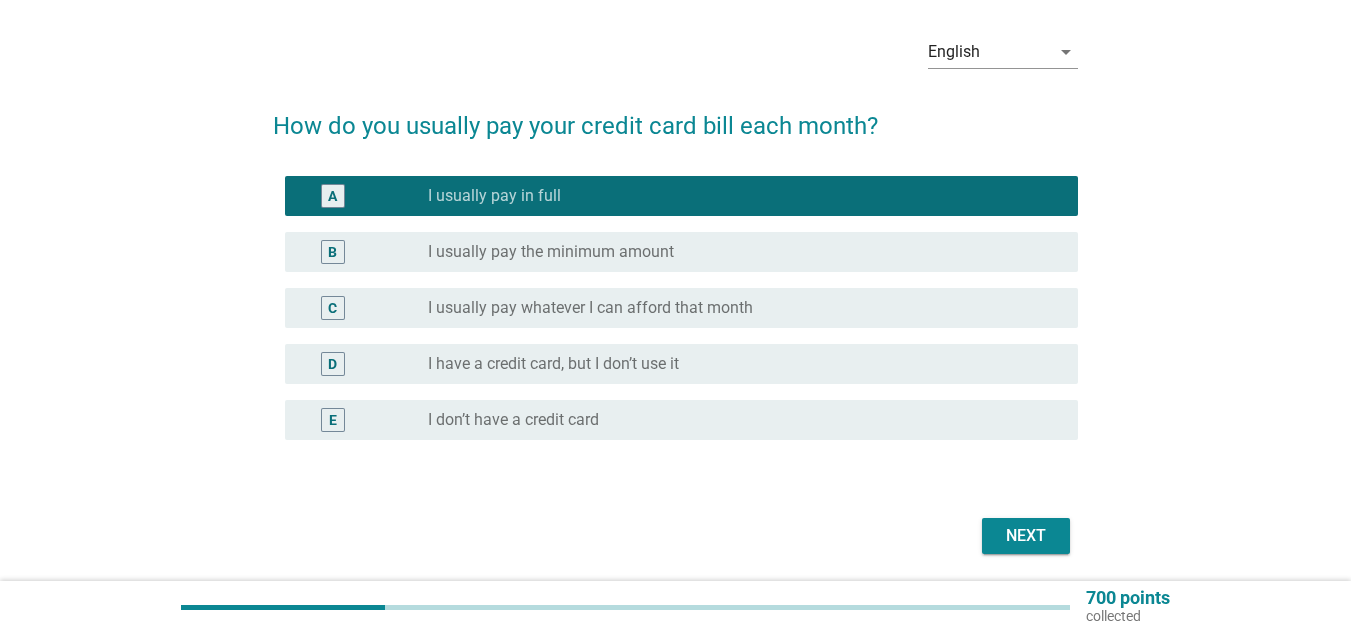 scroll, scrollTop: 139, scrollLeft: 0, axis: vertical 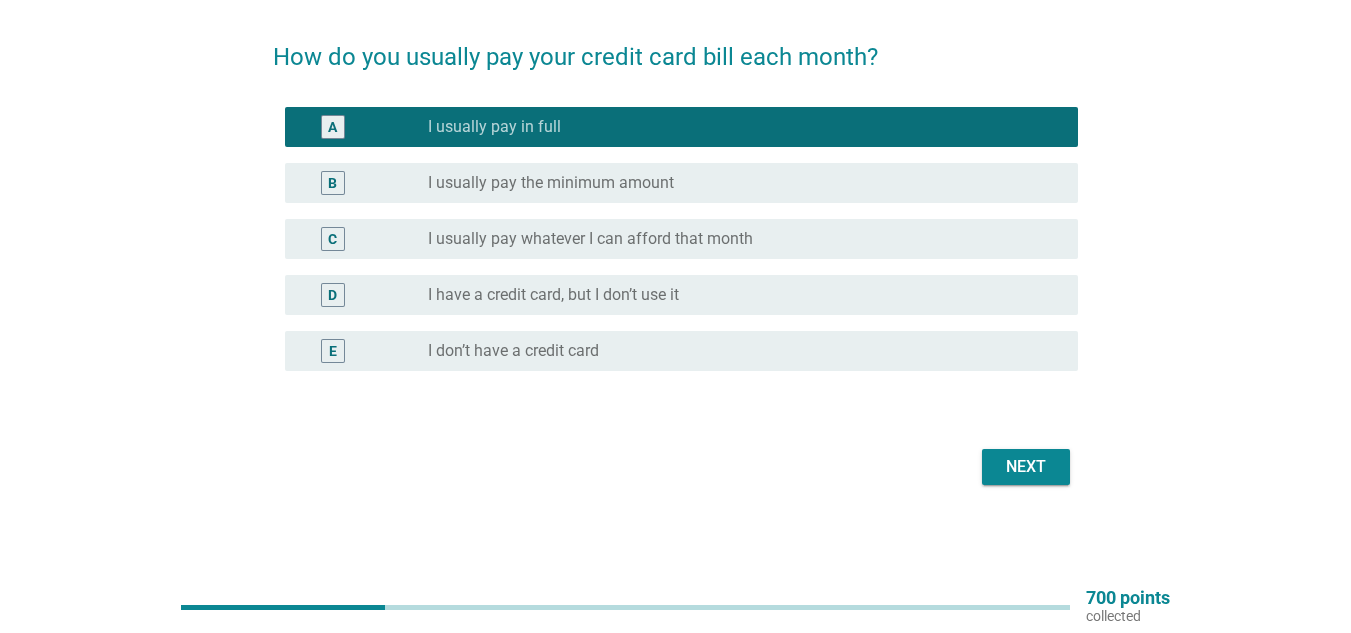 click on "Next" at bounding box center (1026, 467) 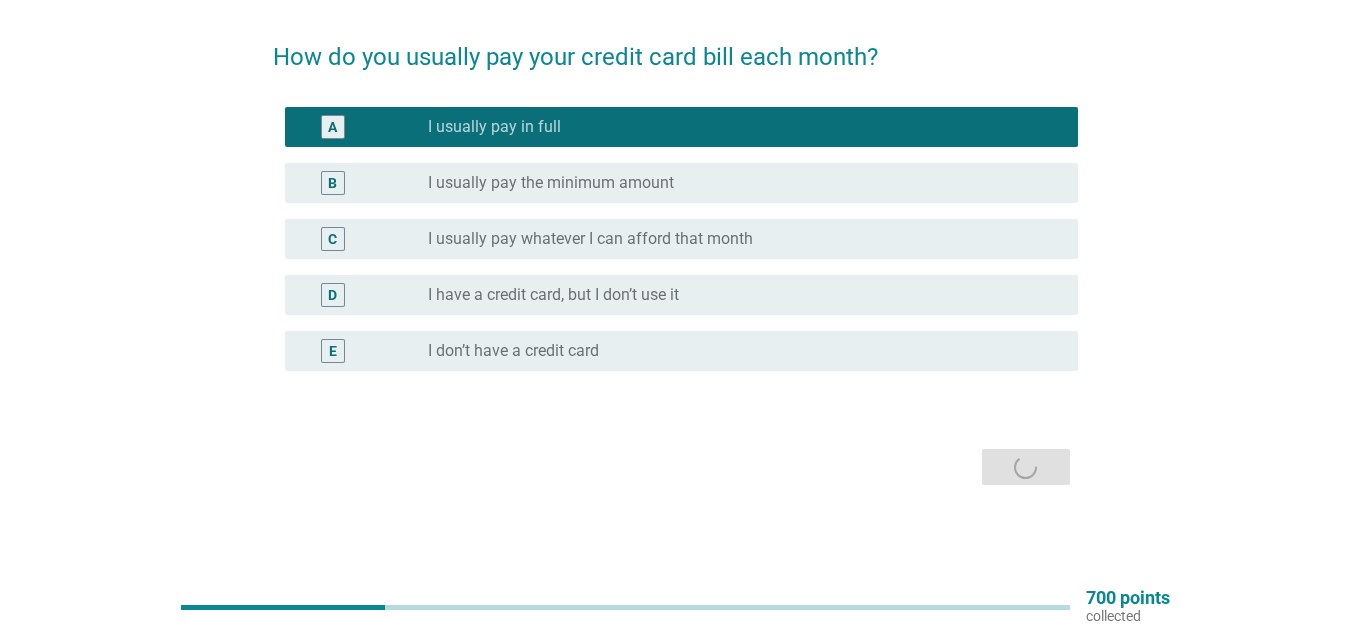 scroll, scrollTop: 0, scrollLeft: 0, axis: both 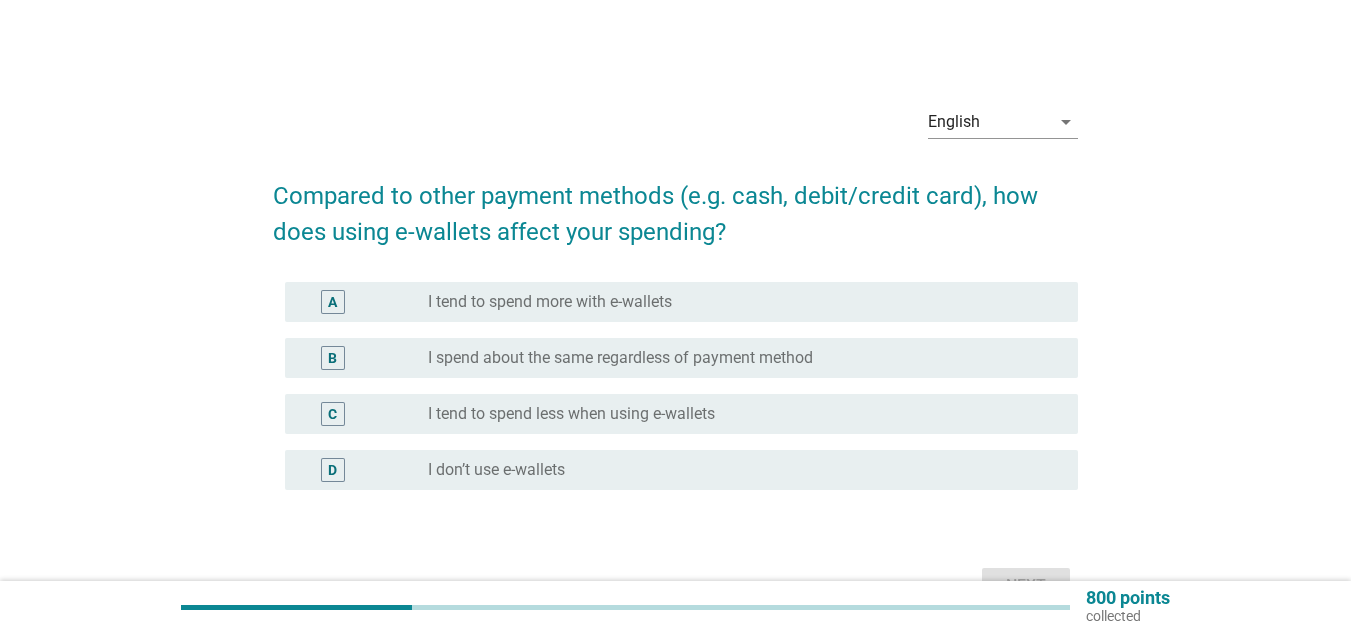 click on "radio_button_unchecked I tend to spend more with e-wallets" at bounding box center (737, 302) 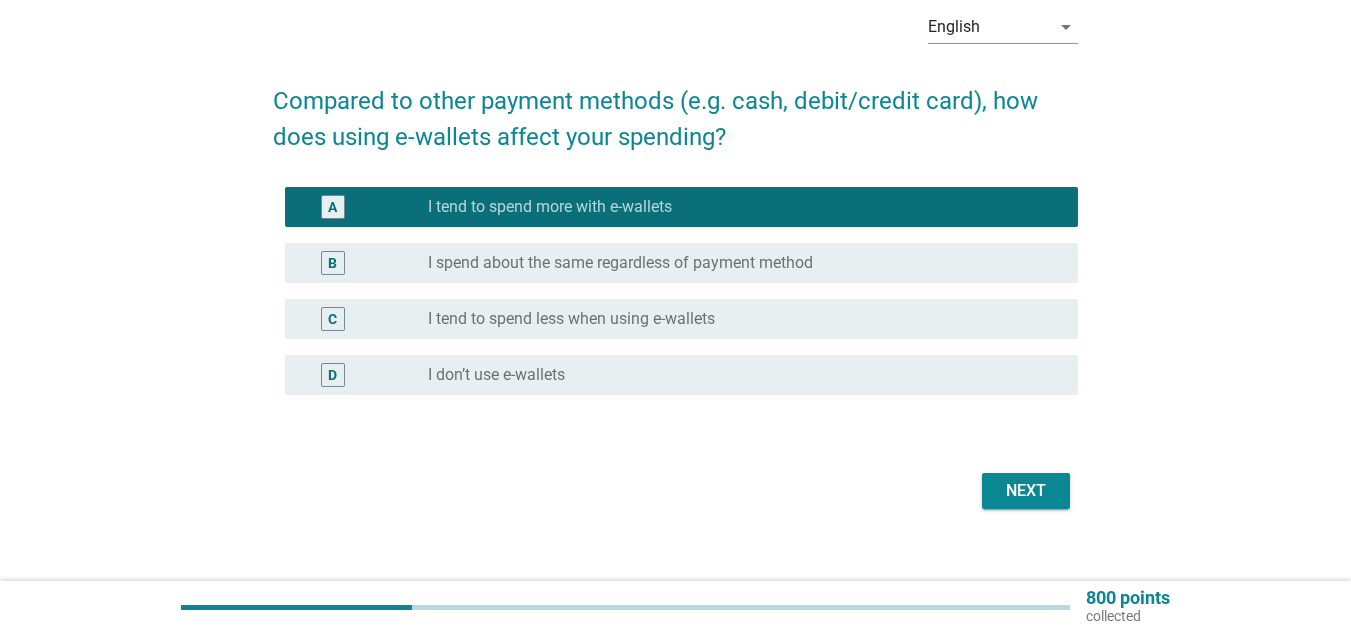 scroll, scrollTop: 119, scrollLeft: 0, axis: vertical 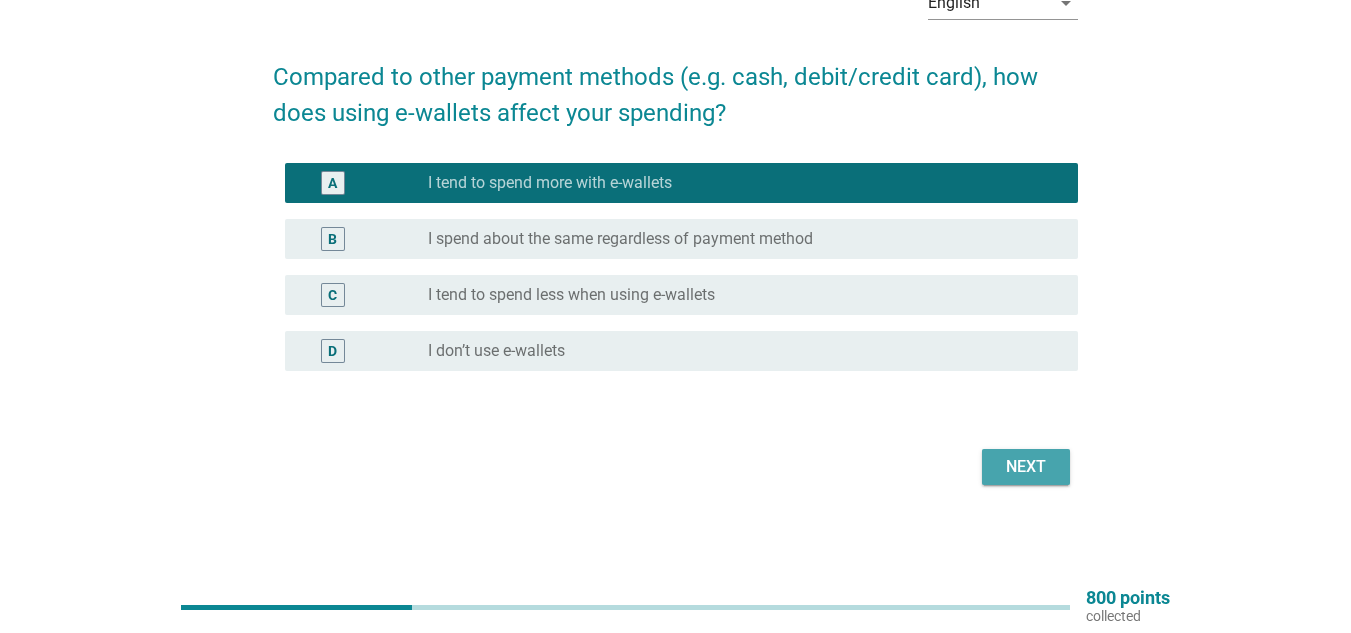 click on "Next" at bounding box center [1026, 467] 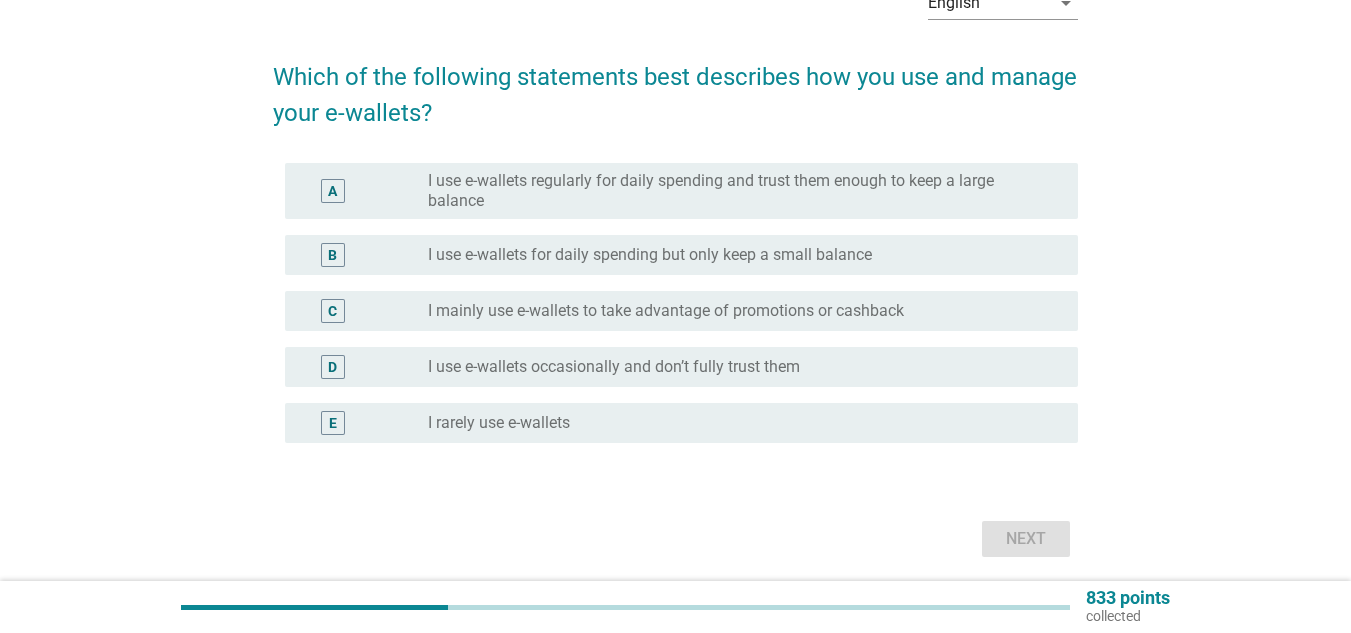 scroll, scrollTop: 0, scrollLeft: 0, axis: both 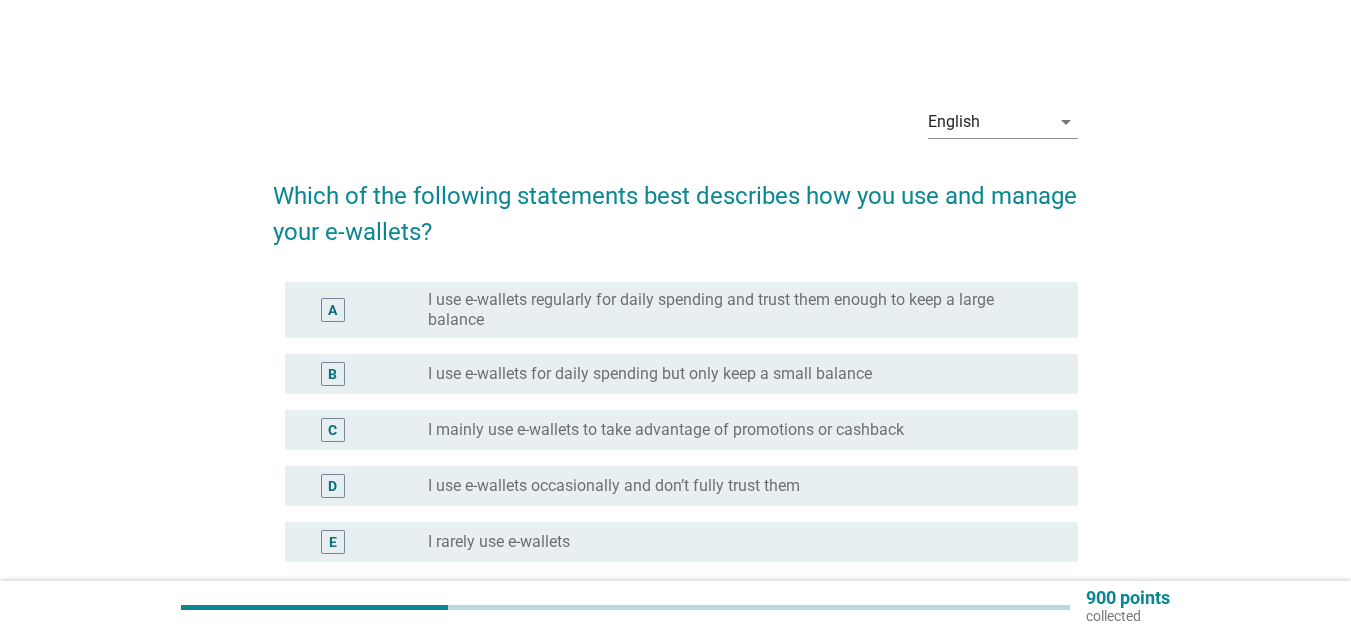 click on "A     radio_button_unchecked I use e-wallets regularly for daily spending and trust them enough to keep a large balance" at bounding box center [681, 310] 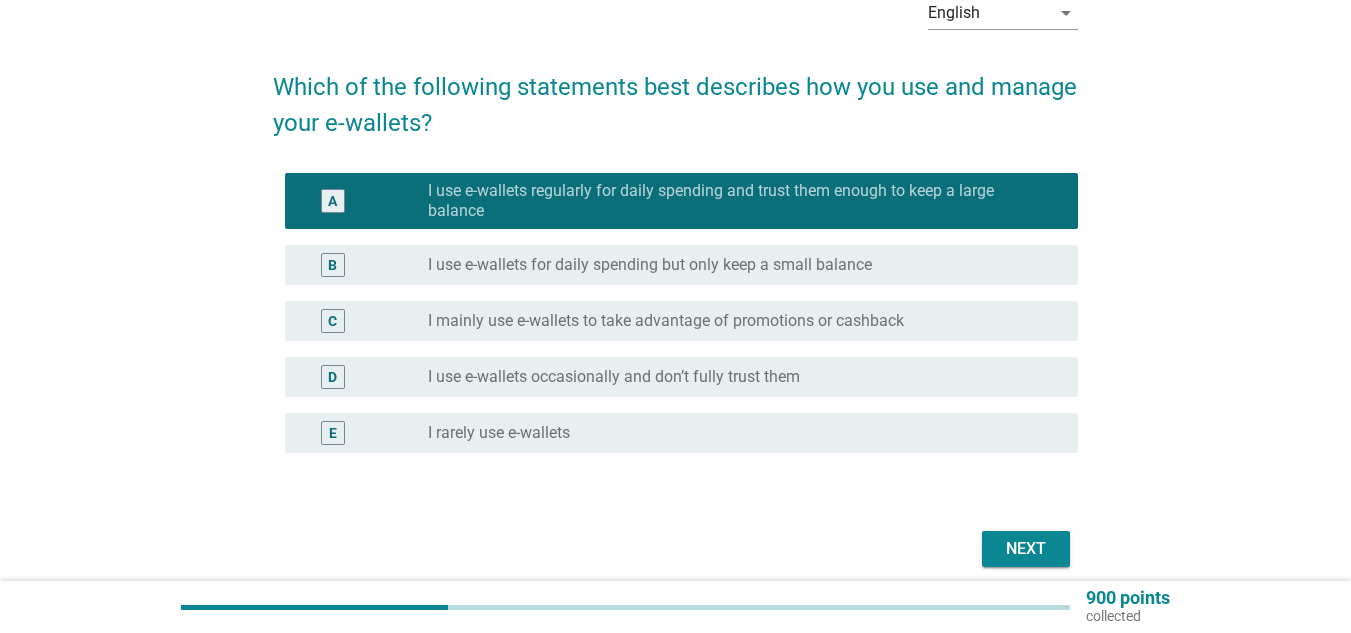scroll, scrollTop: 191, scrollLeft: 0, axis: vertical 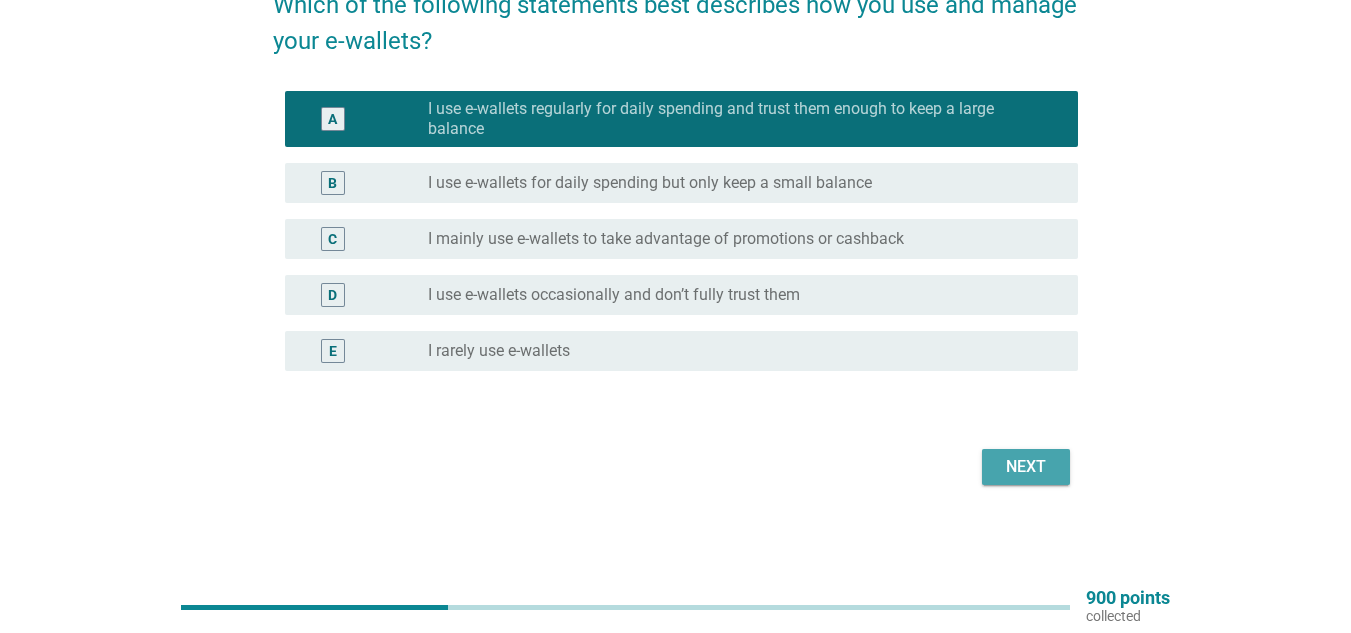 click on "Next" at bounding box center [1026, 467] 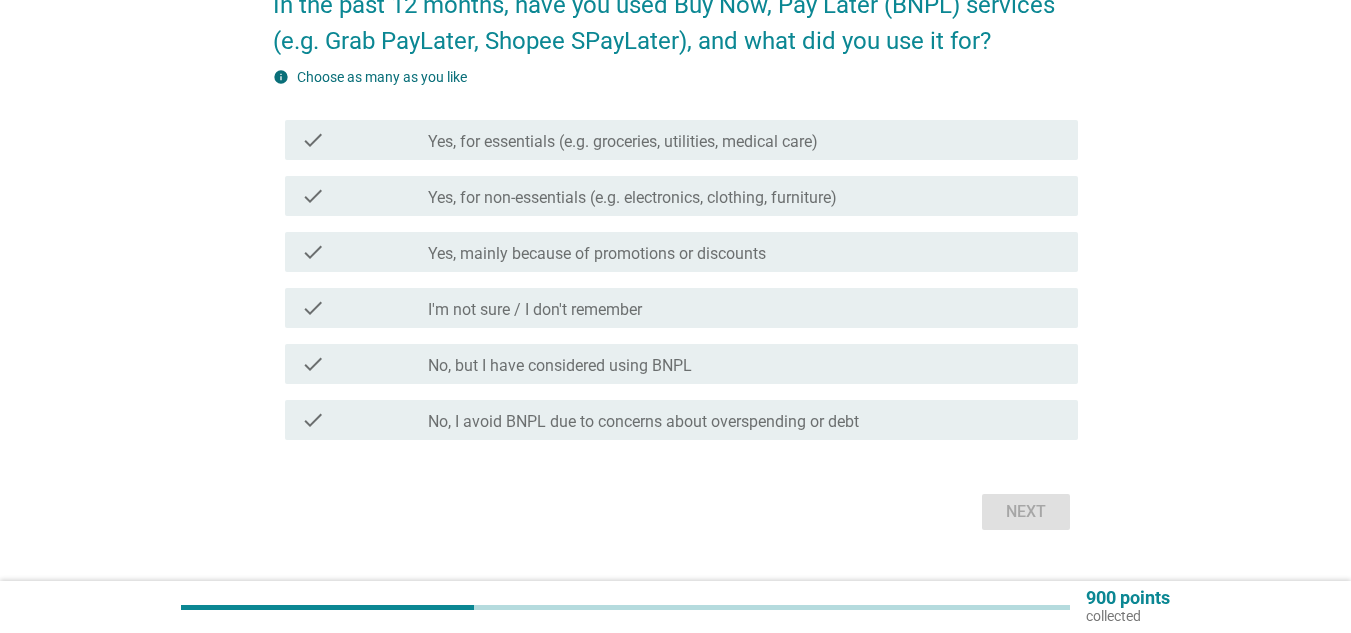scroll, scrollTop: 0, scrollLeft: 0, axis: both 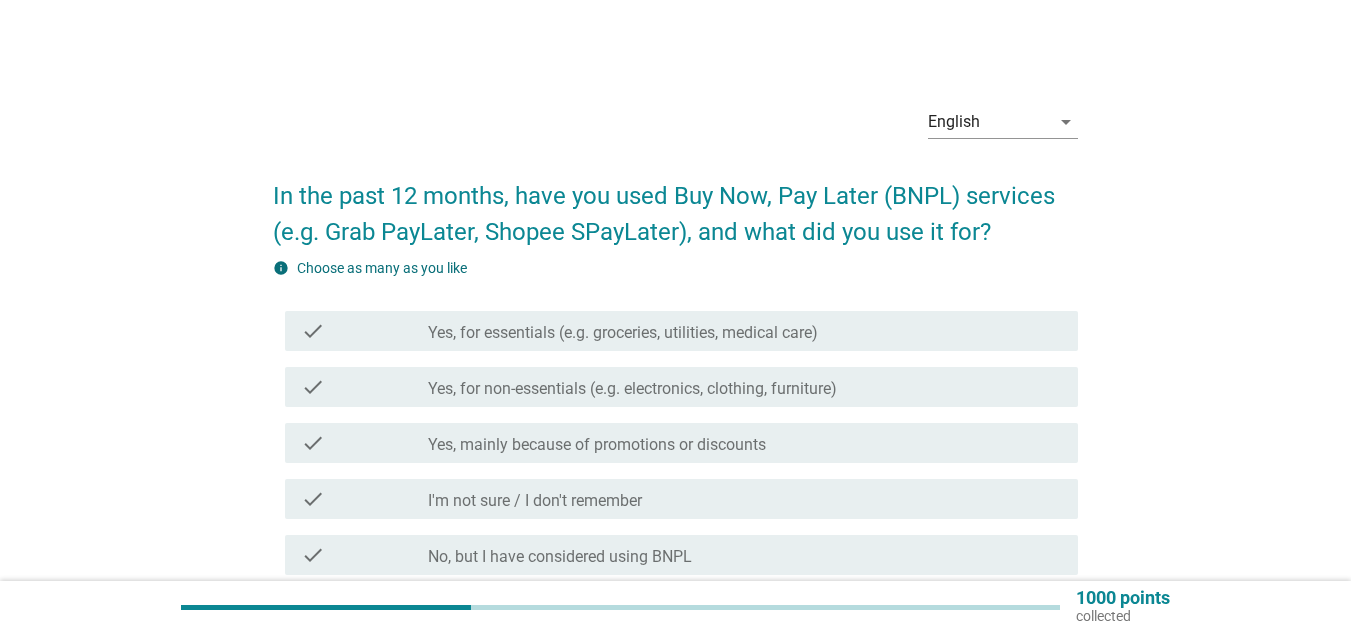 click on "Yes, for essentials (e.g. groceries, utilities, medical care)" at bounding box center [623, 333] 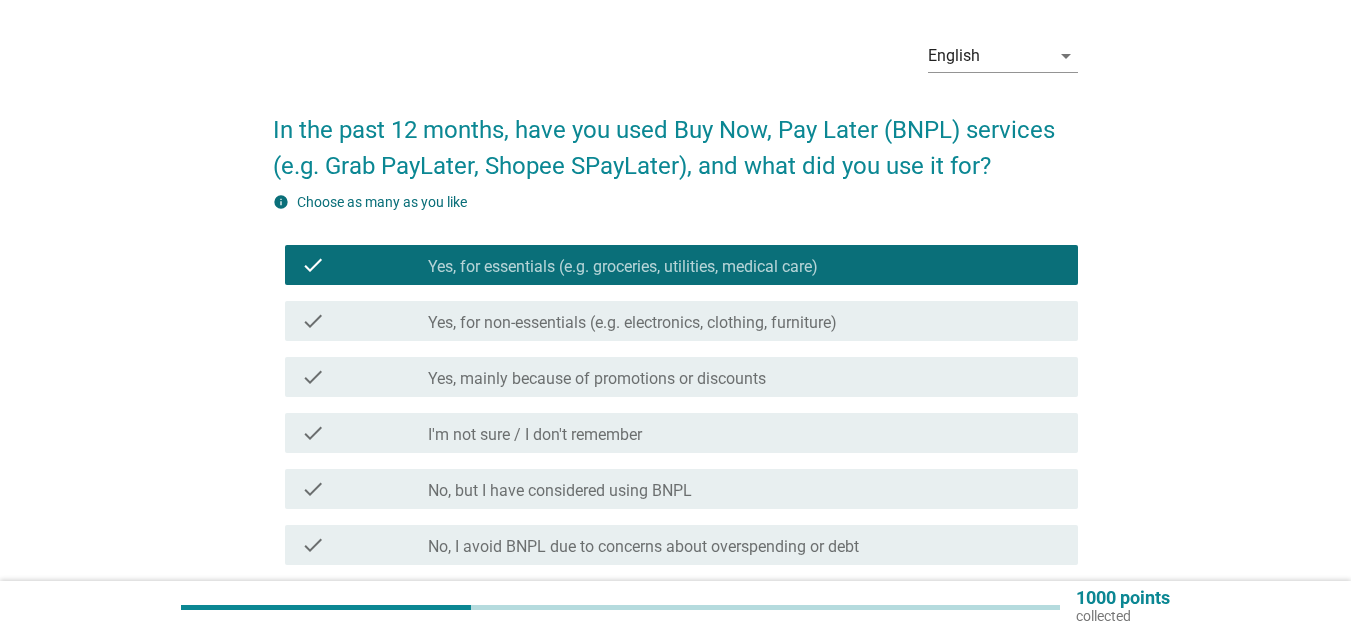 scroll, scrollTop: 100, scrollLeft: 0, axis: vertical 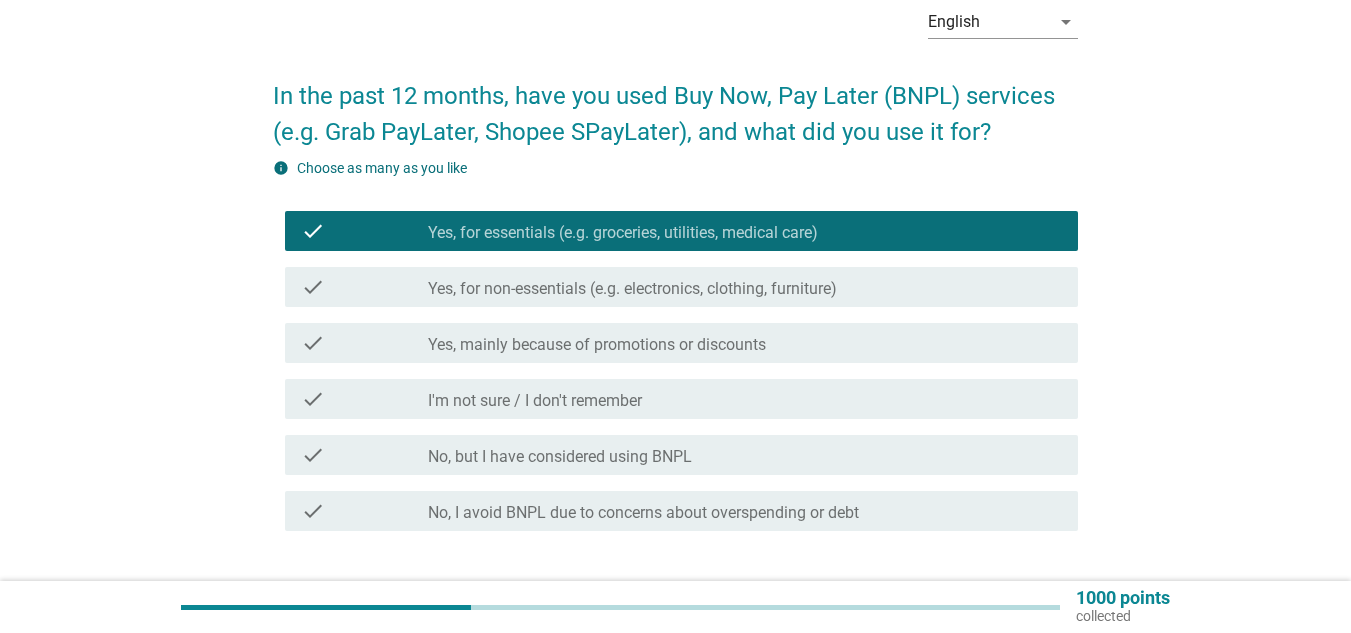 click on "Yes, mainly because of promotions or discounts" at bounding box center (597, 345) 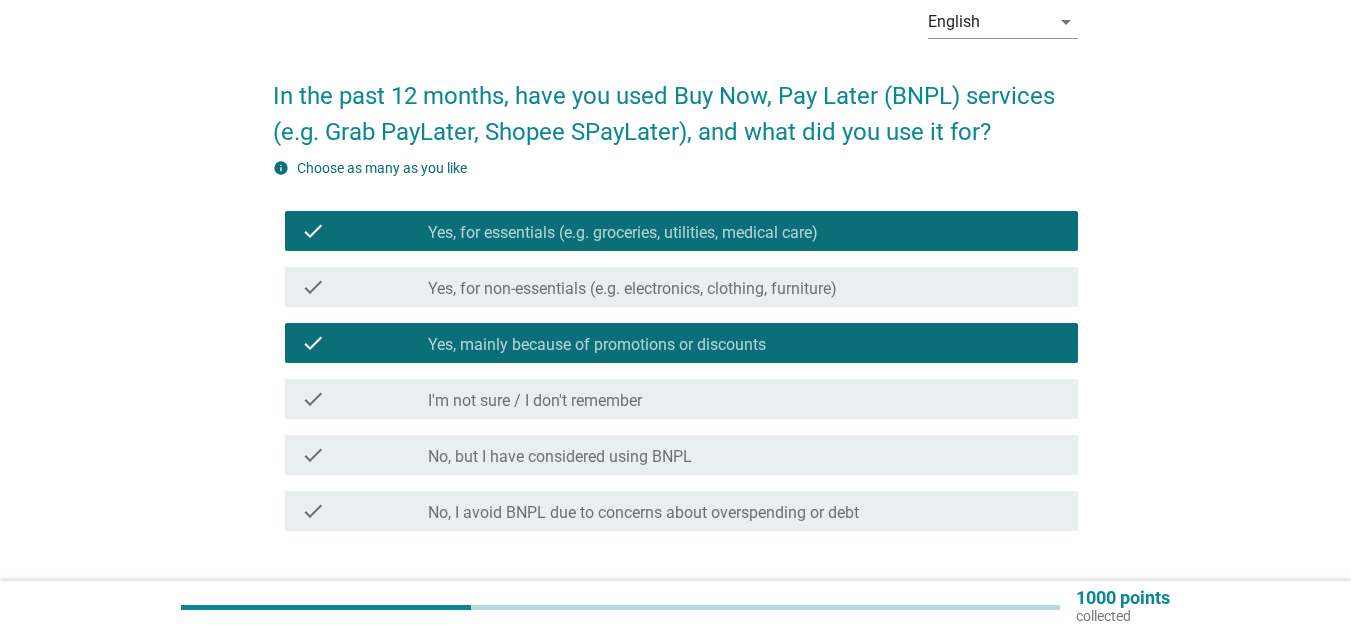 click on "Yes, for non-essentials (e.g. electronics, clothing, furniture)" at bounding box center [632, 289] 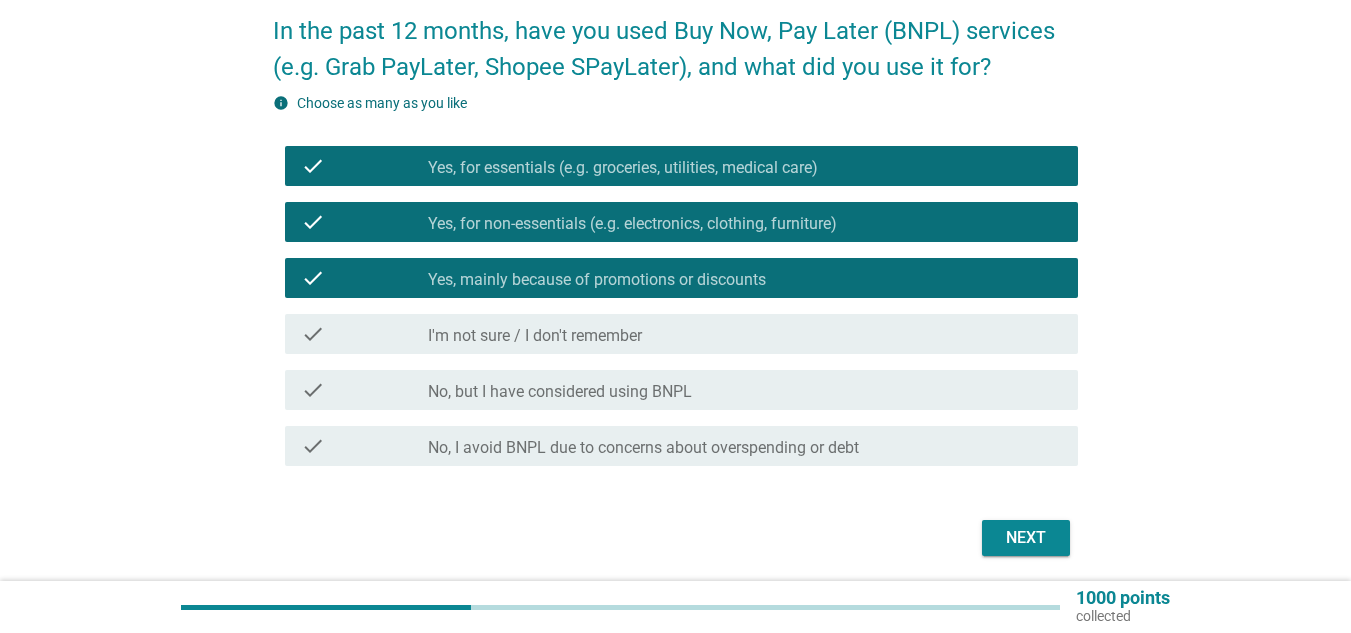 scroll, scrollTop: 236, scrollLeft: 0, axis: vertical 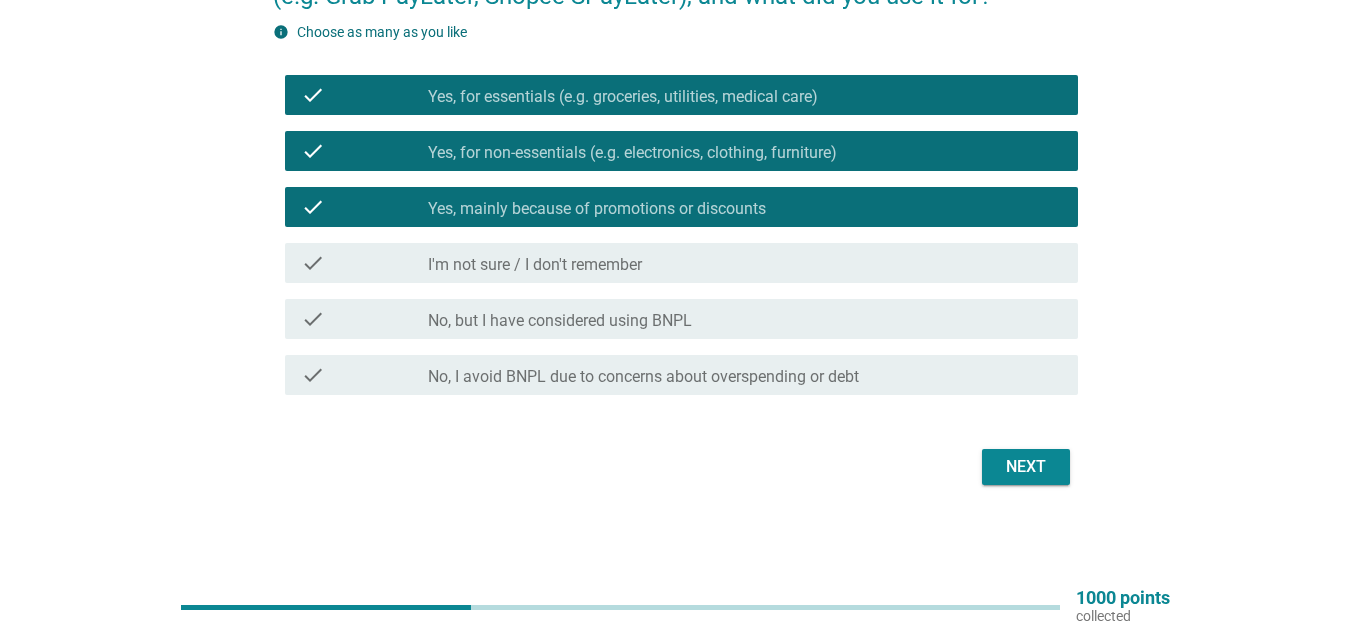 click on "Next" at bounding box center [1026, 467] 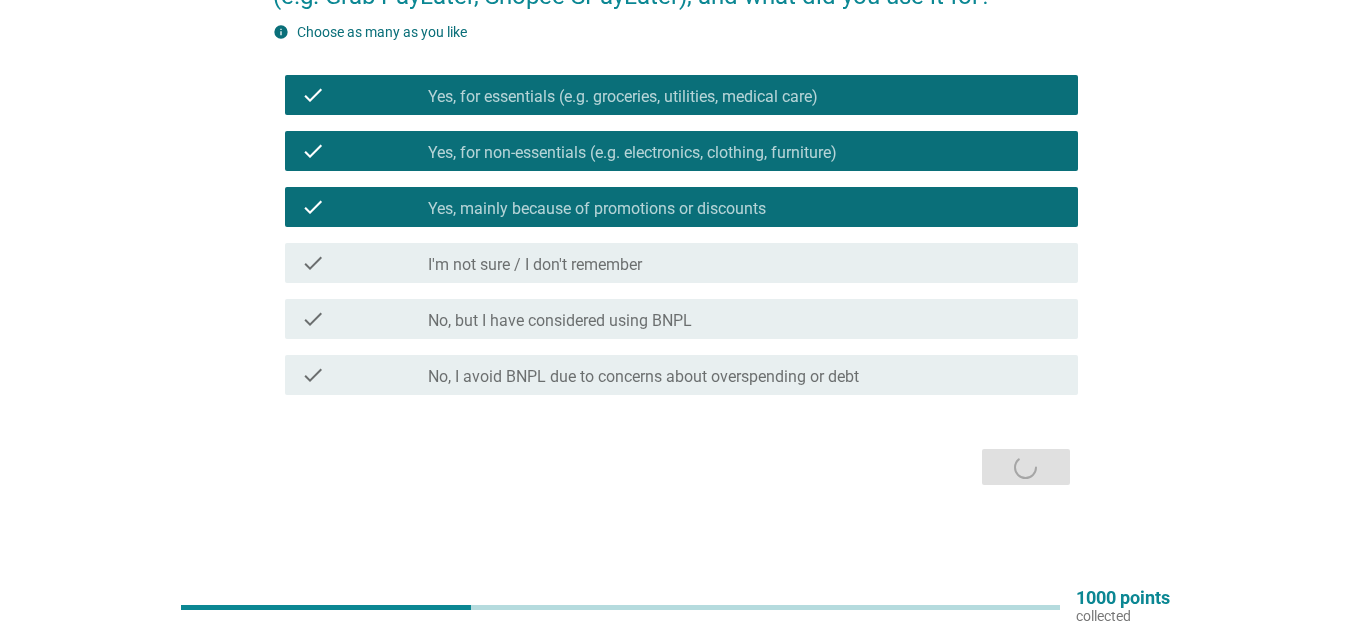 scroll, scrollTop: 0, scrollLeft: 0, axis: both 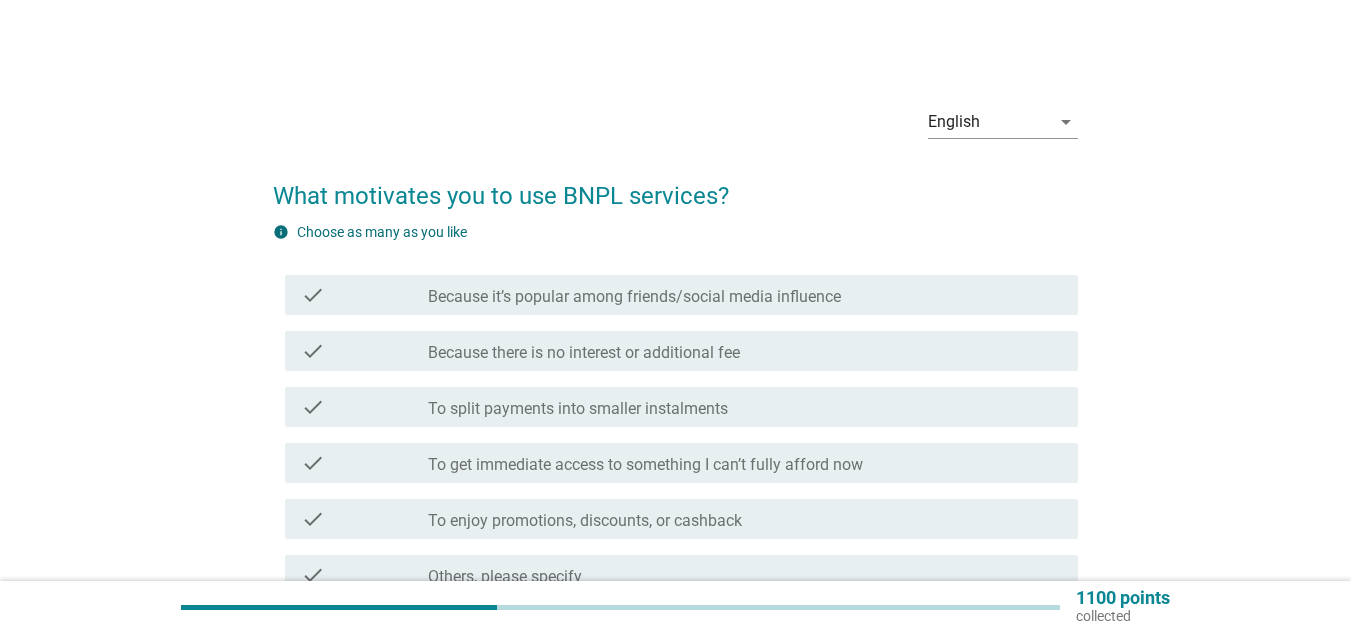 click on "Because it’s popular among friends/social media influence" at bounding box center [634, 297] 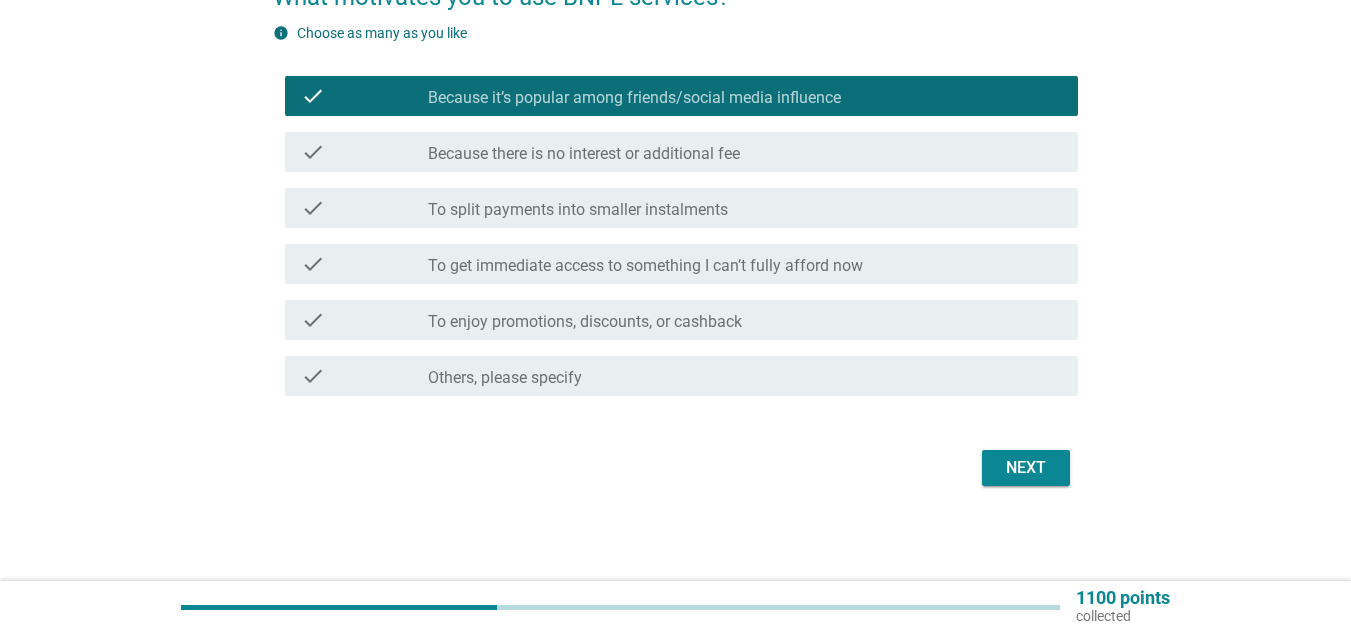 scroll, scrollTop: 200, scrollLeft: 0, axis: vertical 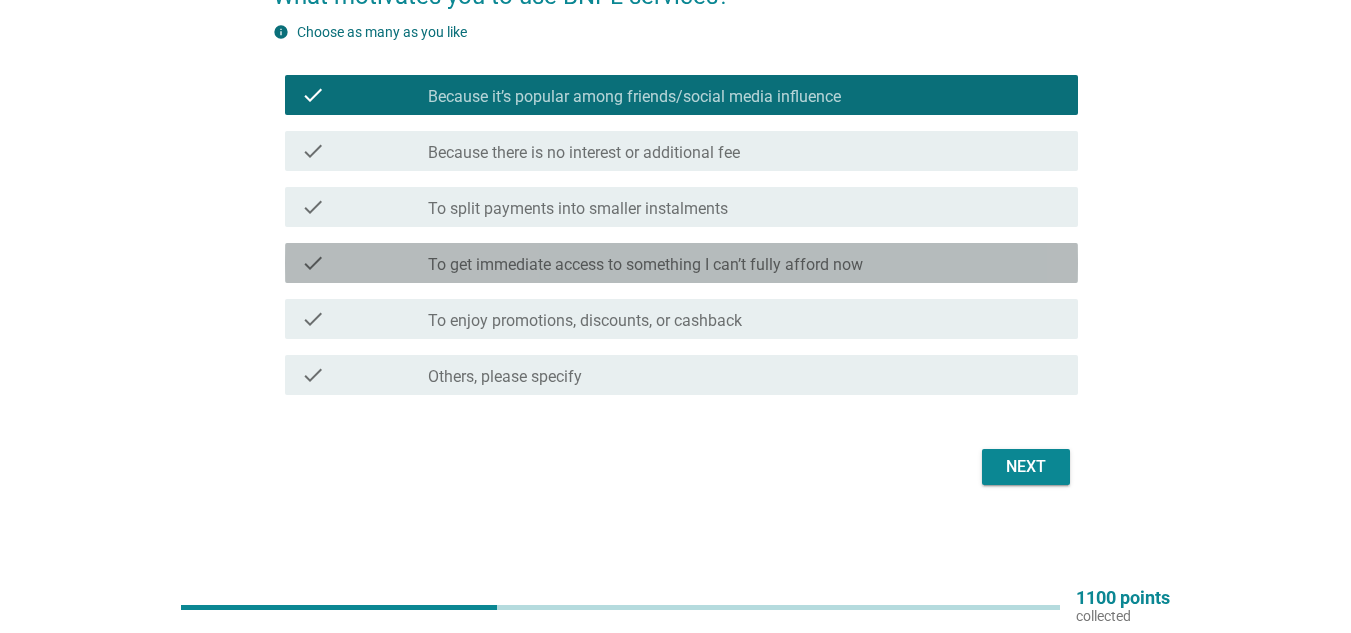 click on "To get immediate access to something I can’t fully afford now" at bounding box center (645, 265) 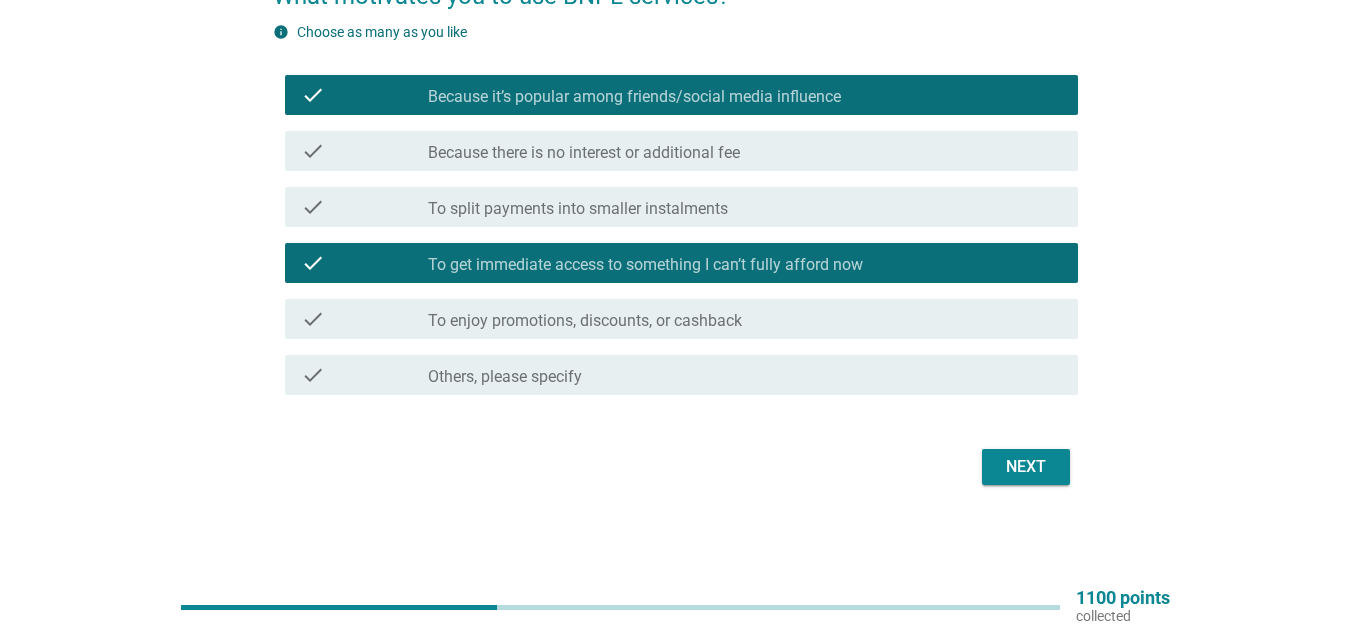 click on "To get immediate access to something I can’t fully afford now" at bounding box center [645, 265] 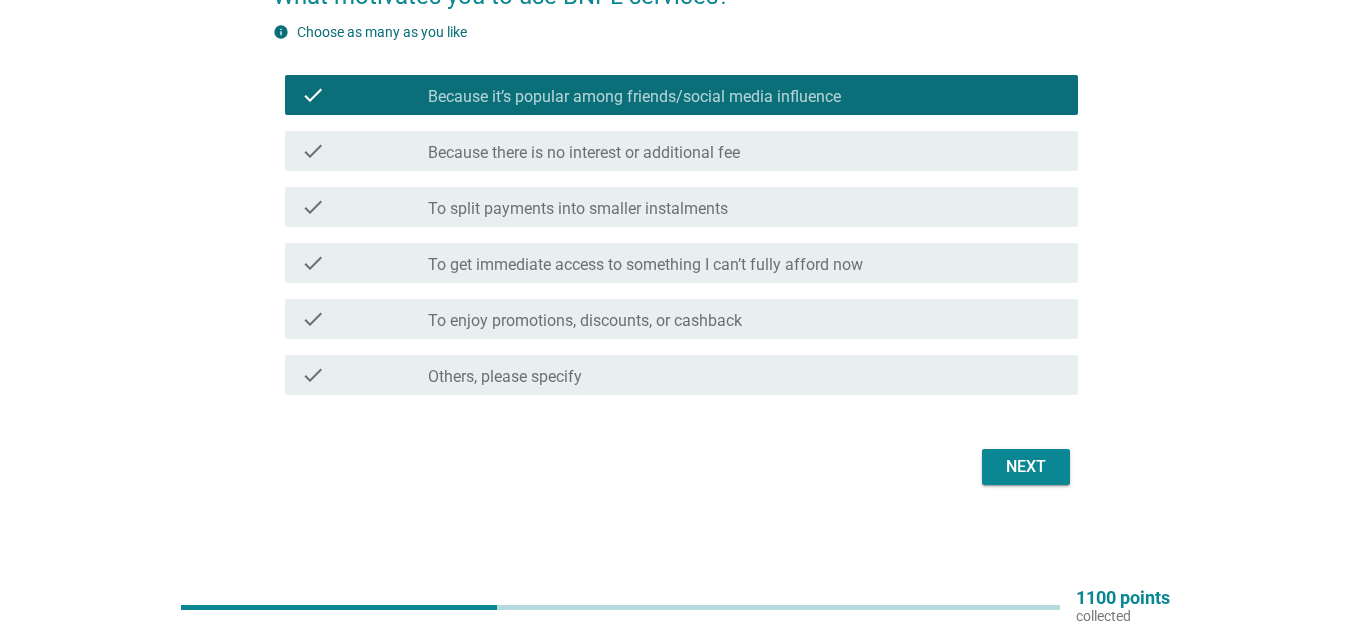 click on "To enjoy promotions, discounts, or cashback" at bounding box center [585, 321] 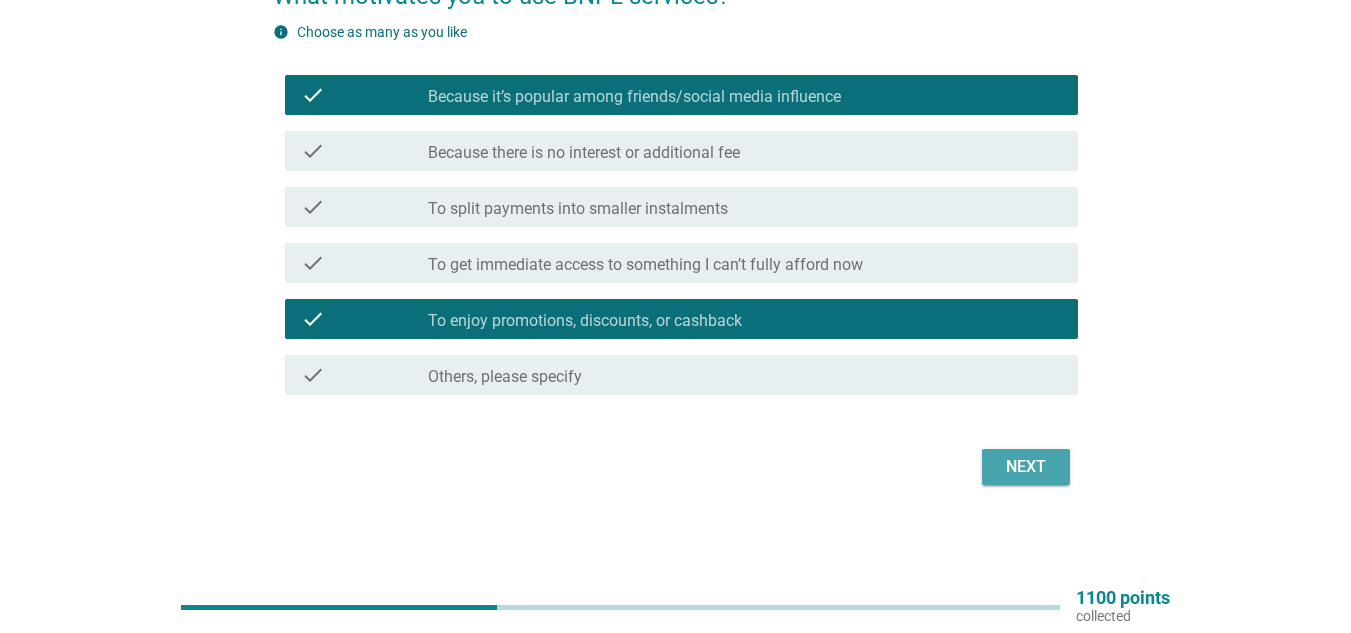 click on "Next" at bounding box center (1026, 467) 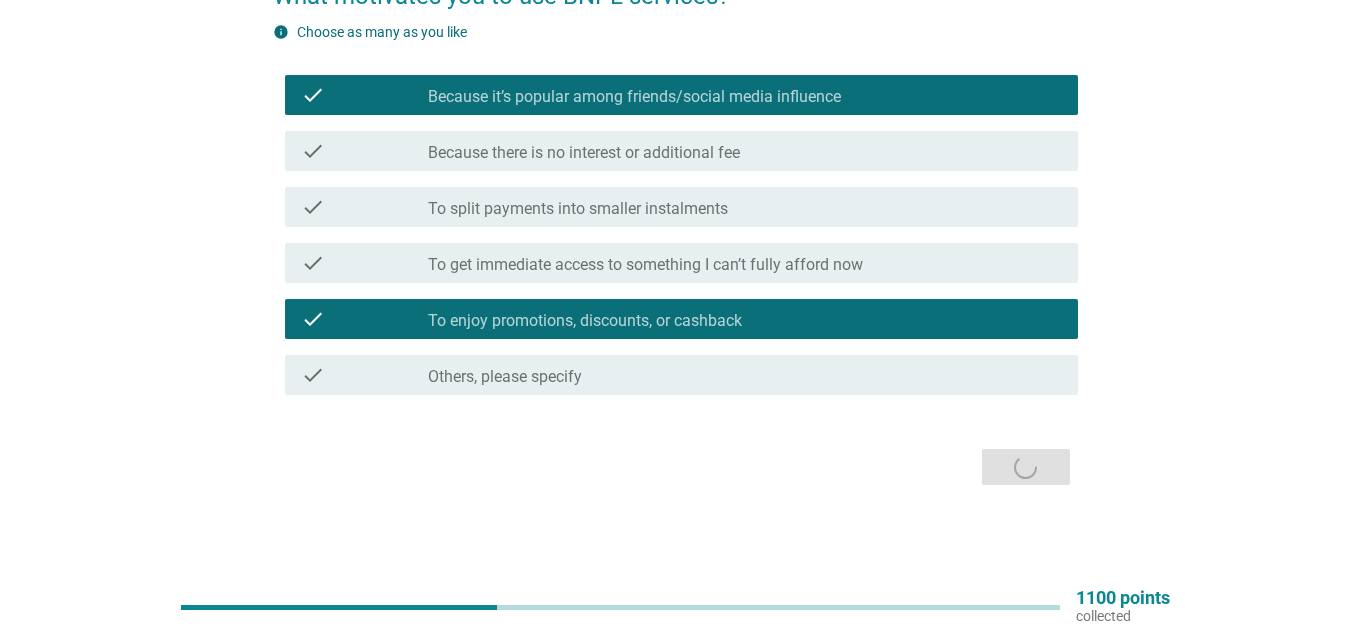 scroll, scrollTop: 0, scrollLeft: 0, axis: both 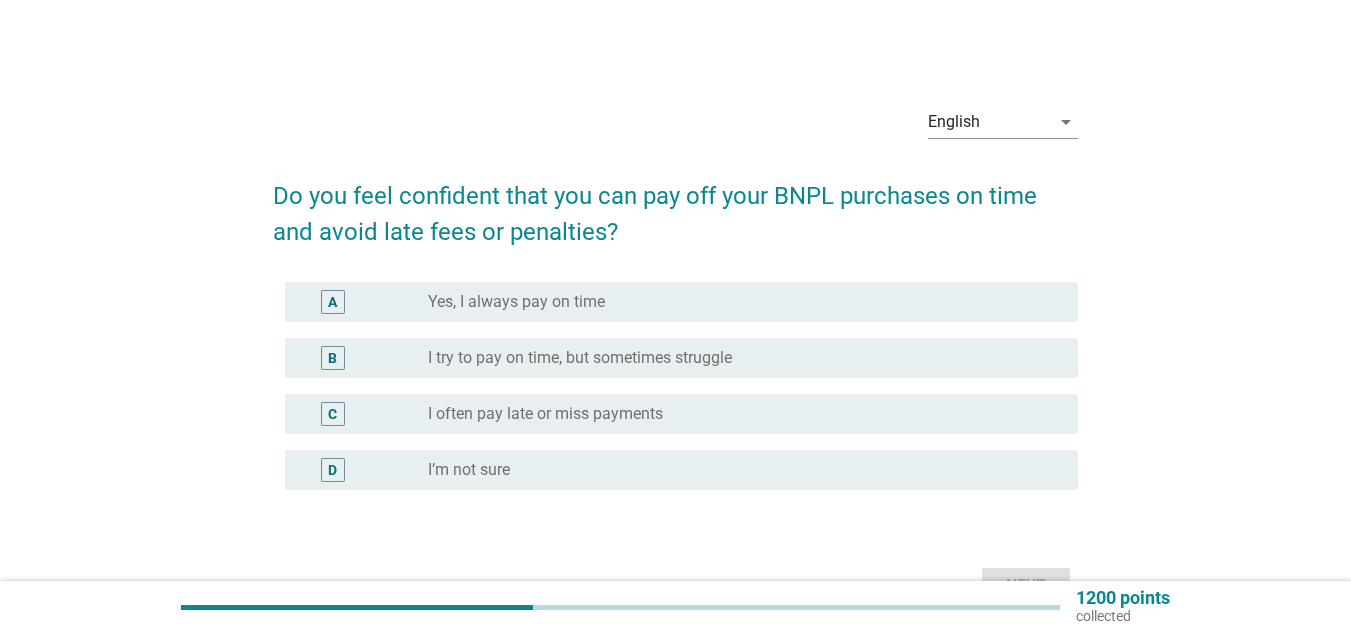 click on "radio_button_unchecked Yes, I always pay on time" at bounding box center (737, 302) 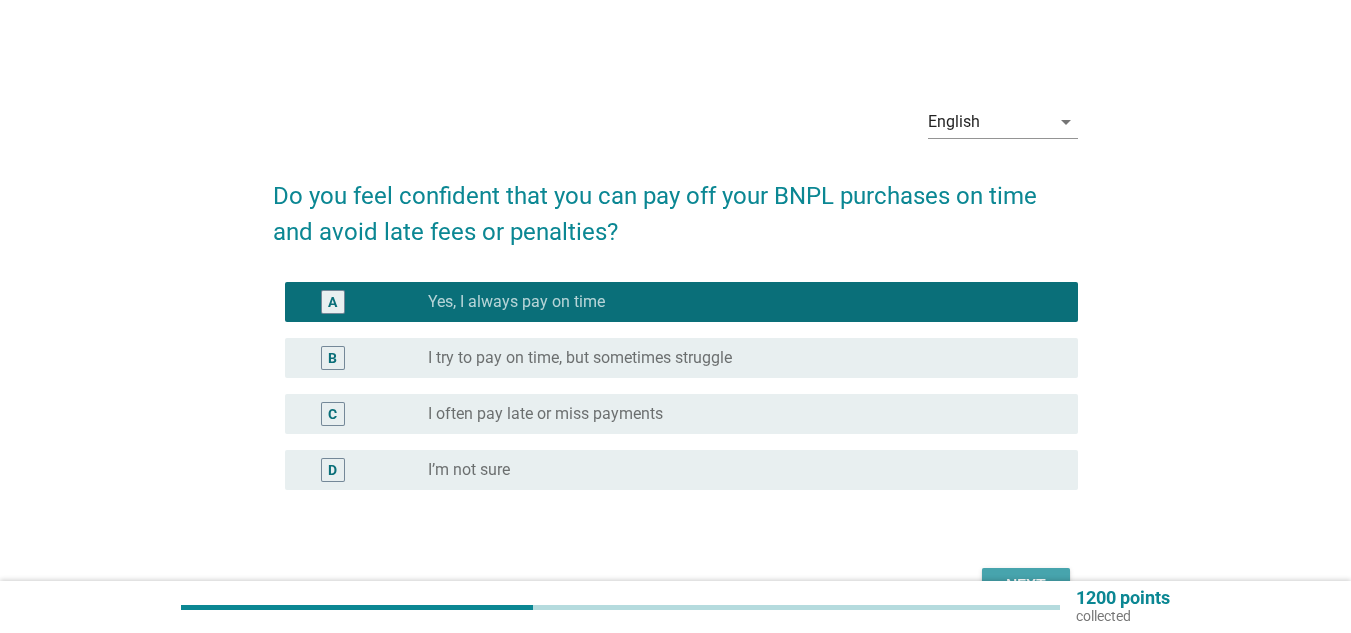click on "Next" at bounding box center [1026, 586] 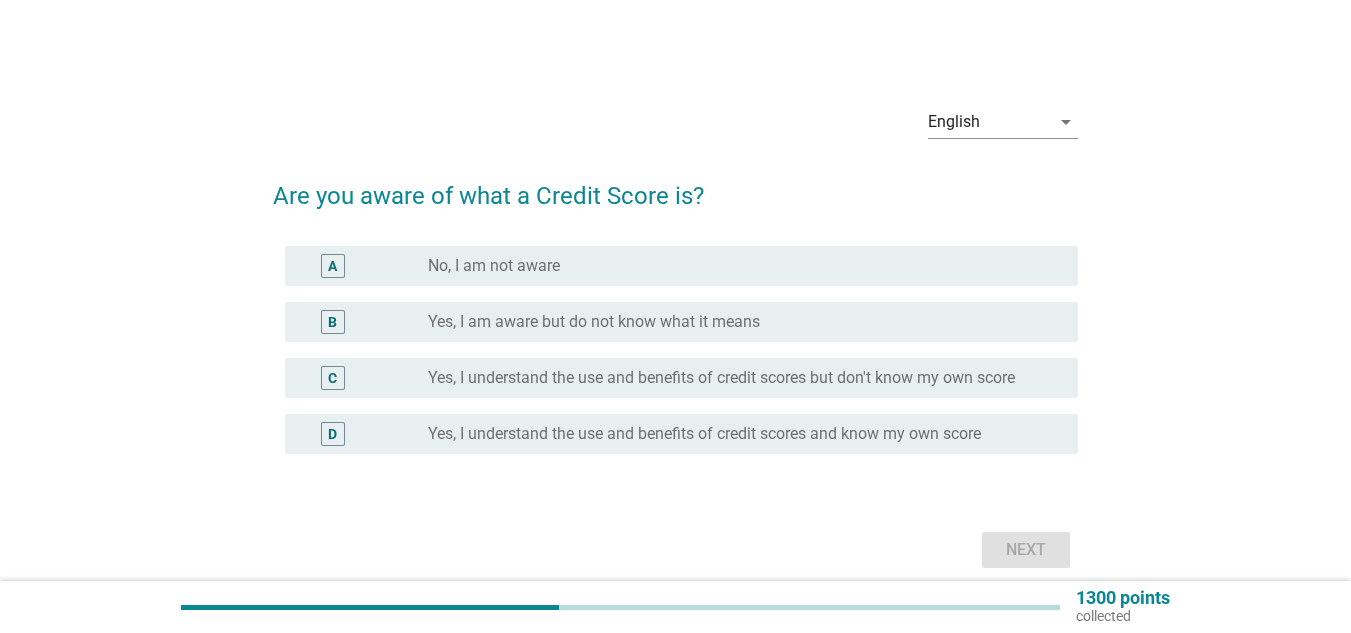 click on "Yes, I understand the use and benefits of credit scores but don't know my own score" at bounding box center (721, 378) 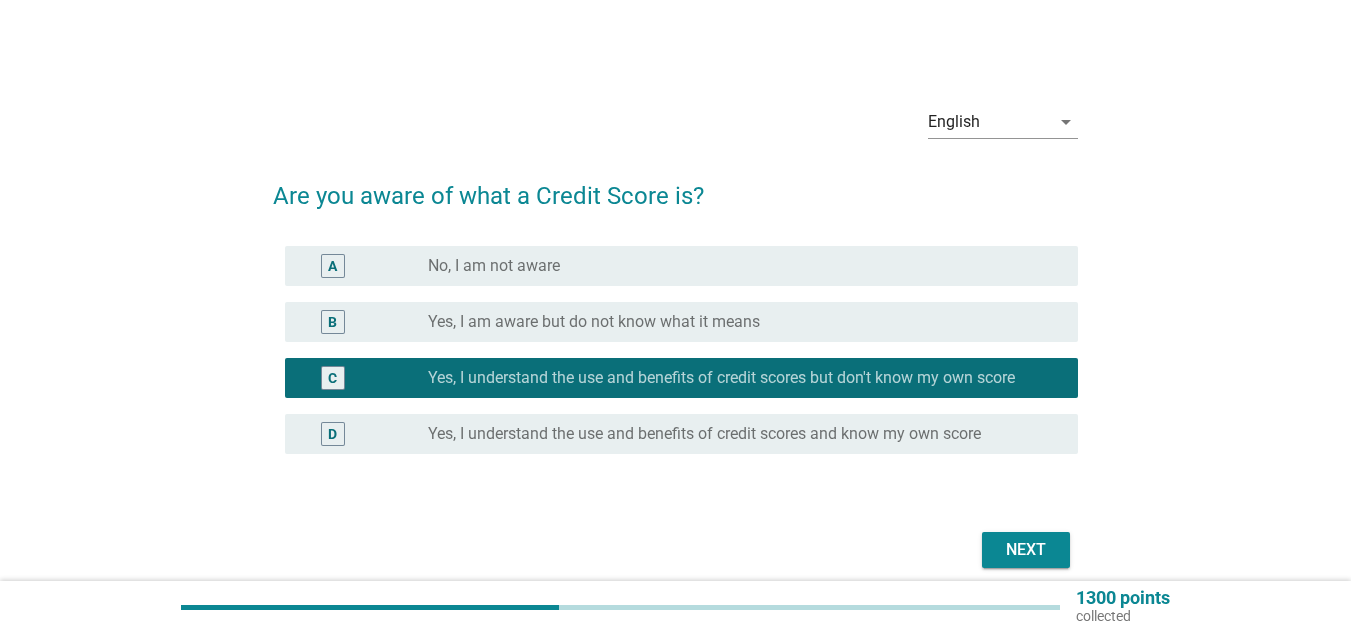 click on "Next" at bounding box center (1026, 550) 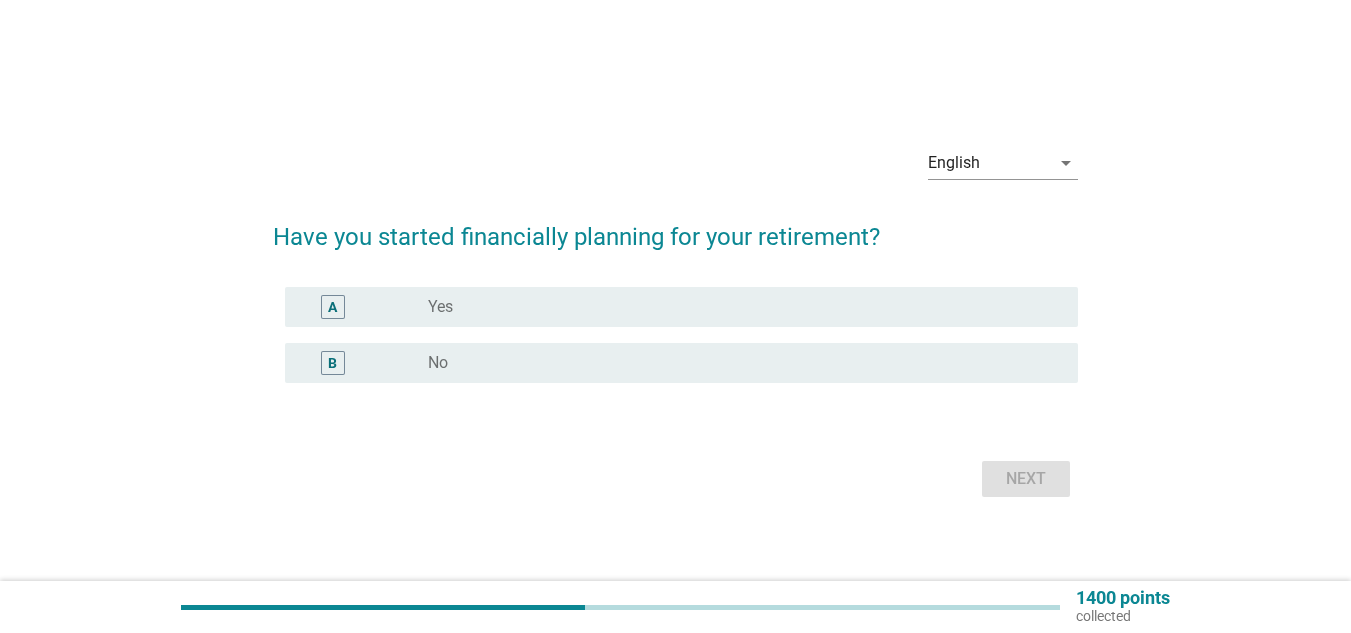 click on "radio_button_unchecked Yes" at bounding box center [737, 307] 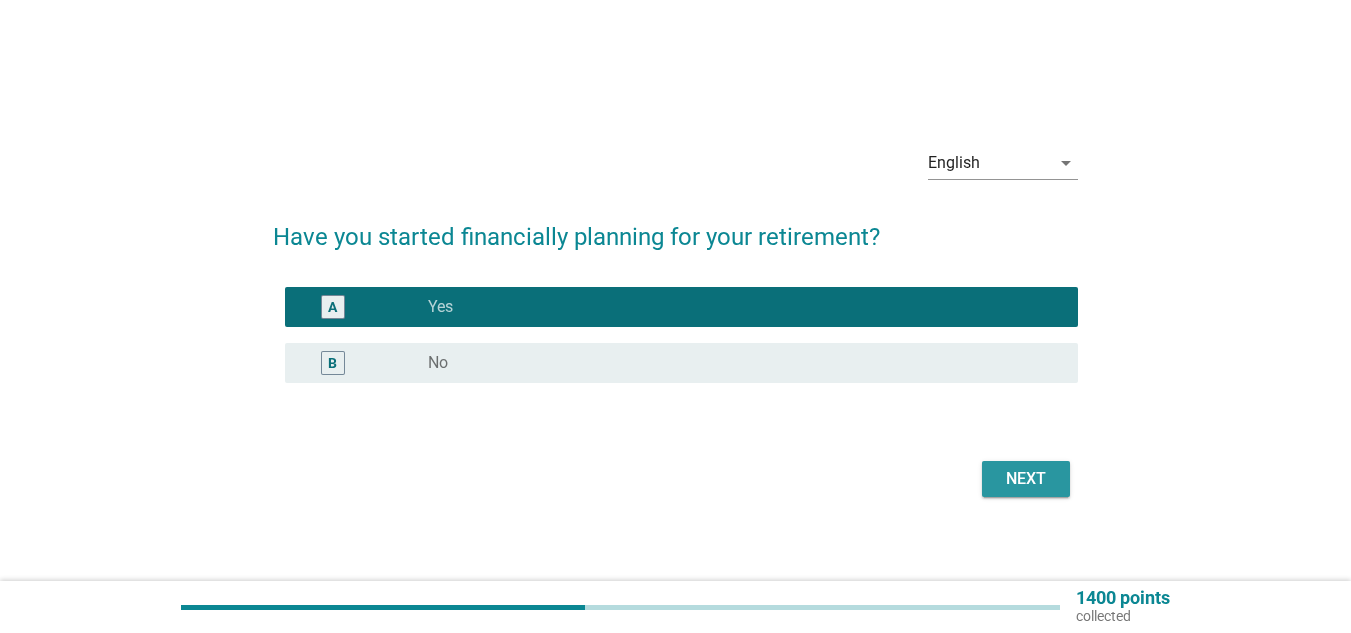 click on "Next" at bounding box center [1026, 479] 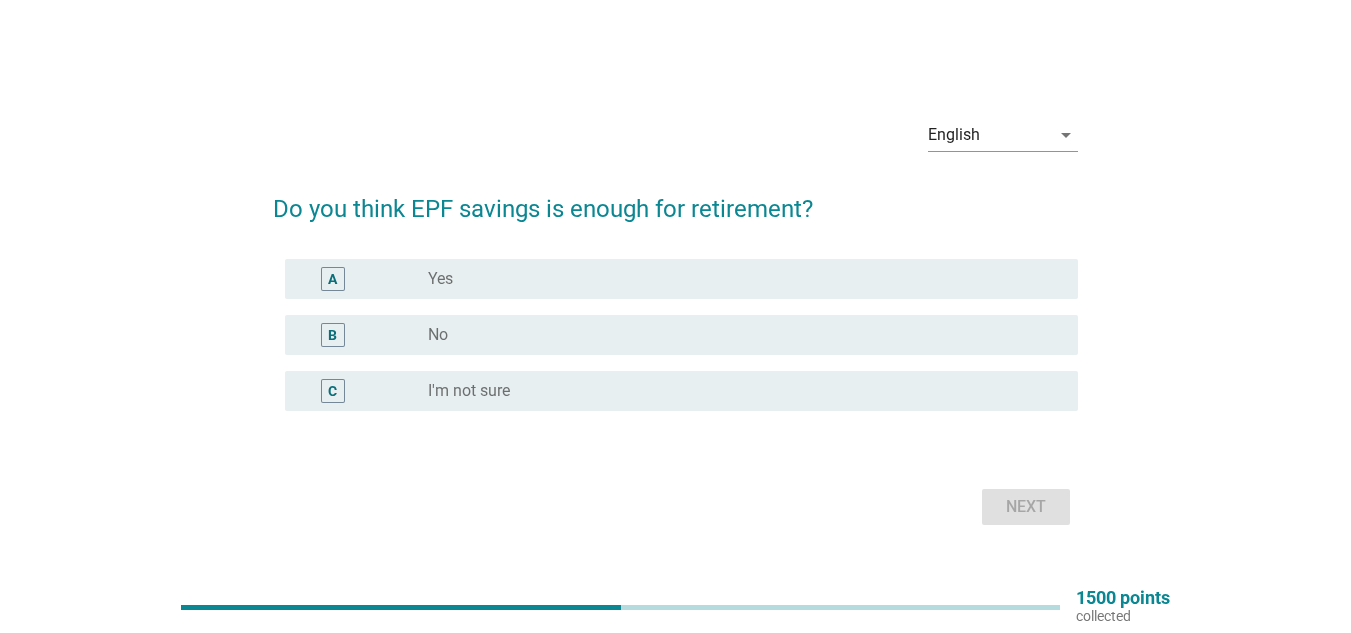click on "radio_button_unchecked Yes" at bounding box center (737, 279) 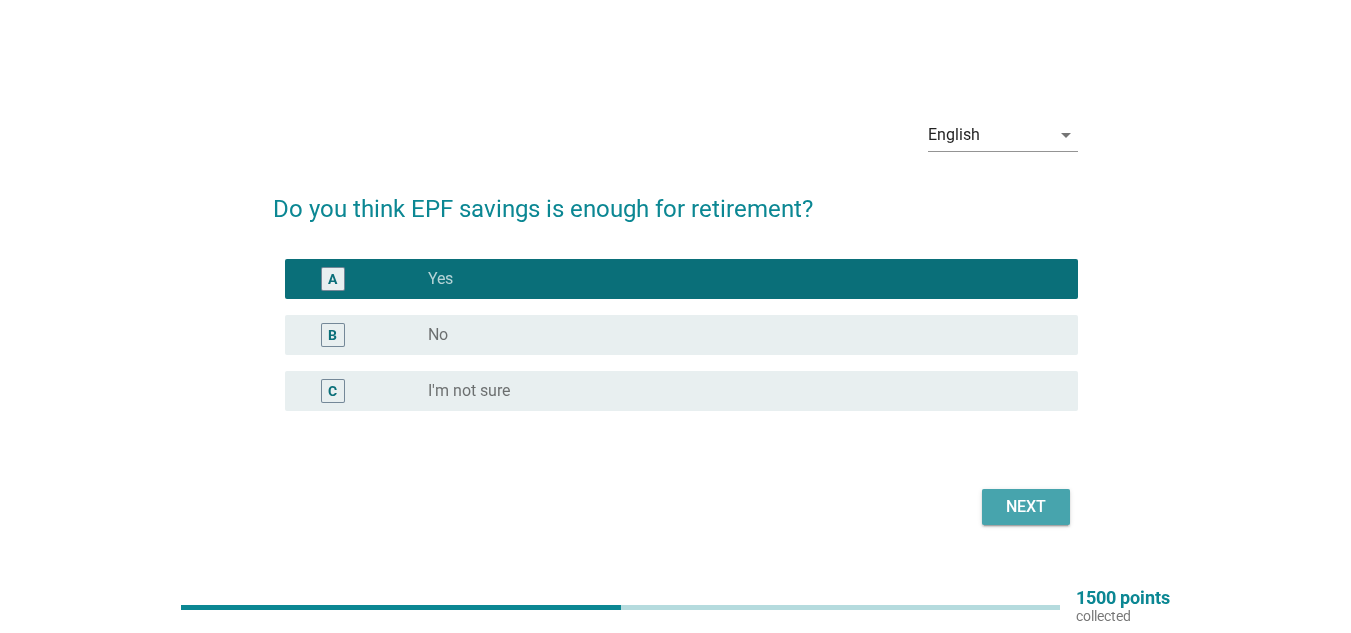 click on "Next" at bounding box center [1026, 507] 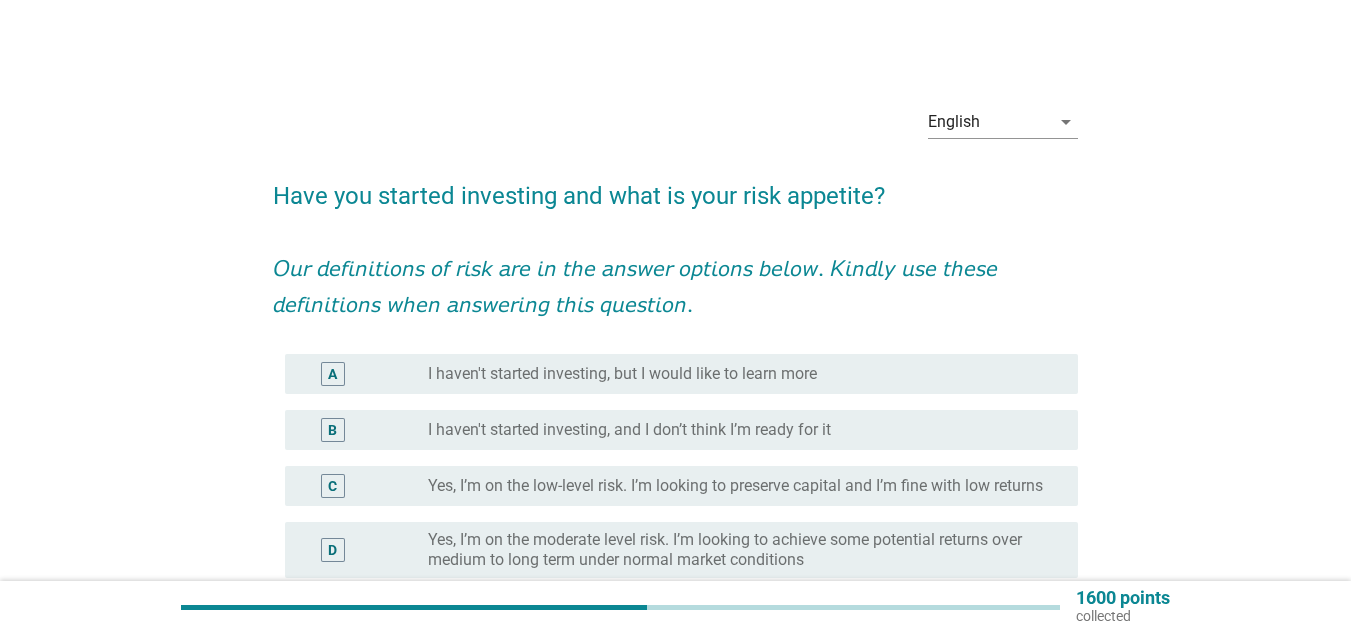 click on "Yes, I’m on the low-level risk. I’m looking to preserve capital and I’m fine with low returns" at bounding box center [735, 486] 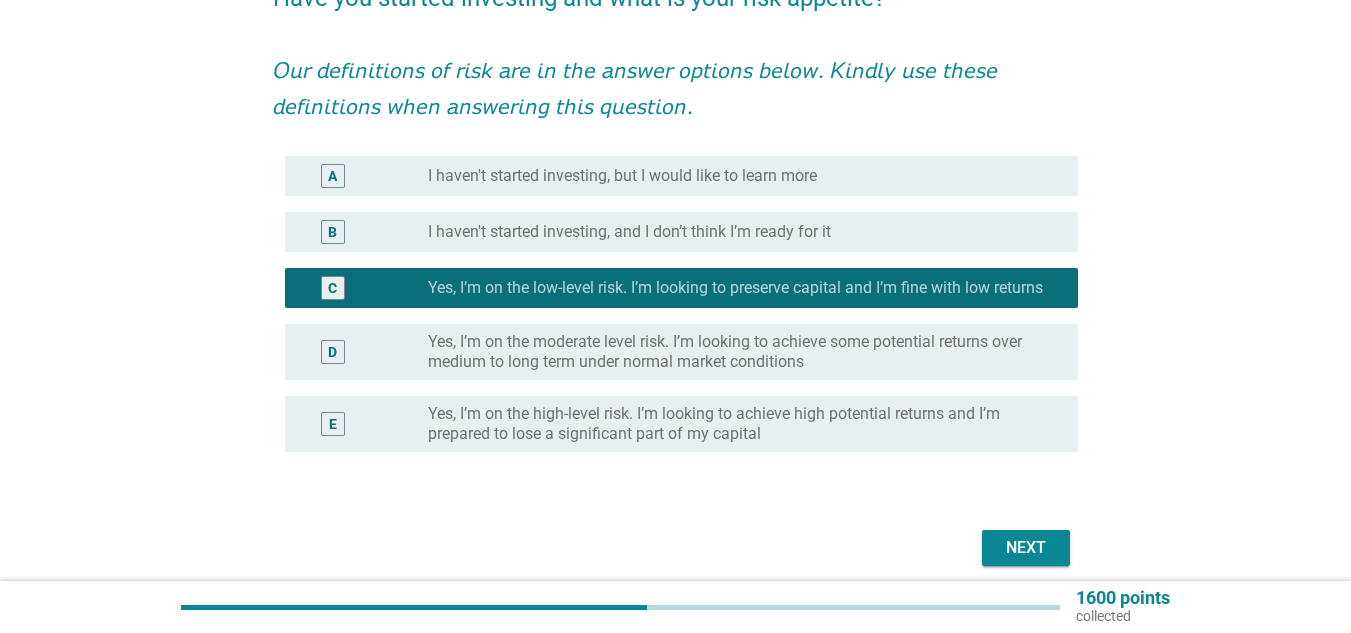 scroll, scrollTop: 200, scrollLeft: 0, axis: vertical 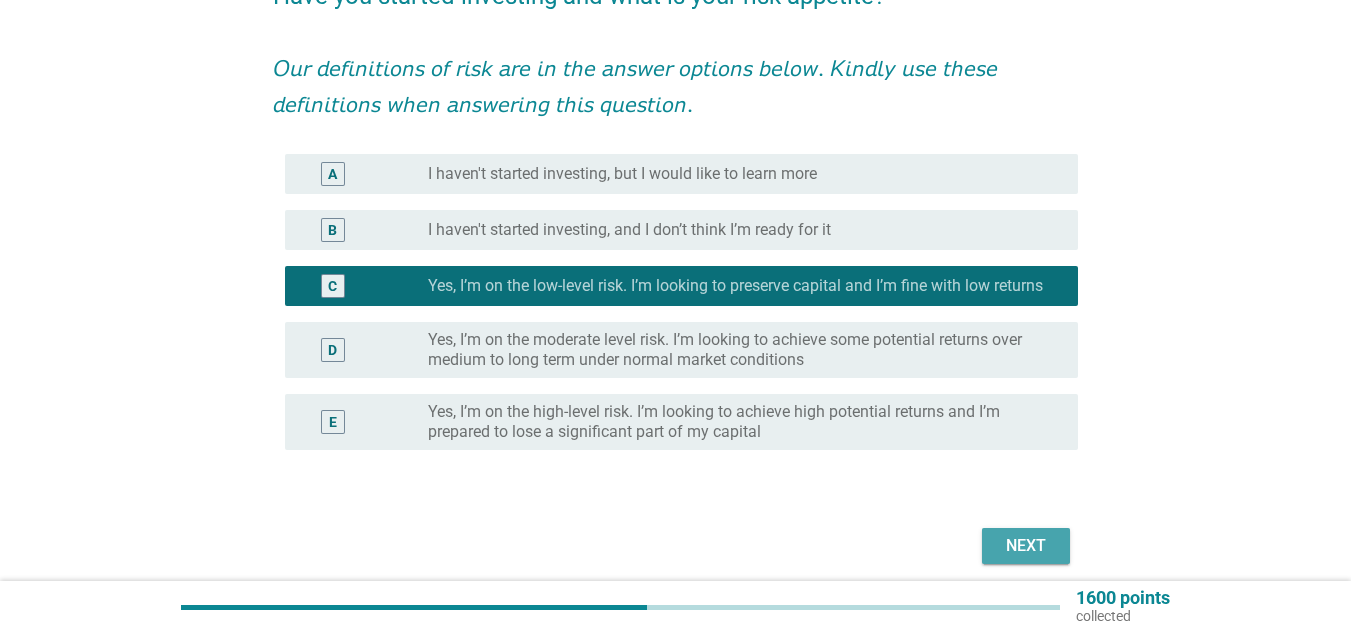 click on "Next" at bounding box center [1026, 546] 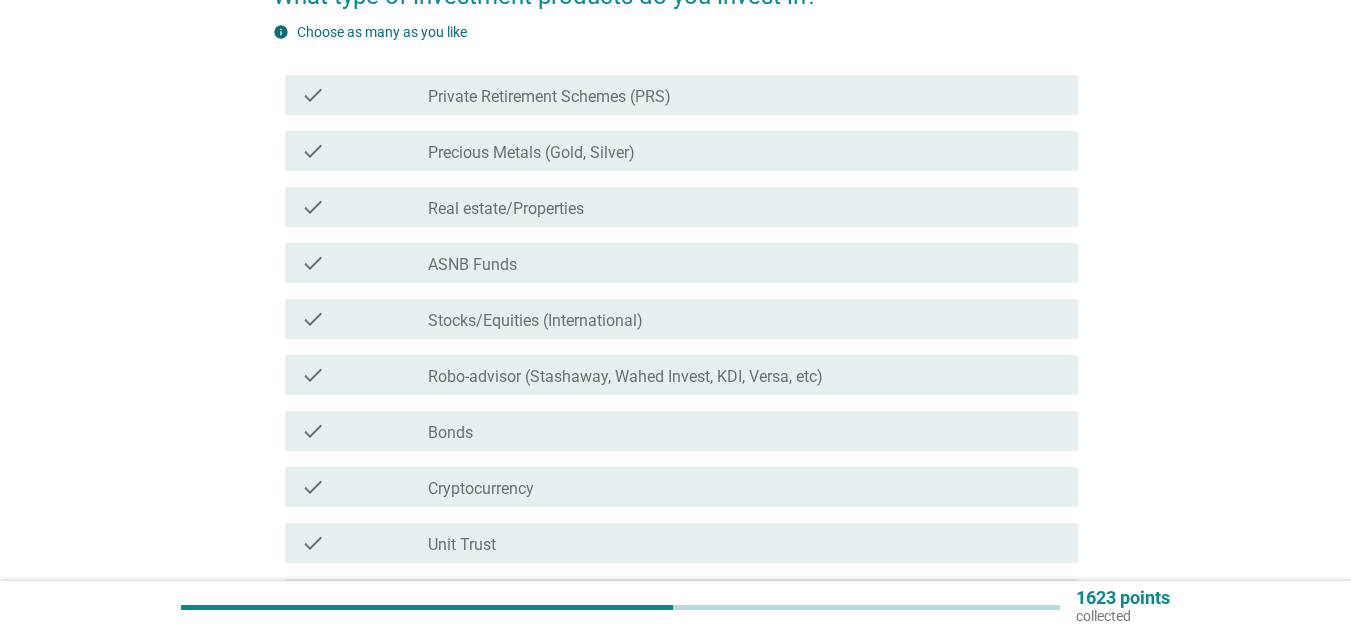 scroll, scrollTop: 0, scrollLeft: 0, axis: both 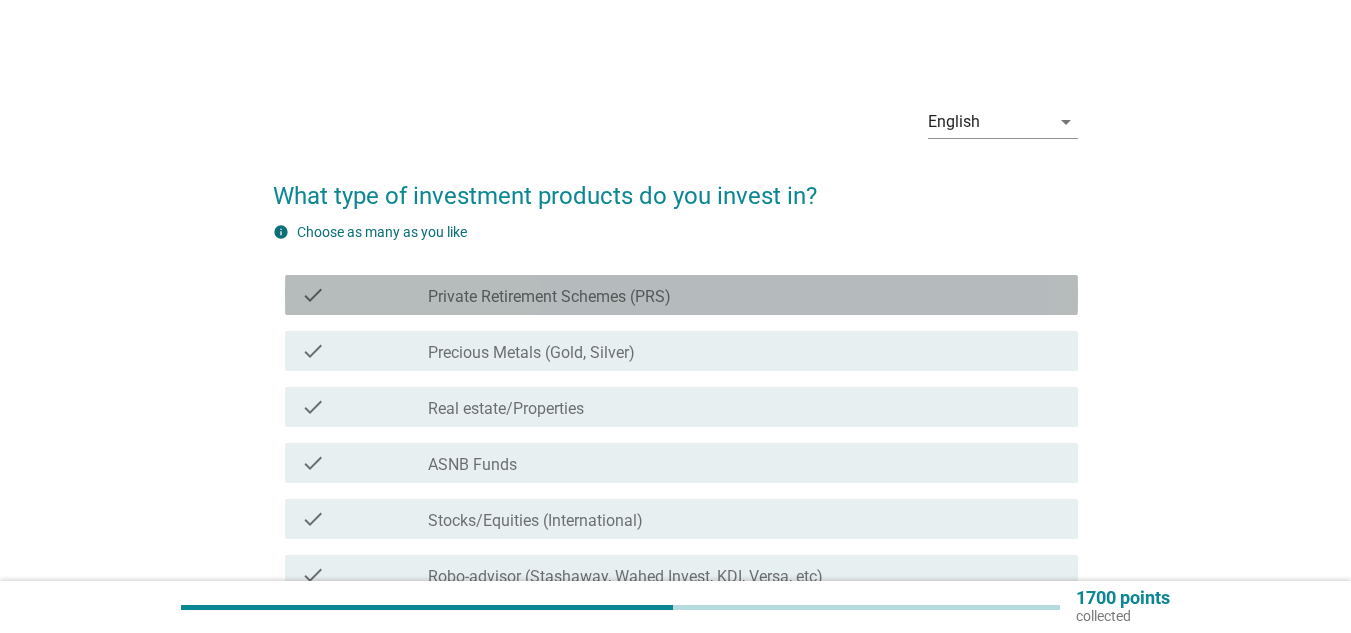 click on "Private Retirement Schemes (PRS)" at bounding box center [549, 297] 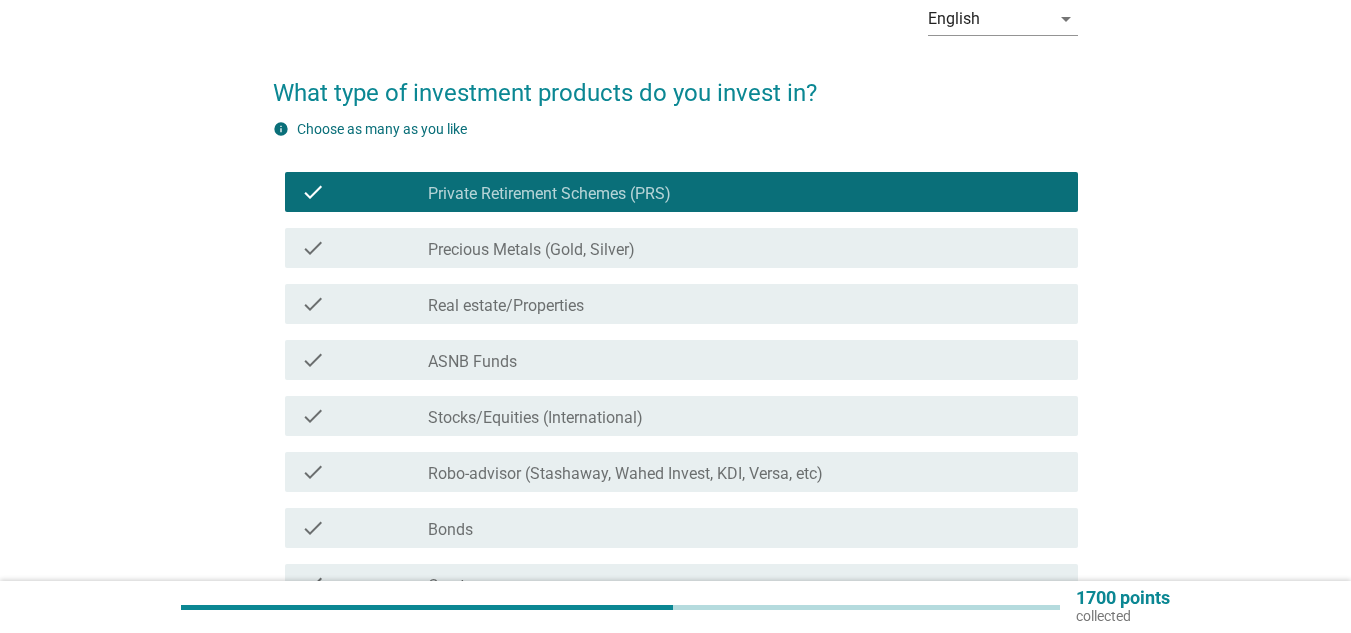 scroll, scrollTop: 200, scrollLeft: 0, axis: vertical 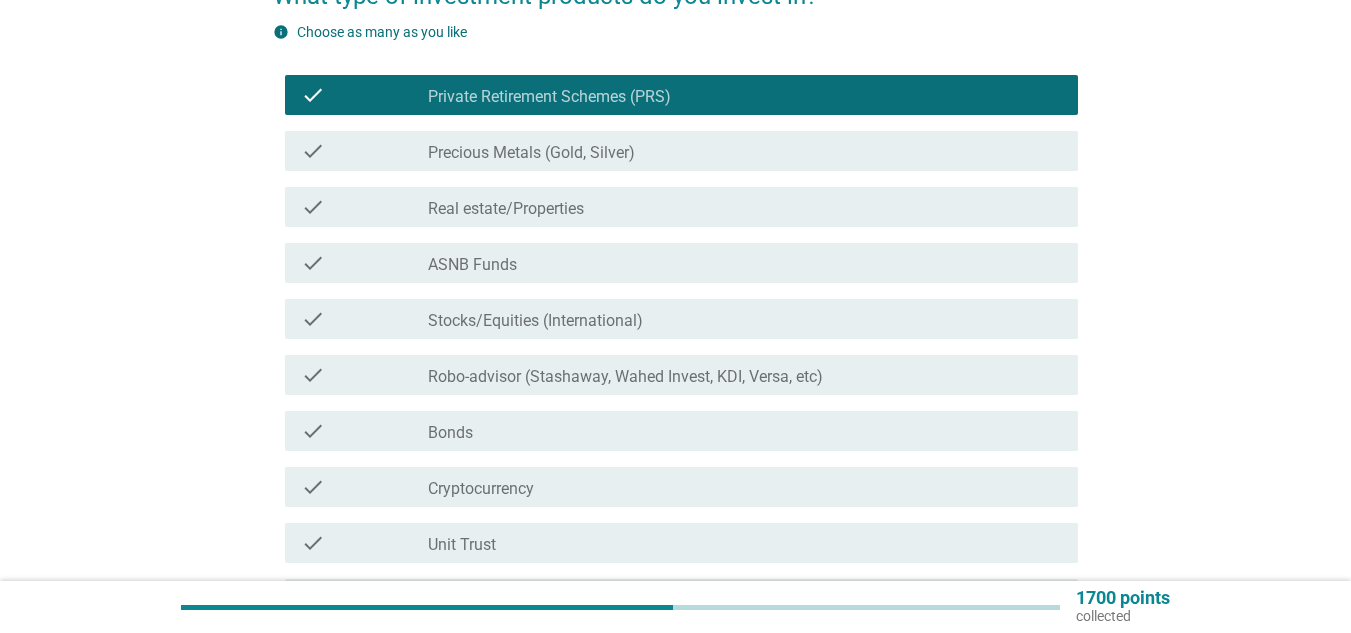 click on "check_box_outline_blank Stocks/Equities (International)" at bounding box center [745, 319] 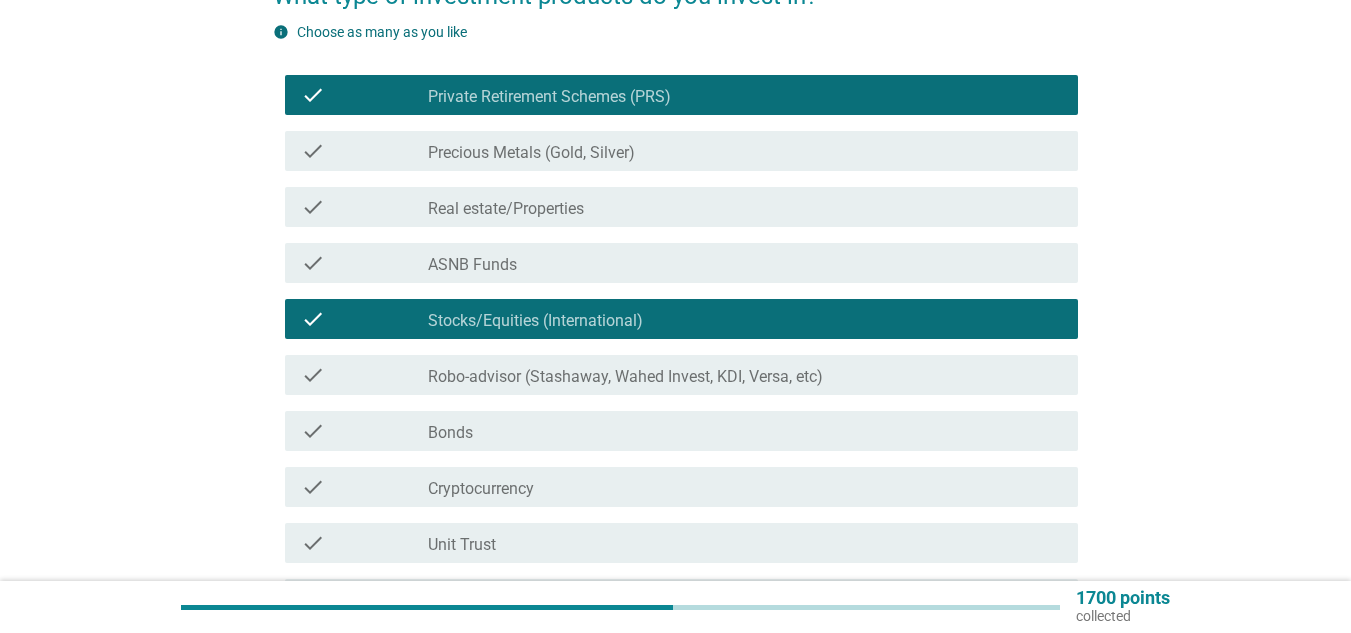 click on "check_box_outline_blank Stocks/Equities (International)" at bounding box center (745, 319) 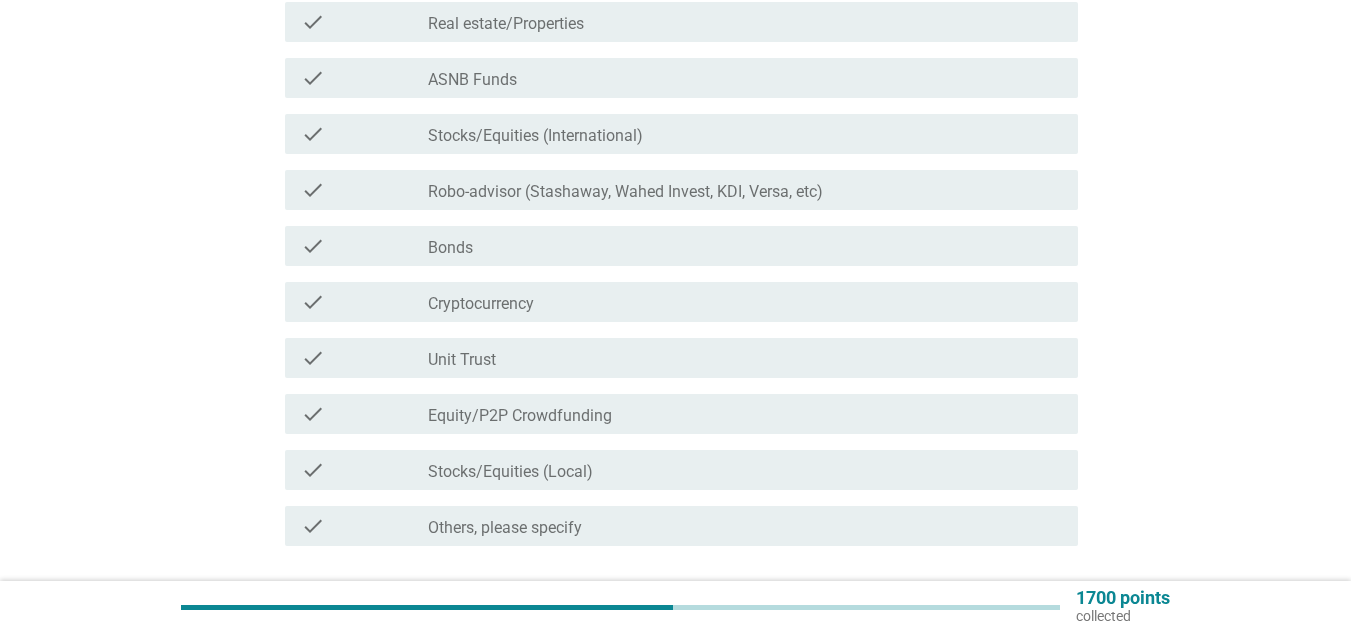 scroll, scrollTop: 500, scrollLeft: 0, axis: vertical 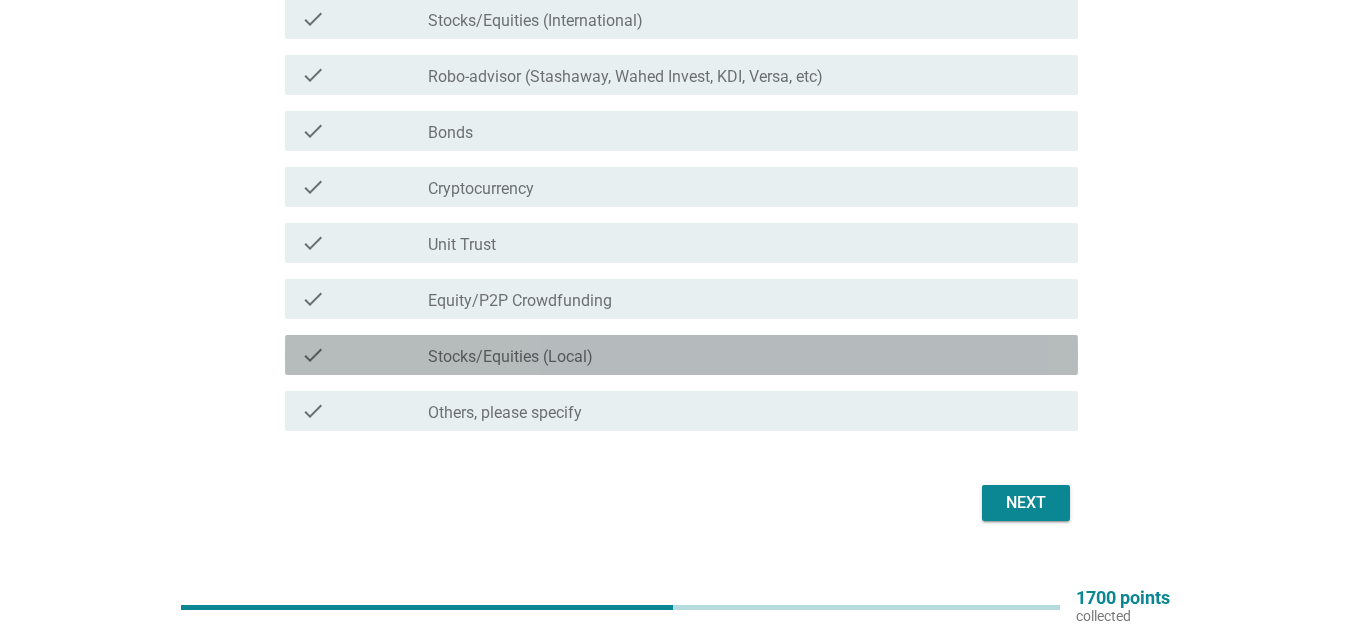 click on "check_box_outline_blank Stocks/Equities (Local)" at bounding box center [745, 355] 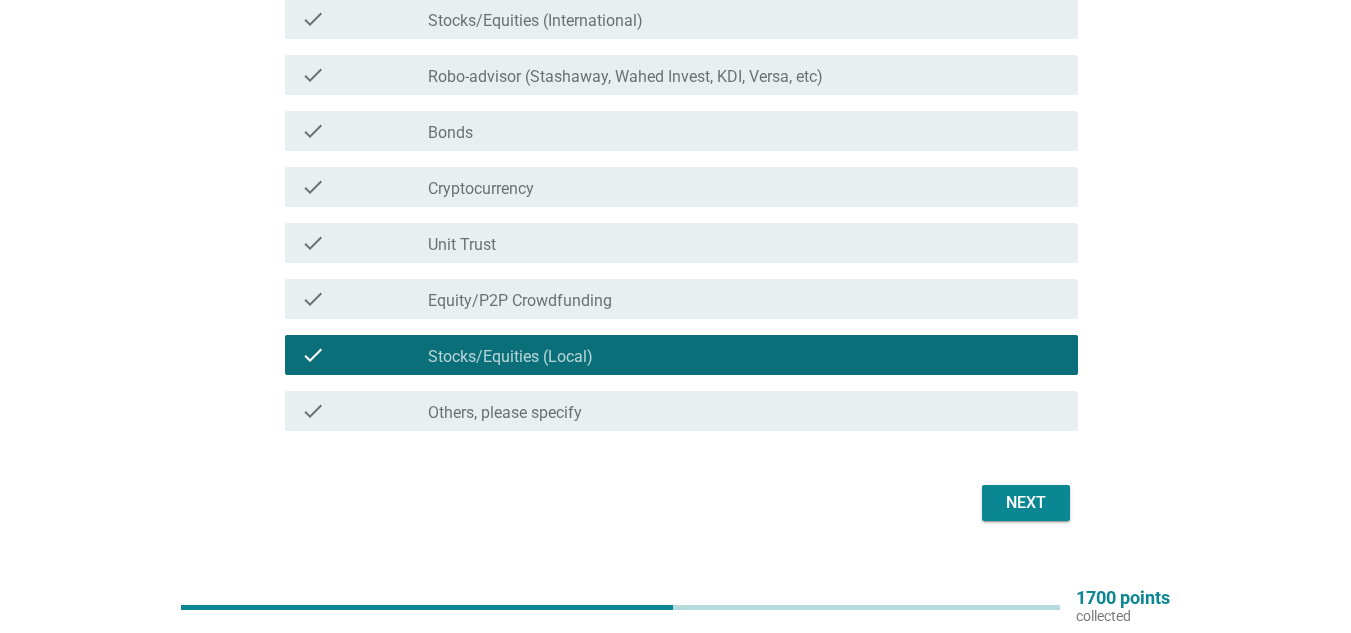 click on "Next" at bounding box center [1026, 503] 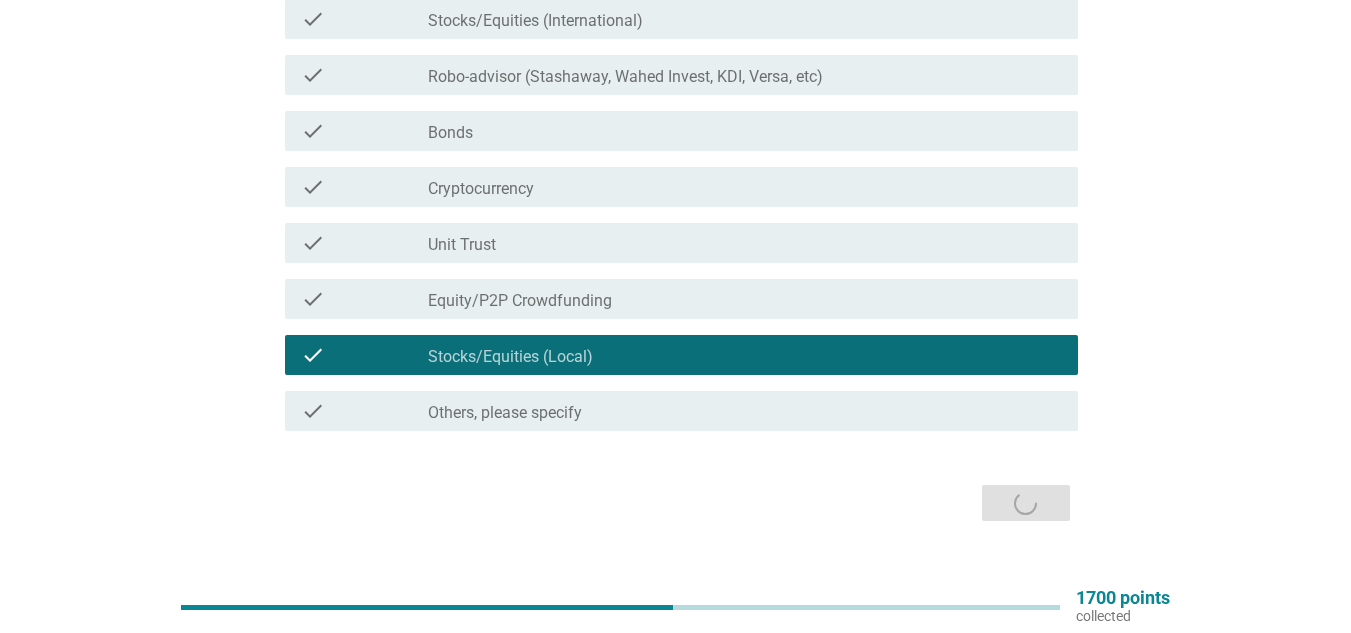 scroll, scrollTop: 0, scrollLeft: 0, axis: both 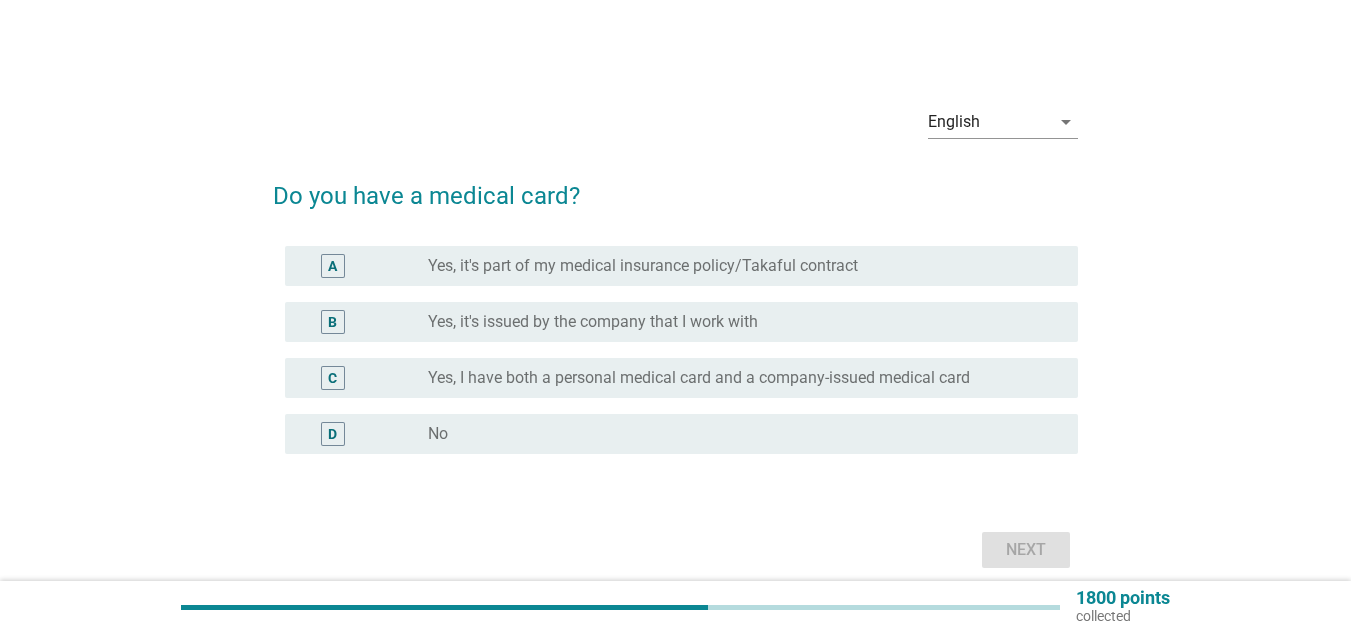 click on "Yes, it's issued by the company that I work with" at bounding box center (593, 322) 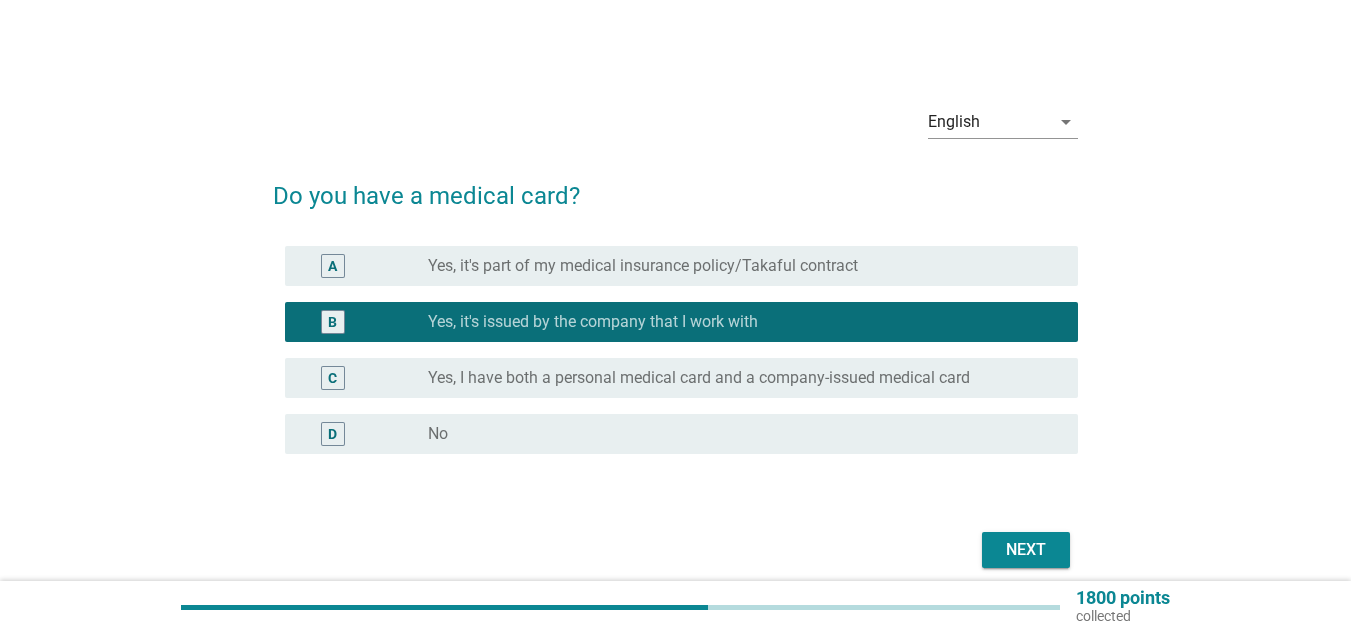 click on "Next" at bounding box center [1026, 550] 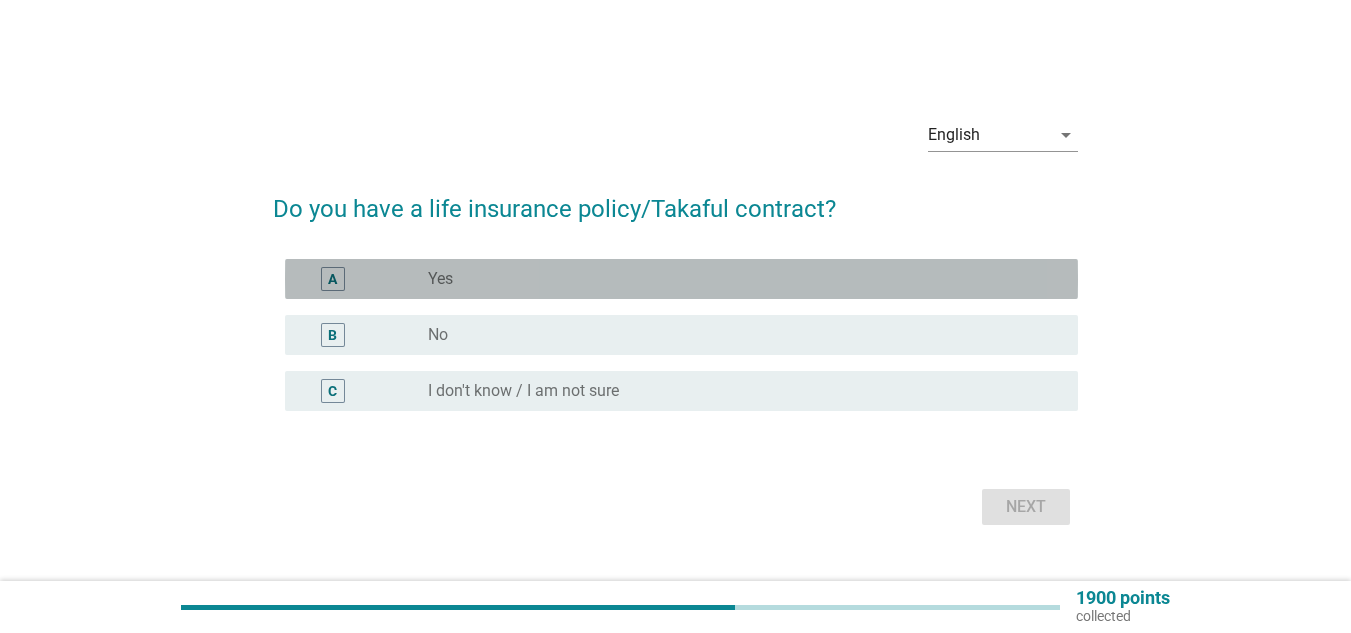 click on "radio_button_unchecked Yes" at bounding box center (737, 279) 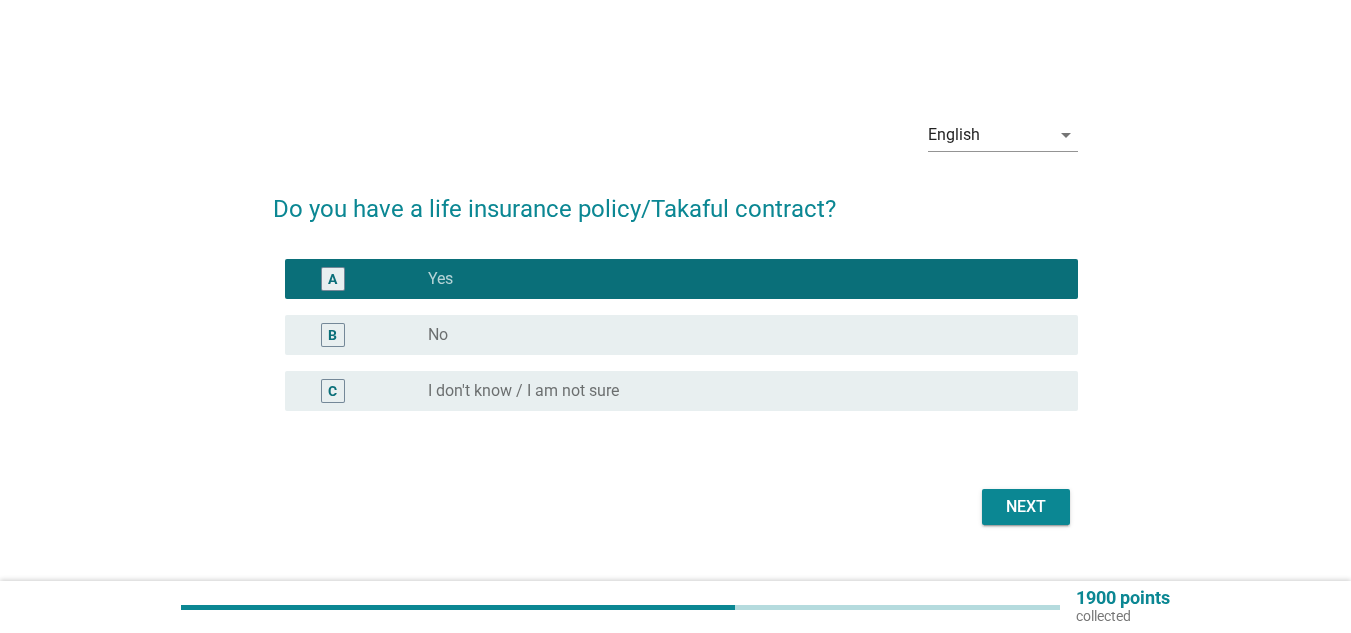 click on "Next" at bounding box center (1026, 507) 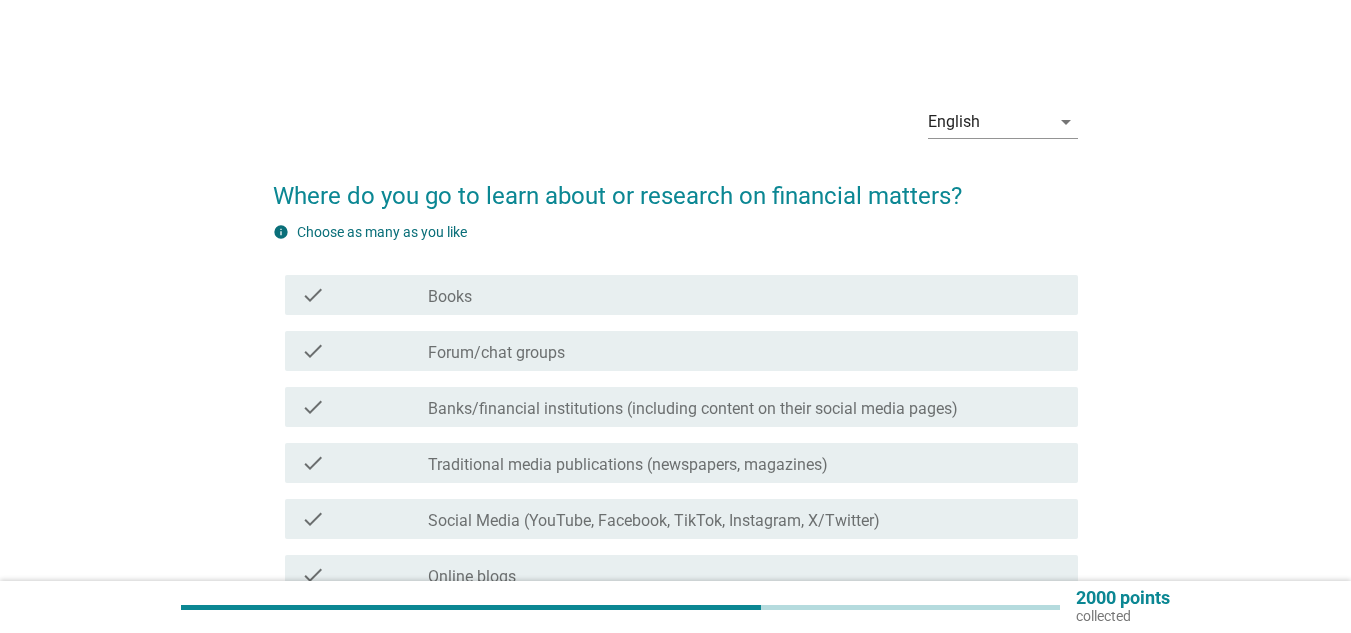 scroll, scrollTop: 100, scrollLeft: 0, axis: vertical 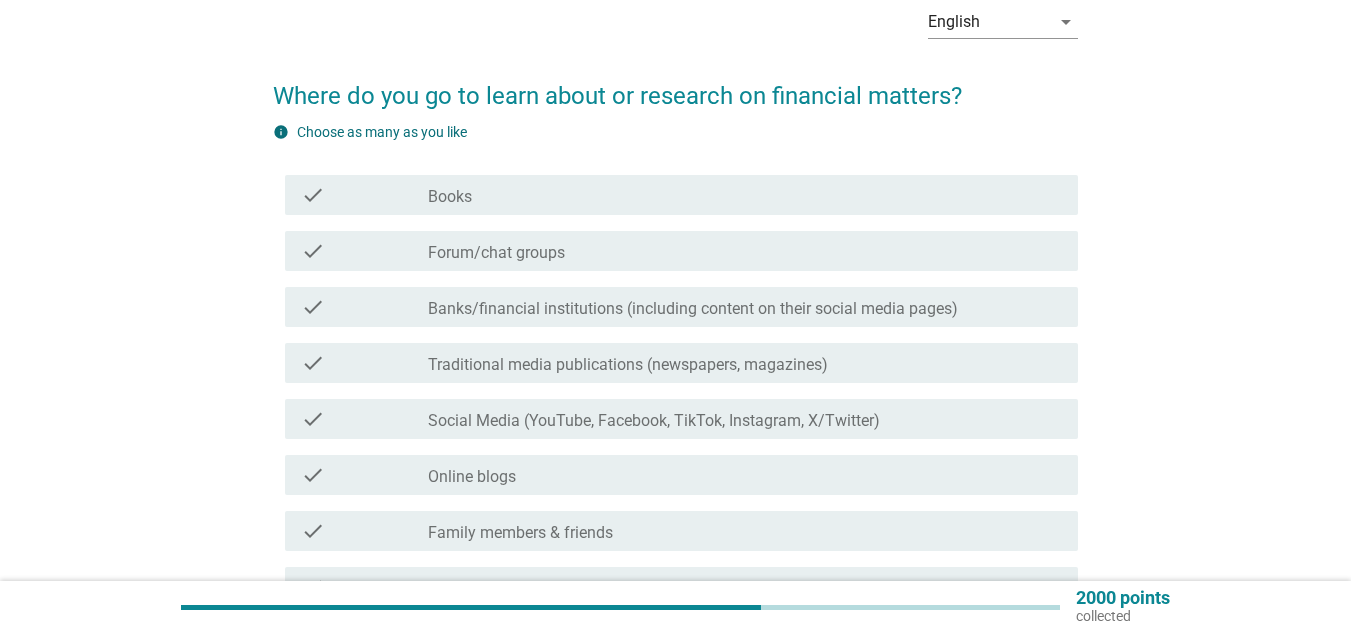click on "check_box_outline_blank Social Media (YouTube, Facebook, TikTok, Instagram, X/Twitter)" at bounding box center [745, 419] 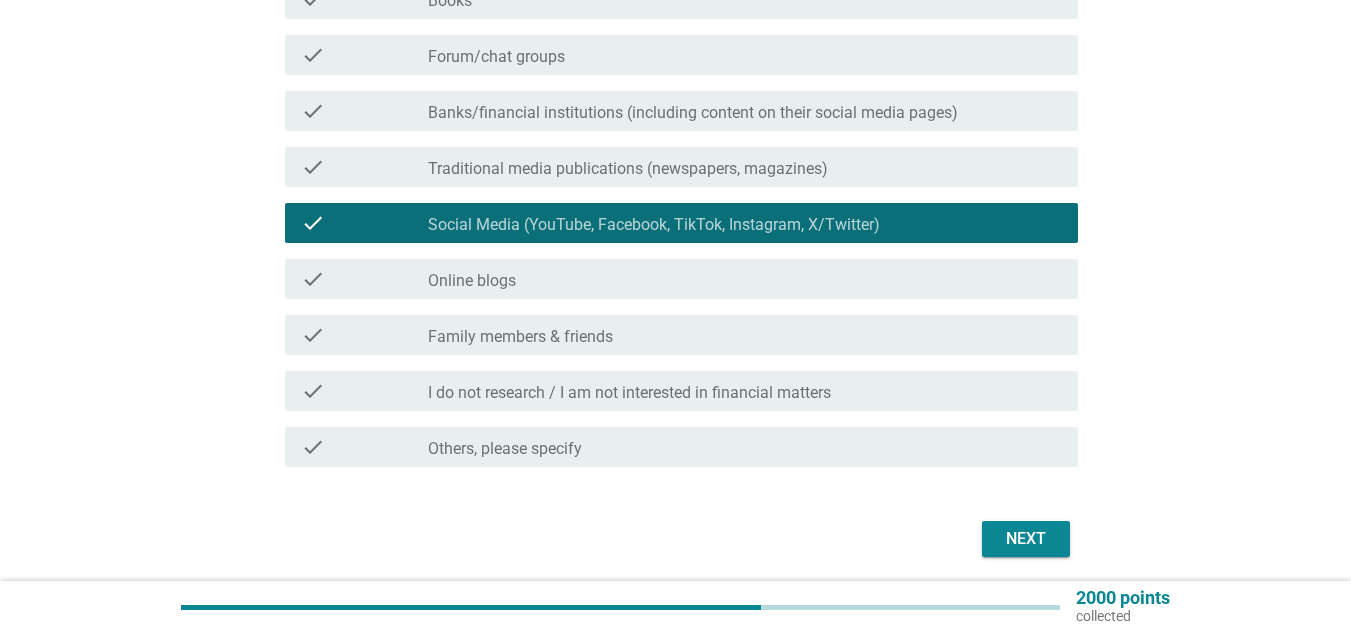 scroll, scrollTop: 300, scrollLeft: 0, axis: vertical 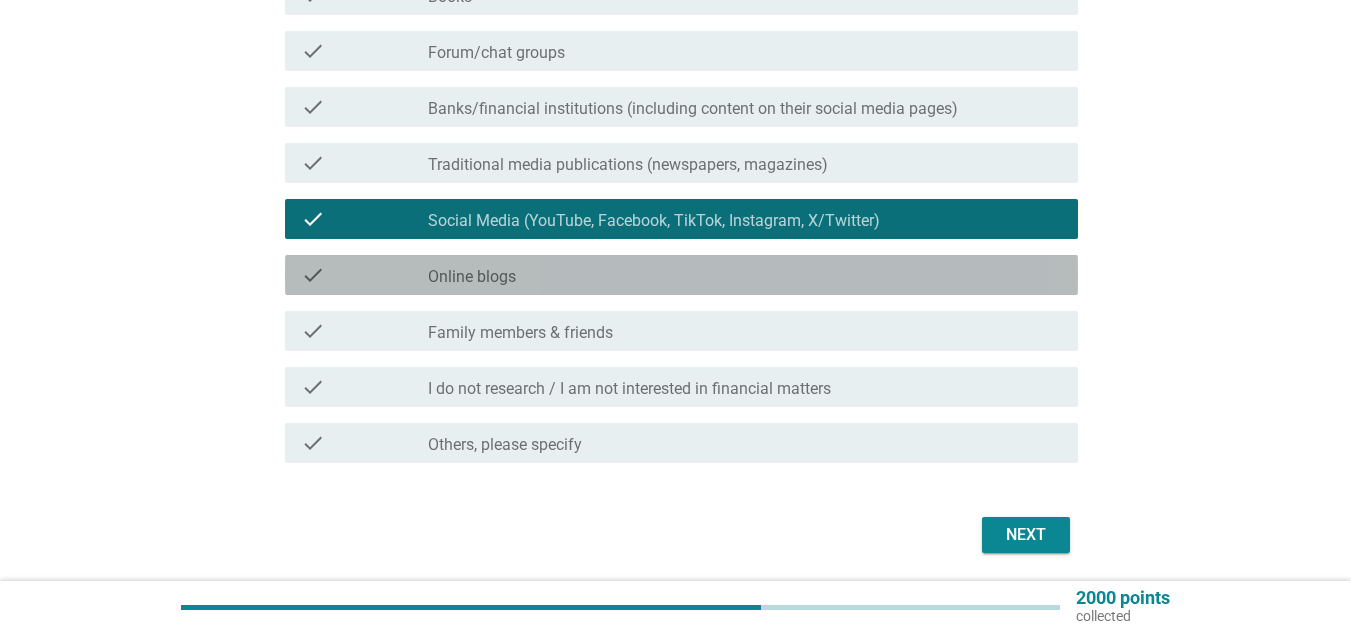 click on "check_box_outline_blank Online blogs" at bounding box center [745, 275] 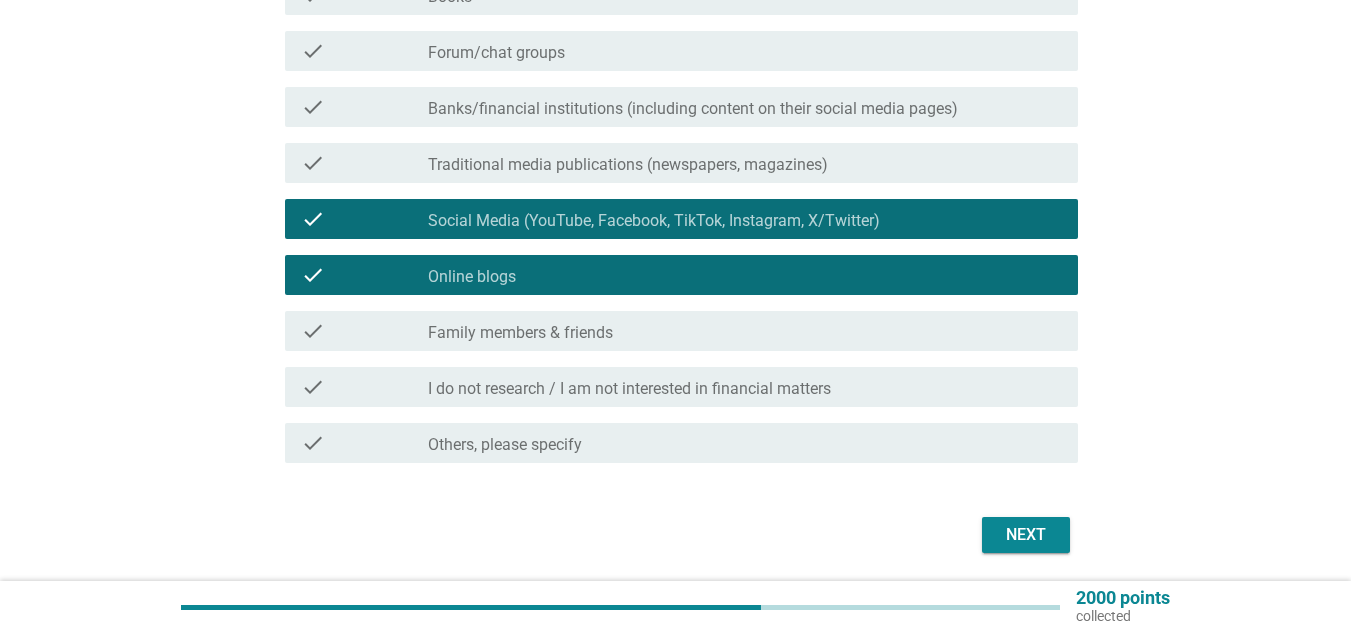 click on "Next" at bounding box center (1026, 535) 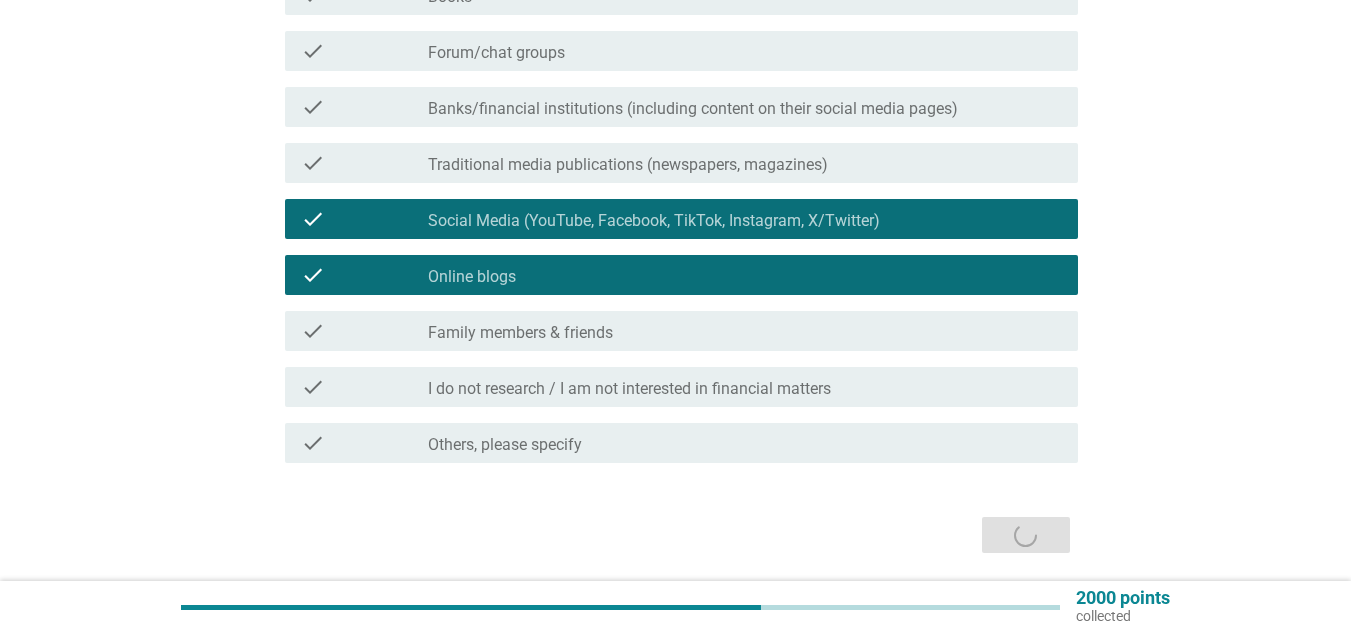 scroll, scrollTop: 0, scrollLeft: 0, axis: both 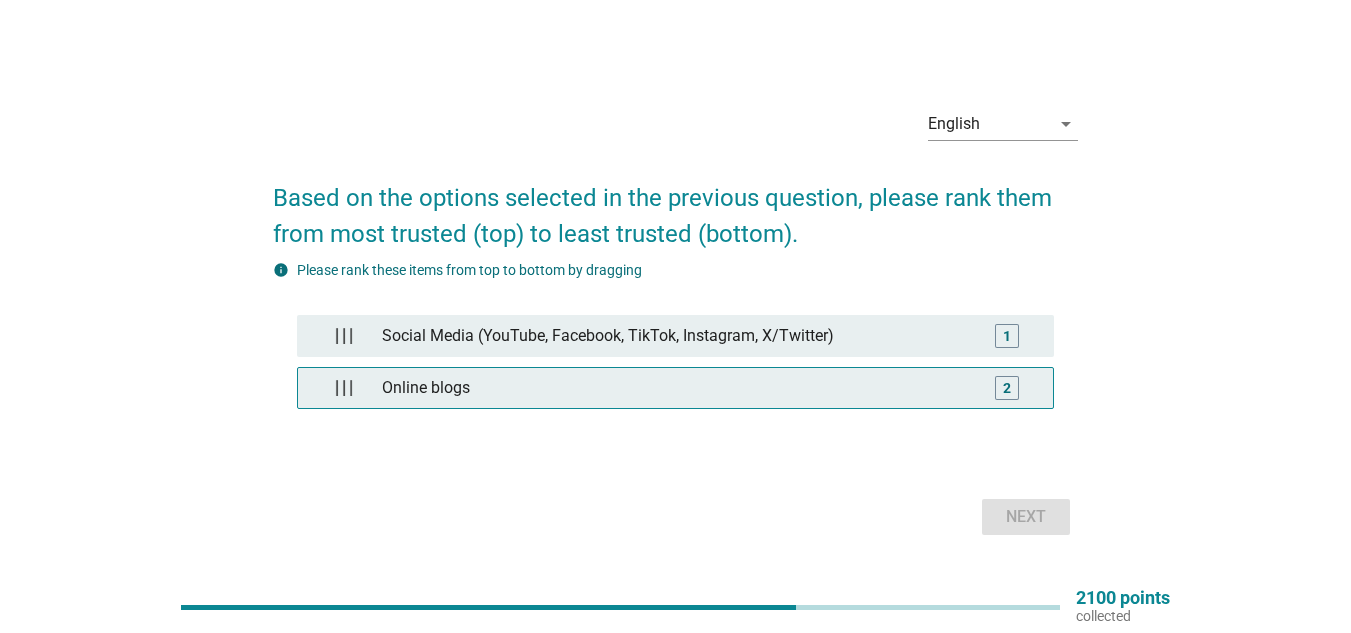 click on "Online blogs" at bounding box center (675, 388) 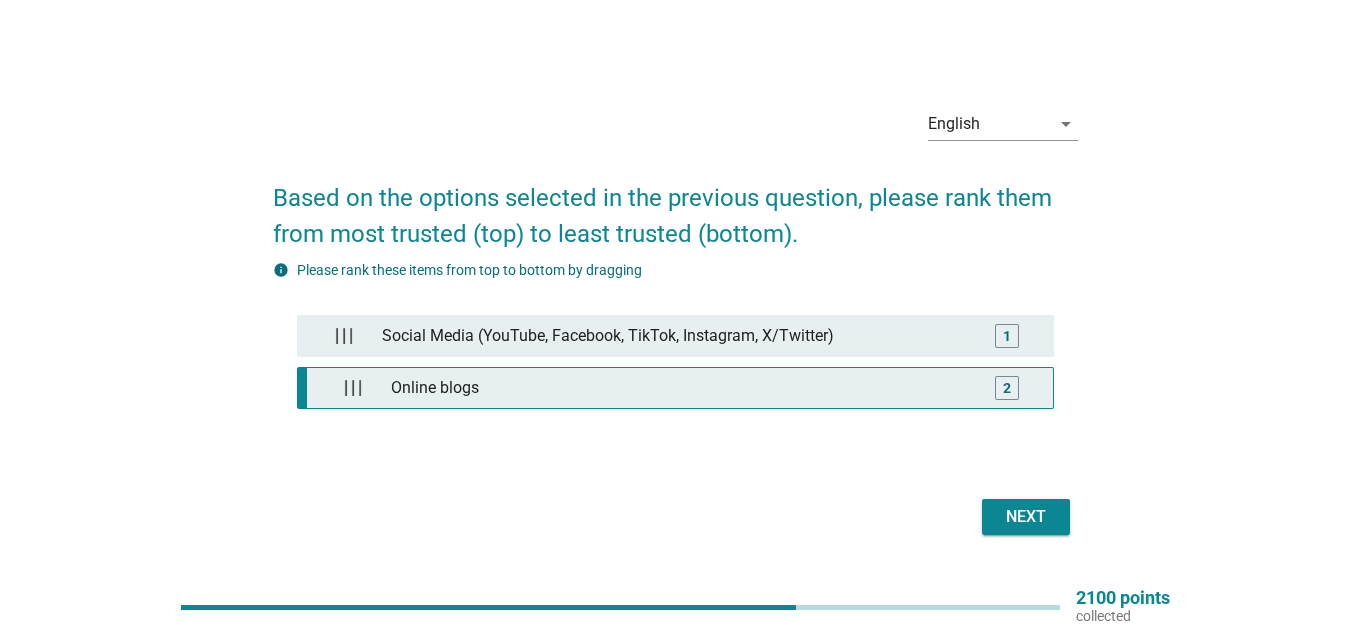 type 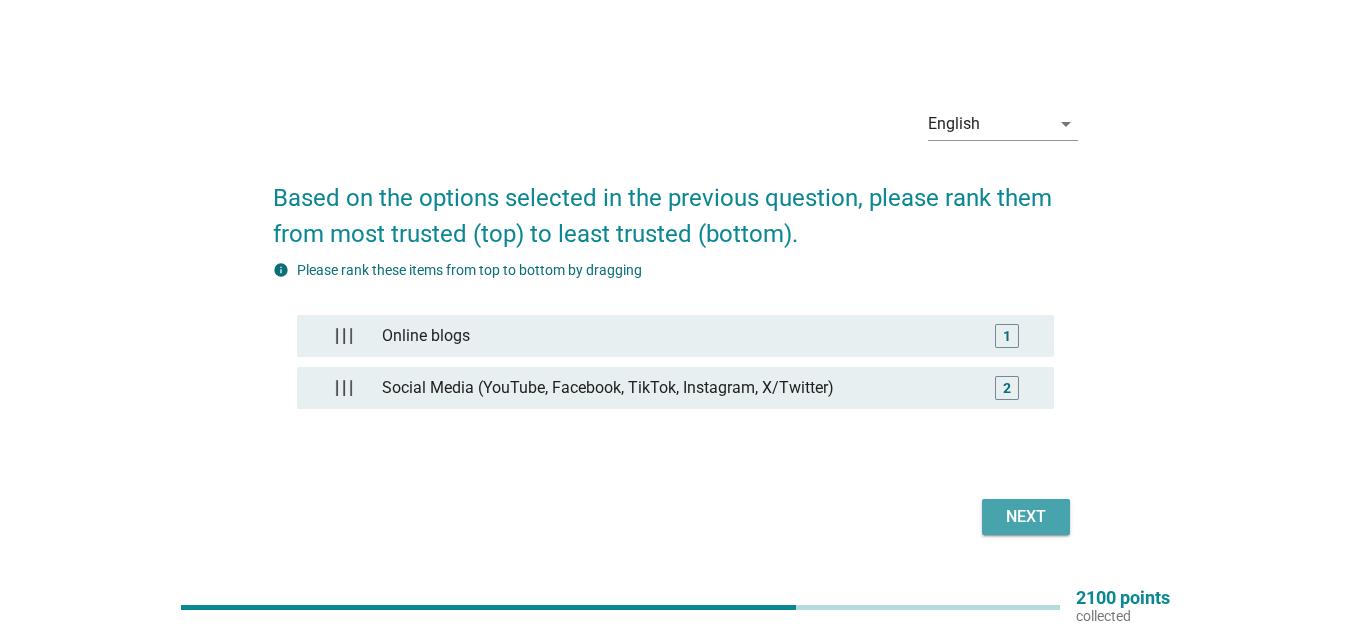 click on "Next" at bounding box center (1026, 517) 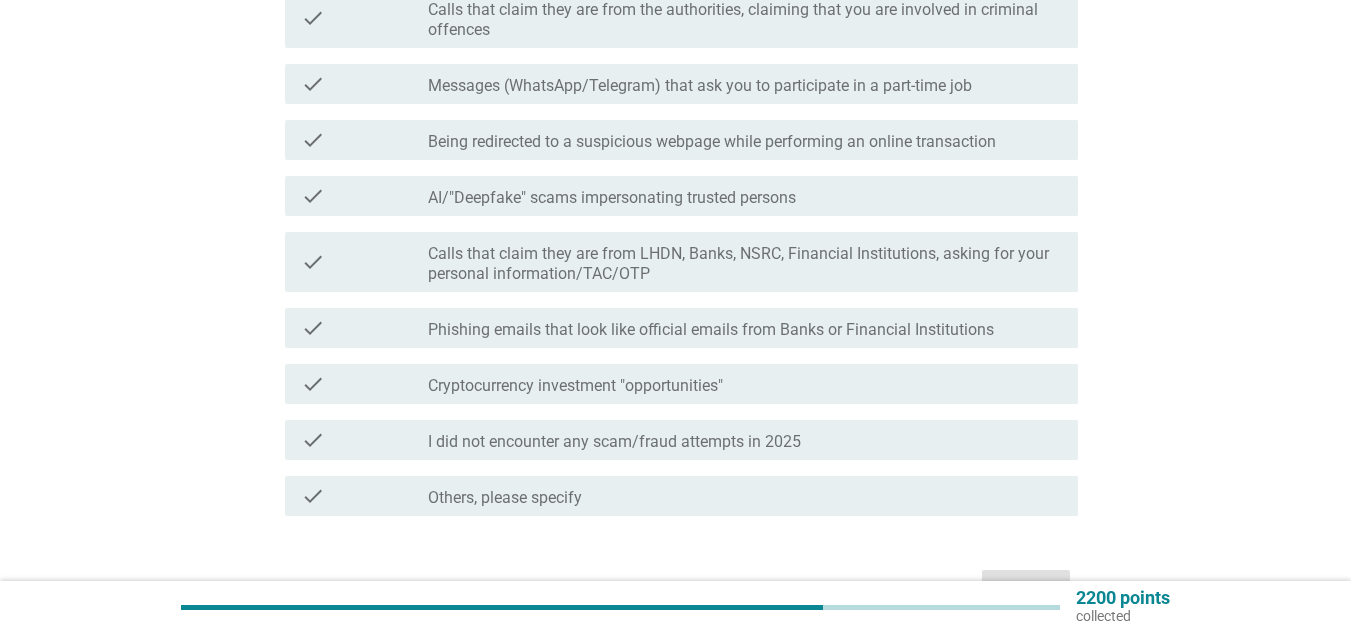 scroll, scrollTop: 400, scrollLeft: 0, axis: vertical 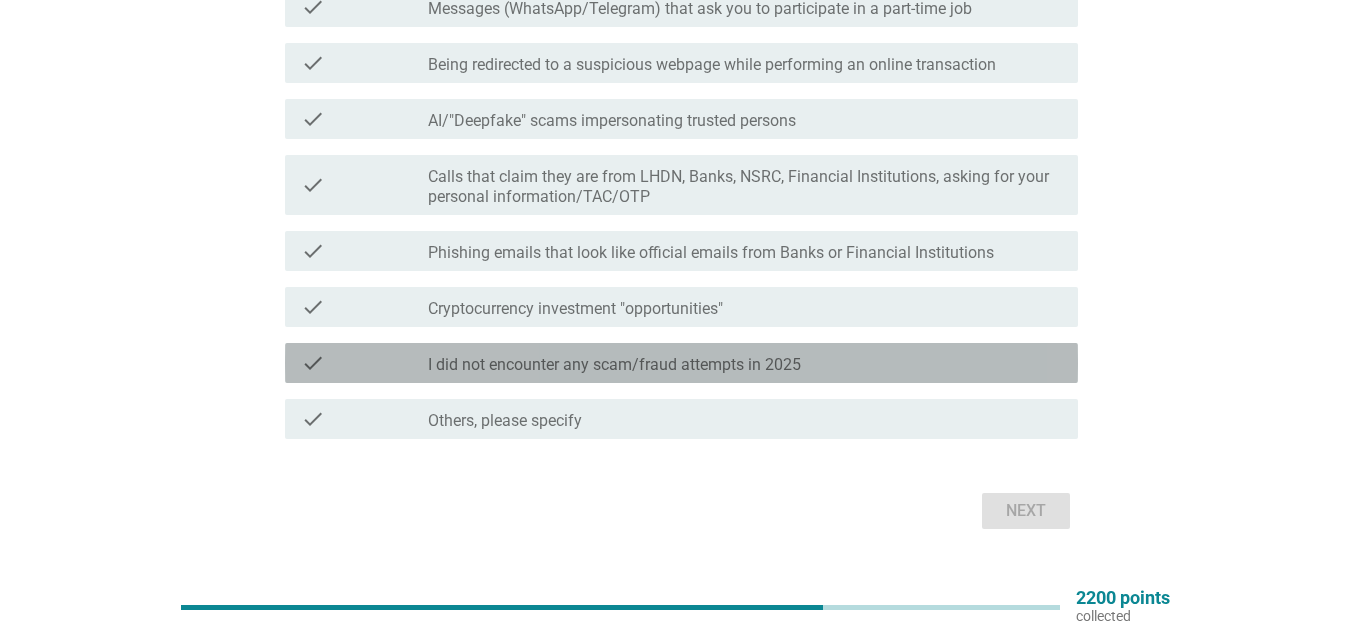 click on "check     check_box_outline_blank I did not encounter any scam/fraud attempts in 2025" at bounding box center [681, 363] 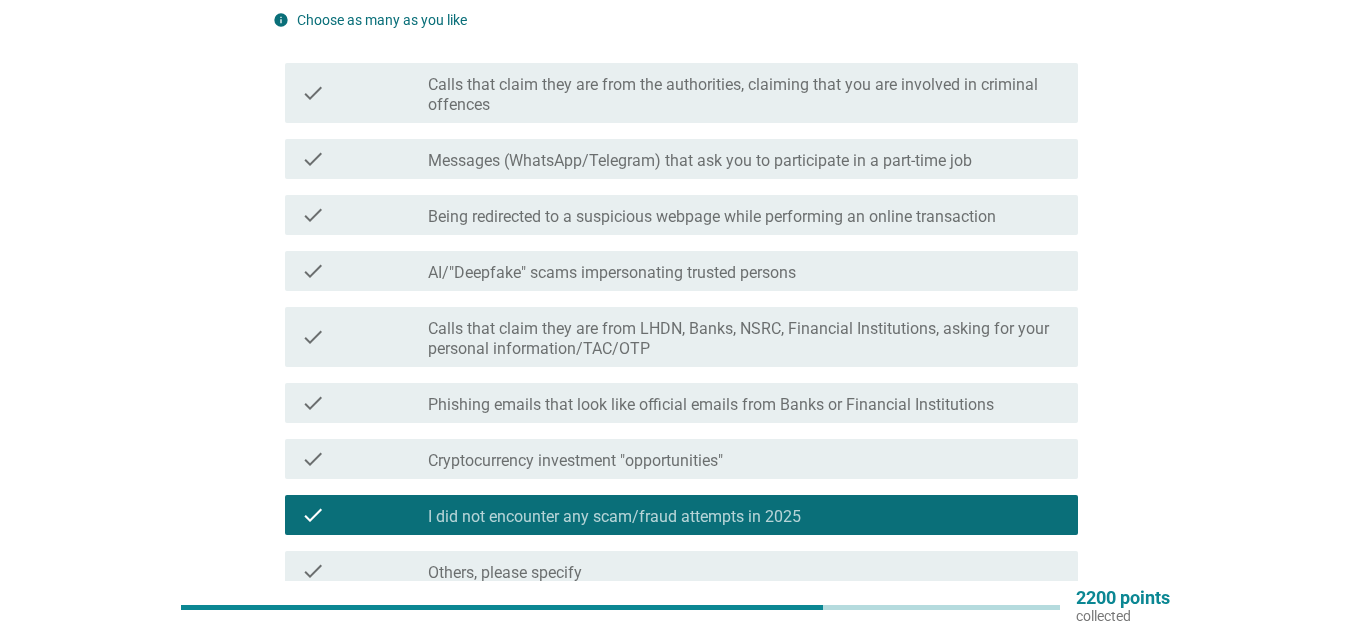 scroll, scrollTop: 200, scrollLeft: 0, axis: vertical 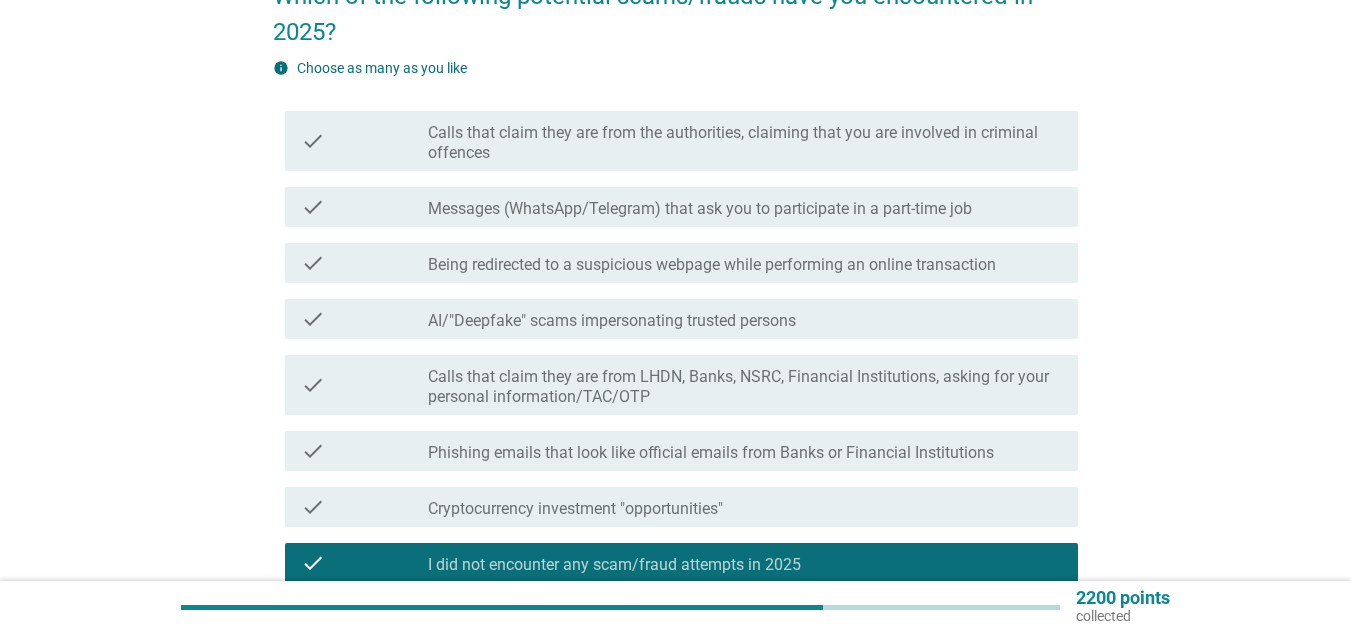 click on "Calls that claim they are from the authorities, claiming that you are involved in criminal offences" at bounding box center [745, 143] 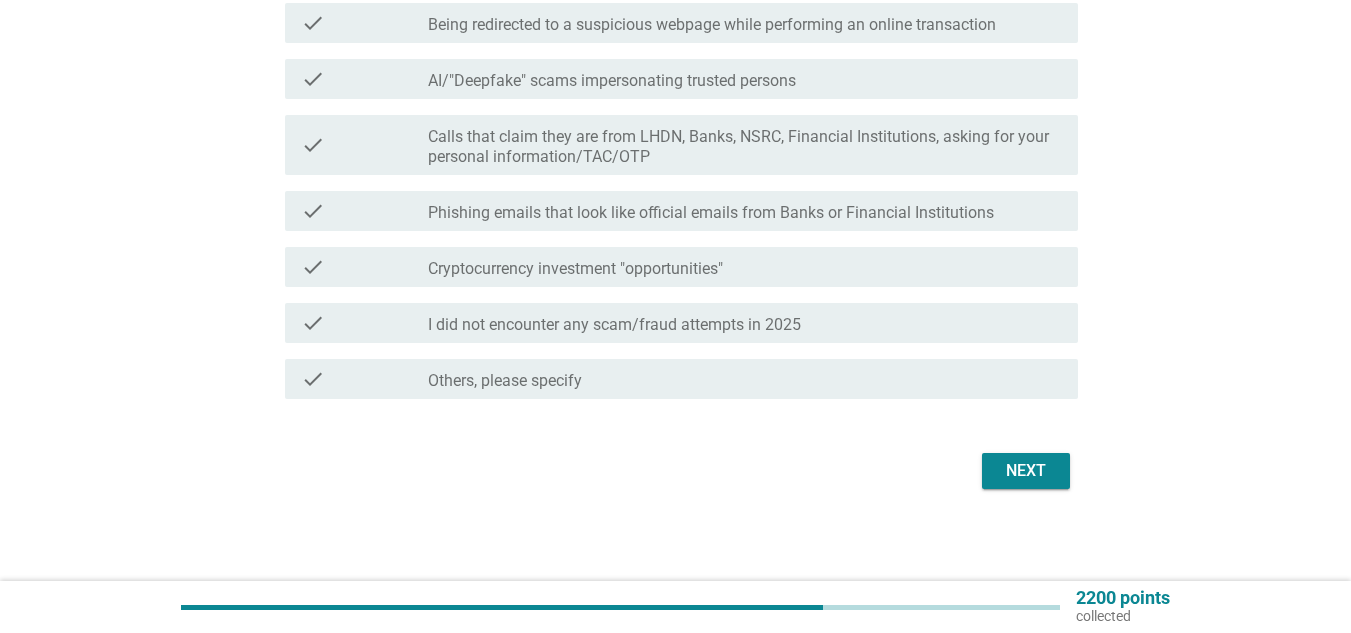 scroll, scrollTop: 444, scrollLeft: 0, axis: vertical 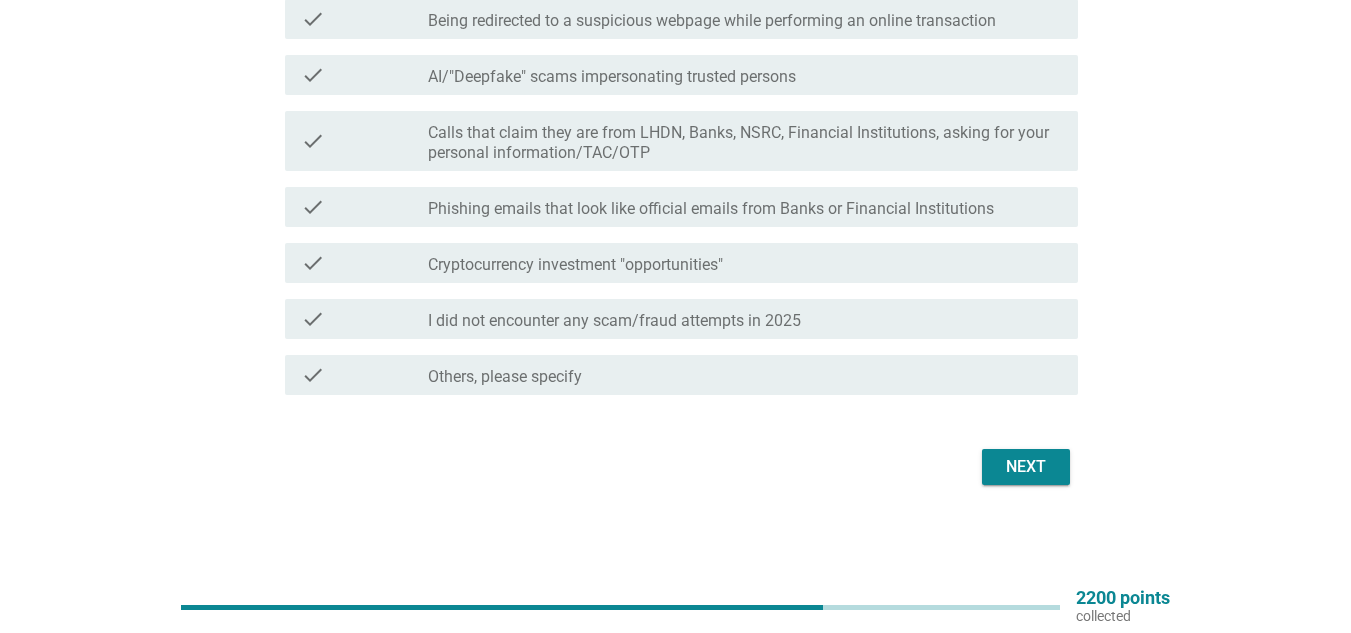 click on "Next" at bounding box center (1026, 467) 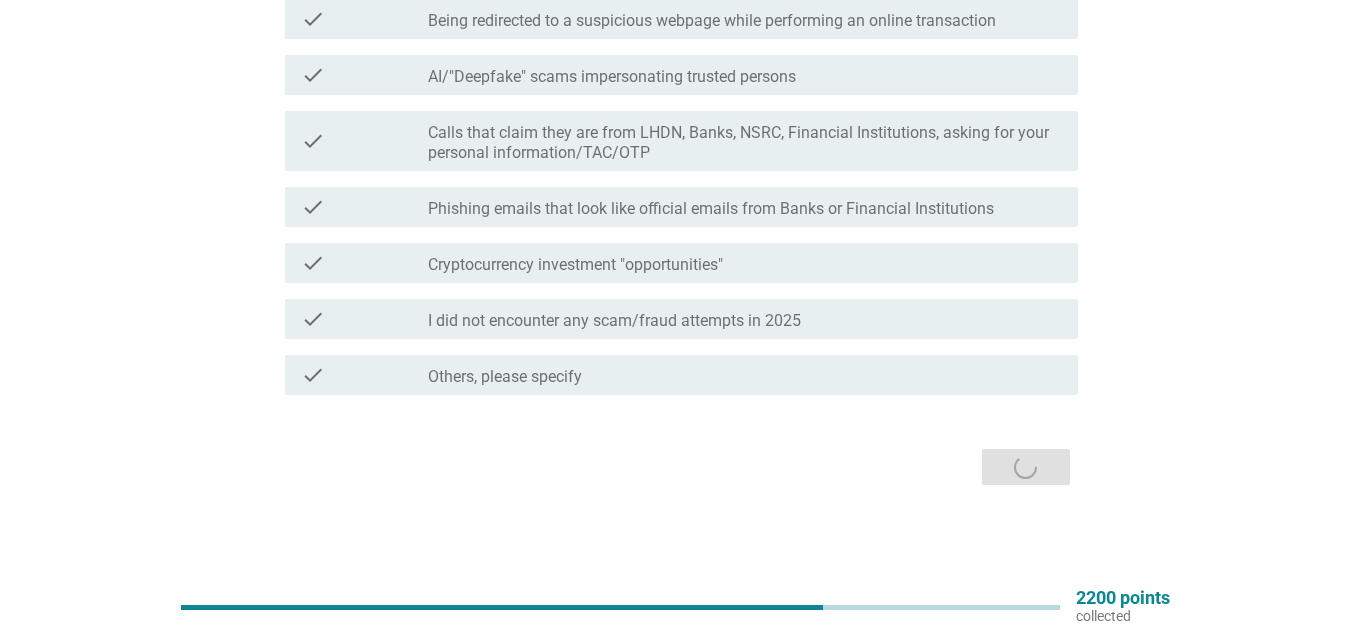 scroll, scrollTop: 0, scrollLeft: 0, axis: both 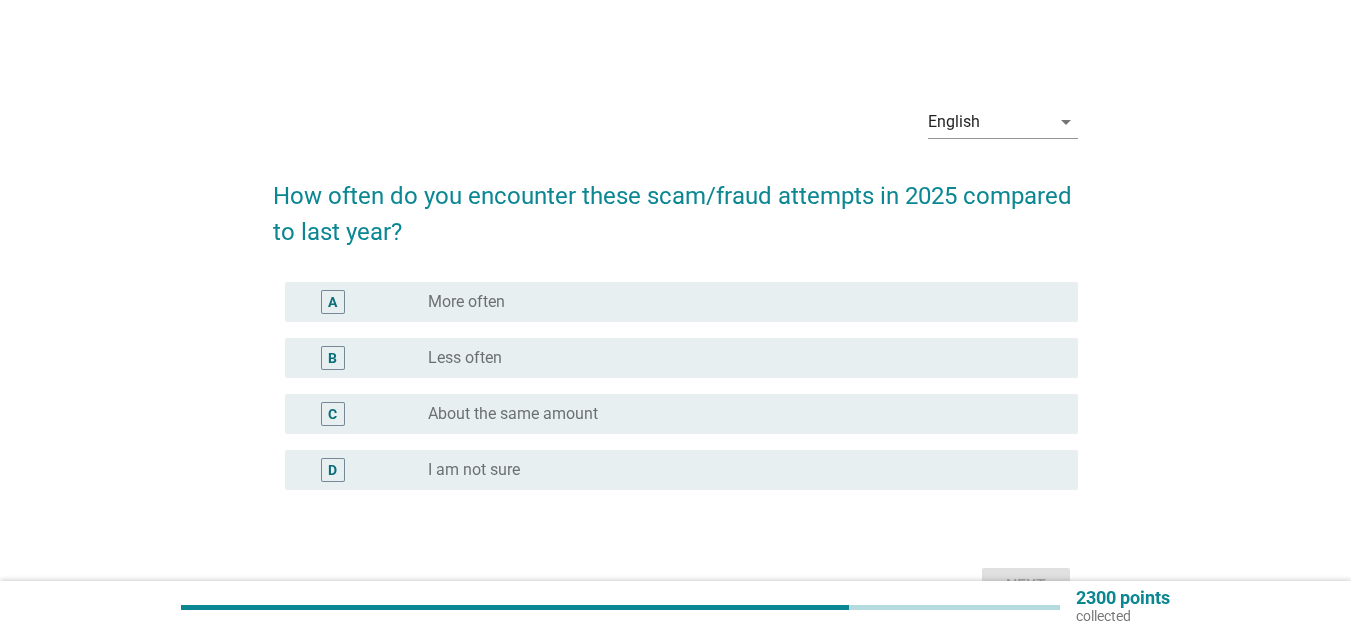 click on "About the same amount" at bounding box center [513, 414] 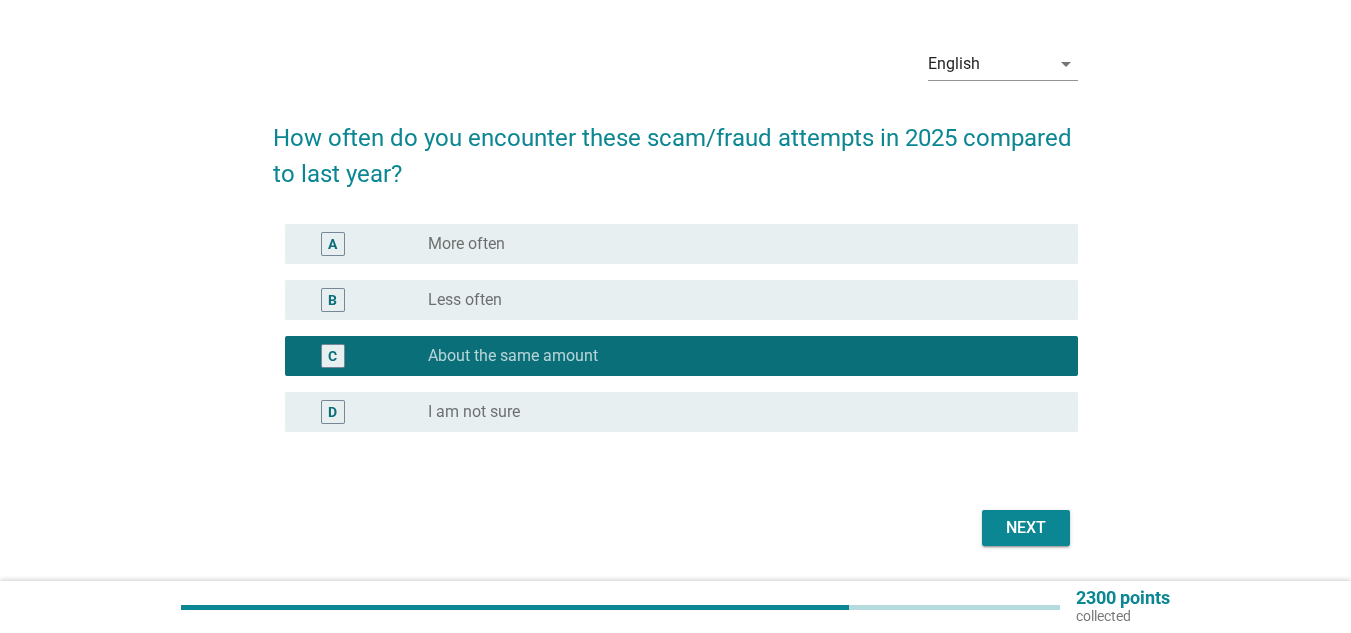 scroll, scrollTop: 119, scrollLeft: 0, axis: vertical 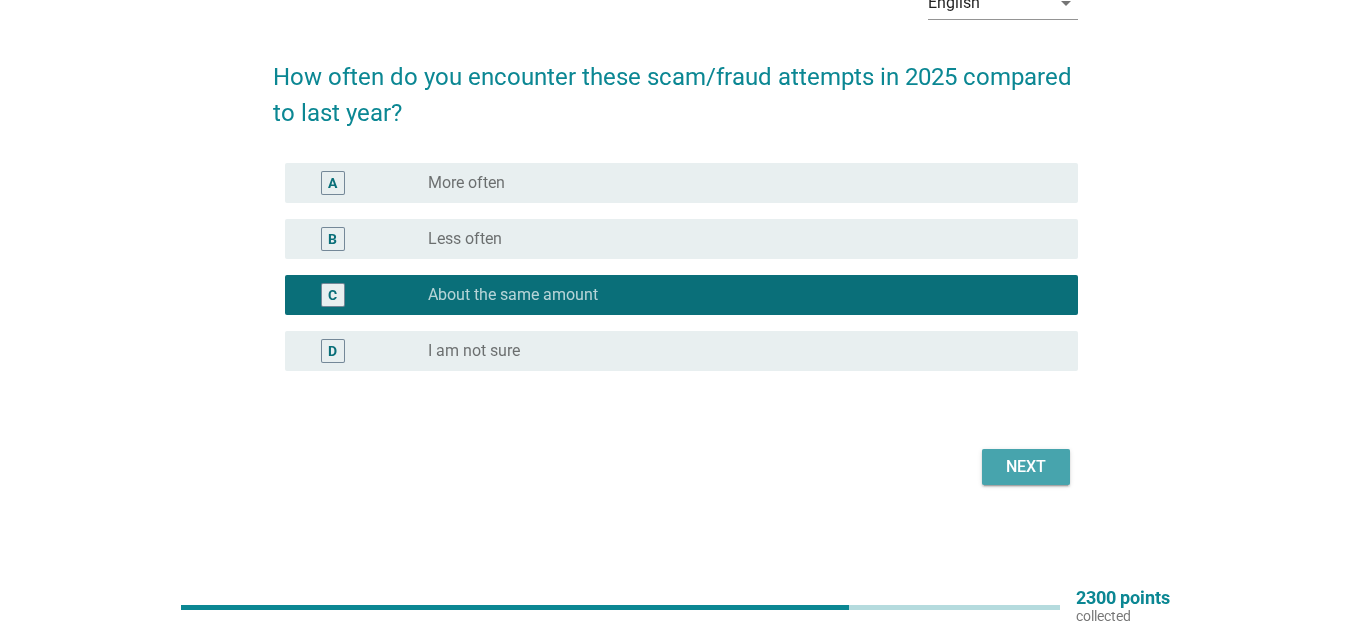 click on "Next" at bounding box center (1026, 467) 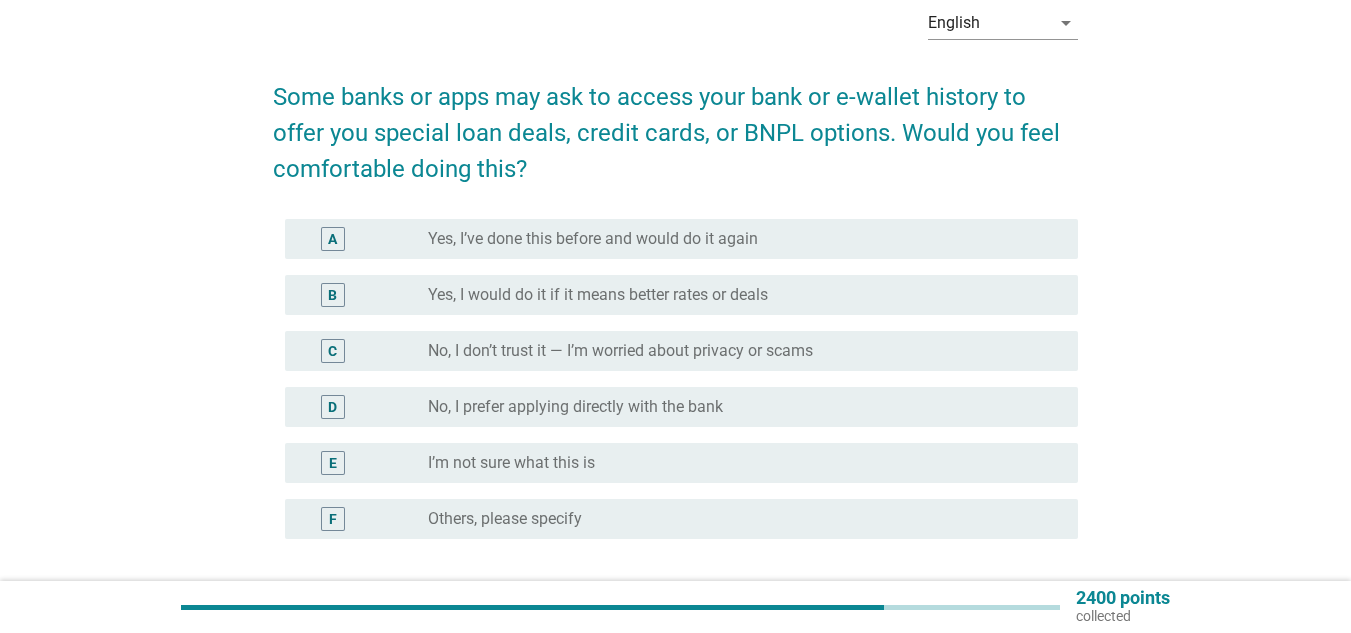 scroll, scrollTop: 100, scrollLeft: 0, axis: vertical 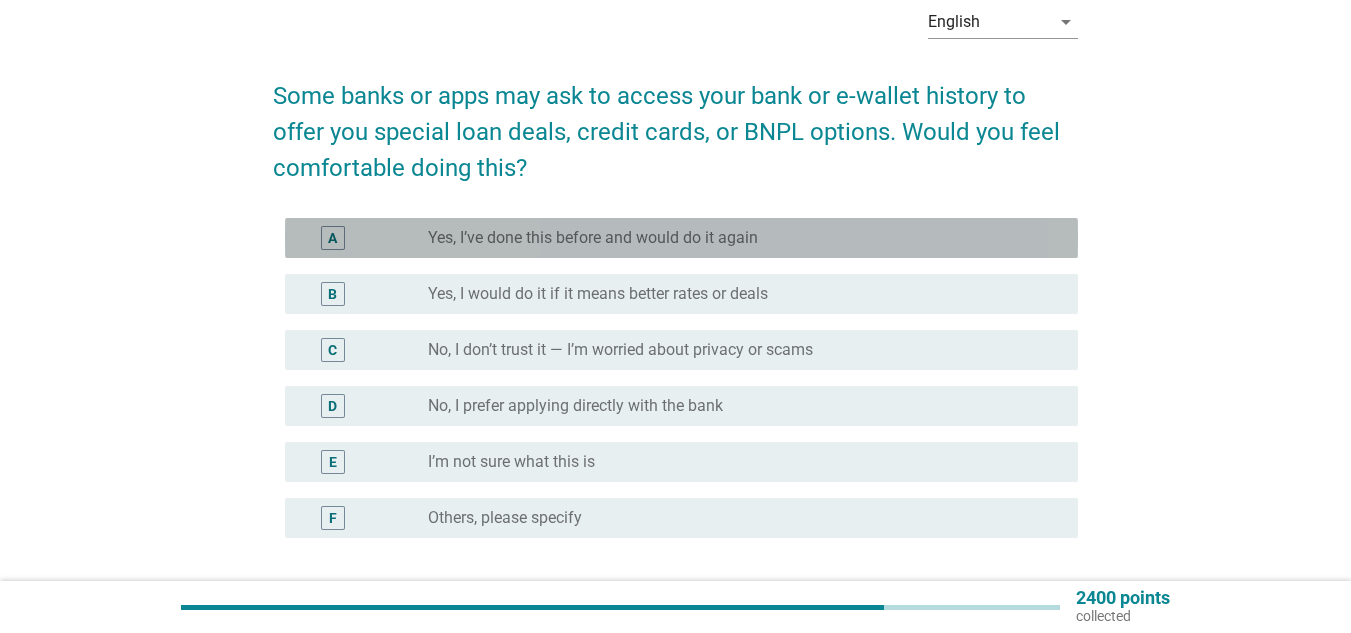 click on "Yes, I’ve done this before and would do it again" at bounding box center (593, 238) 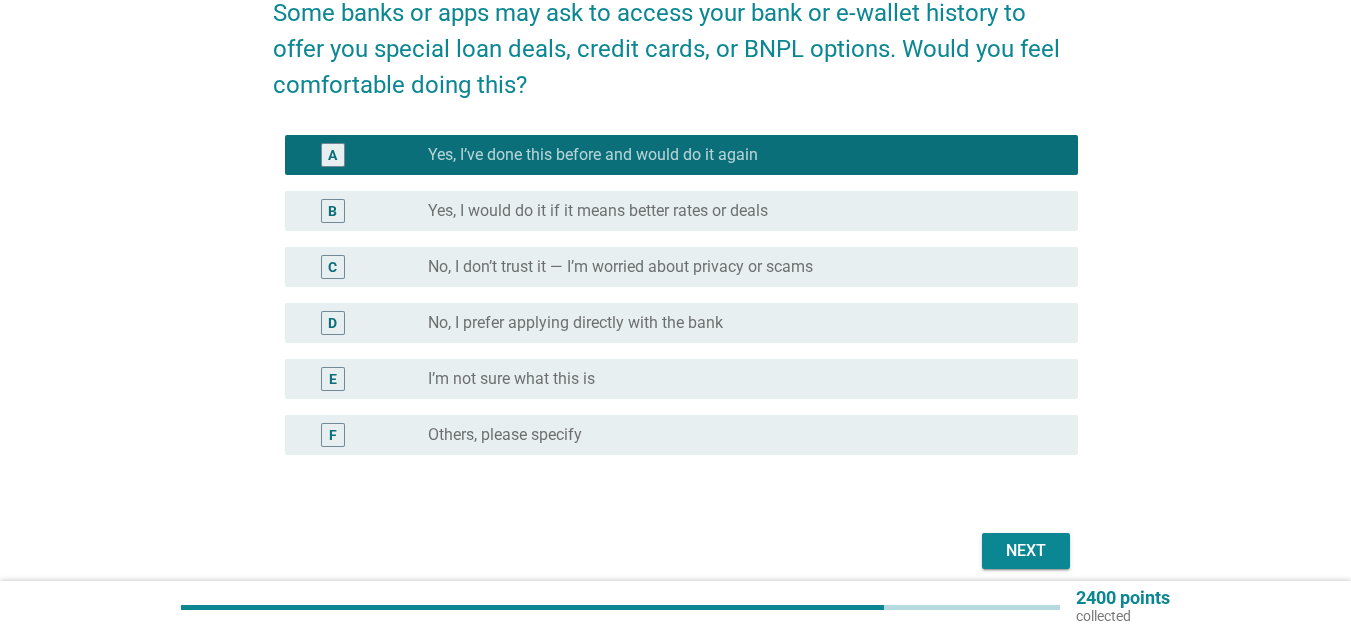 scroll, scrollTop: 267, scrollLeft: 0, axis: vertical 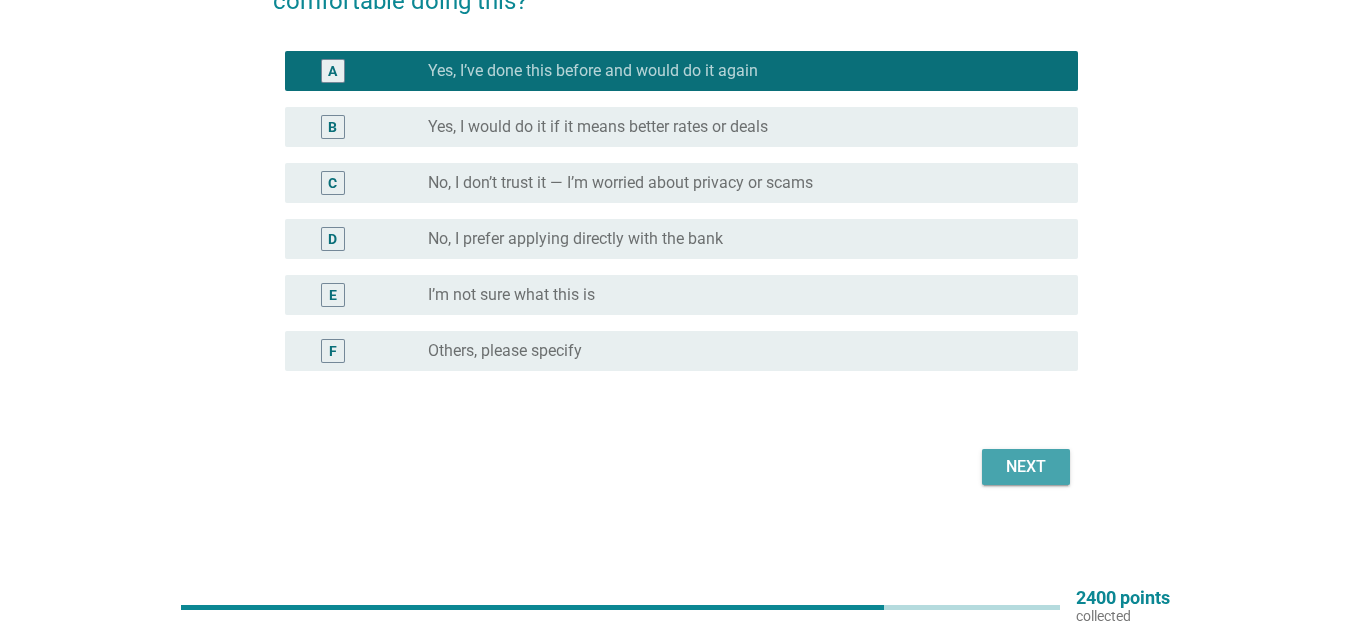 click on "Next" at bounding box center (1026, 467) 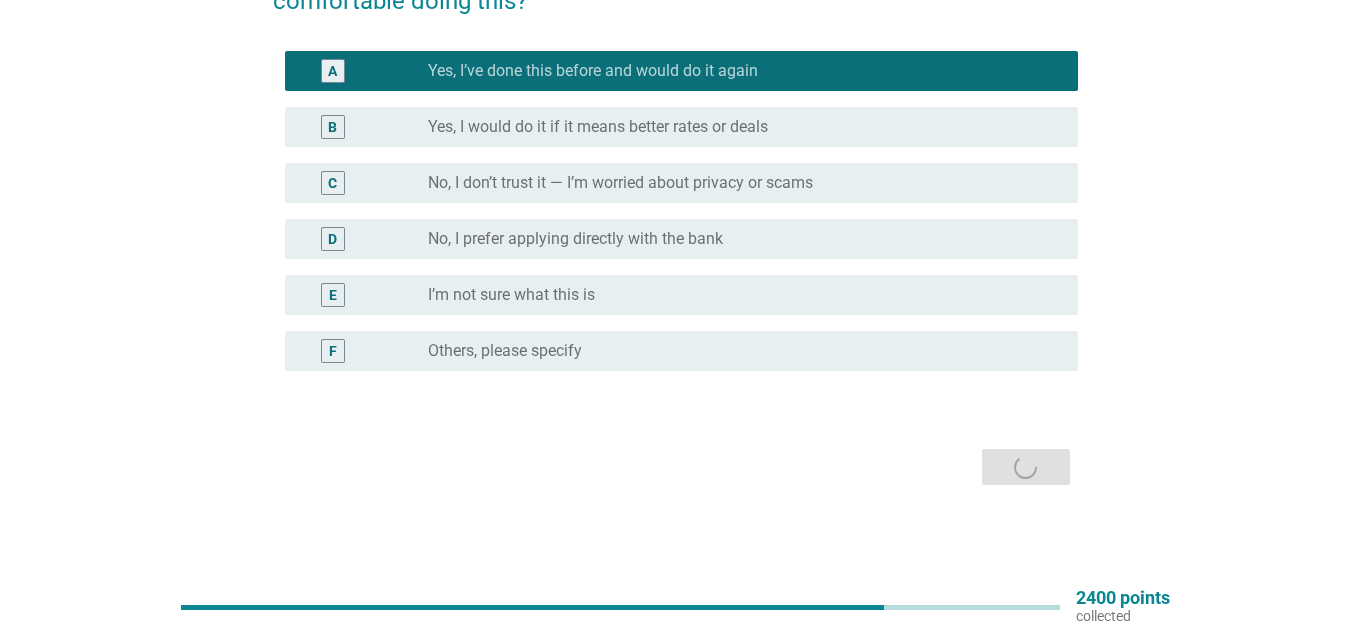scroll, scrollTop: 0, scrollLeft: 0, axis: both 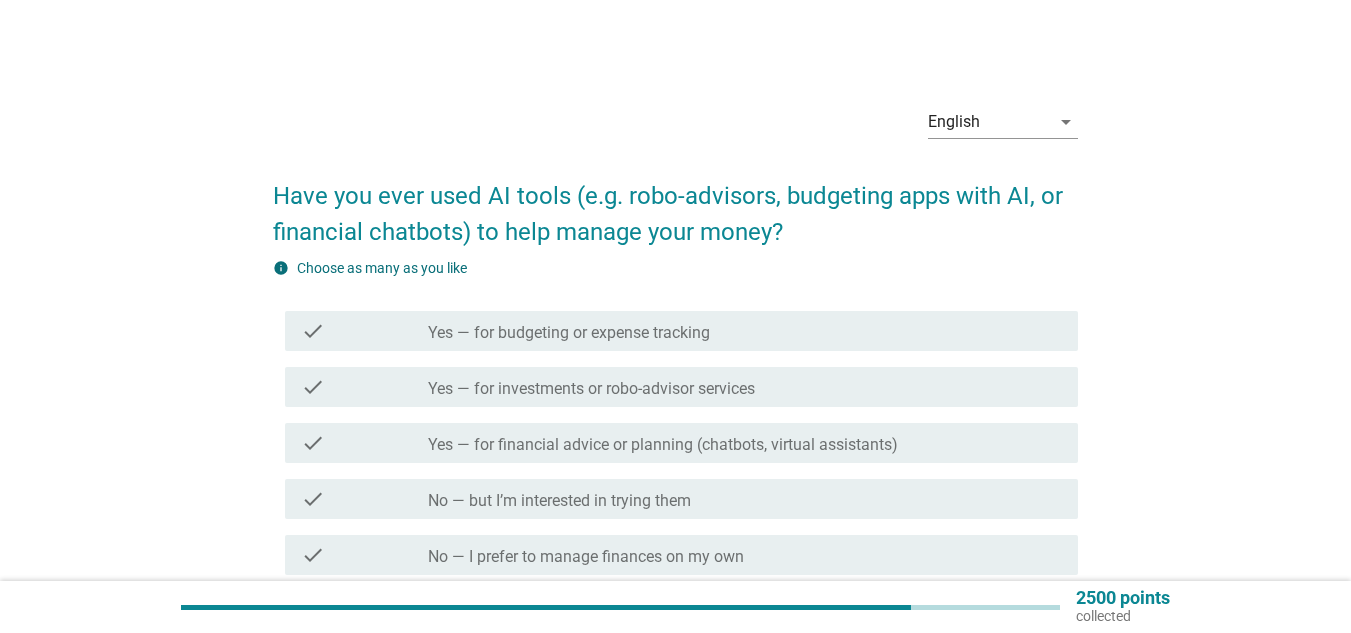 click on "check_box_outline_blank Yes — for budgeting or expense tracking" at bounding box center (745, 331) 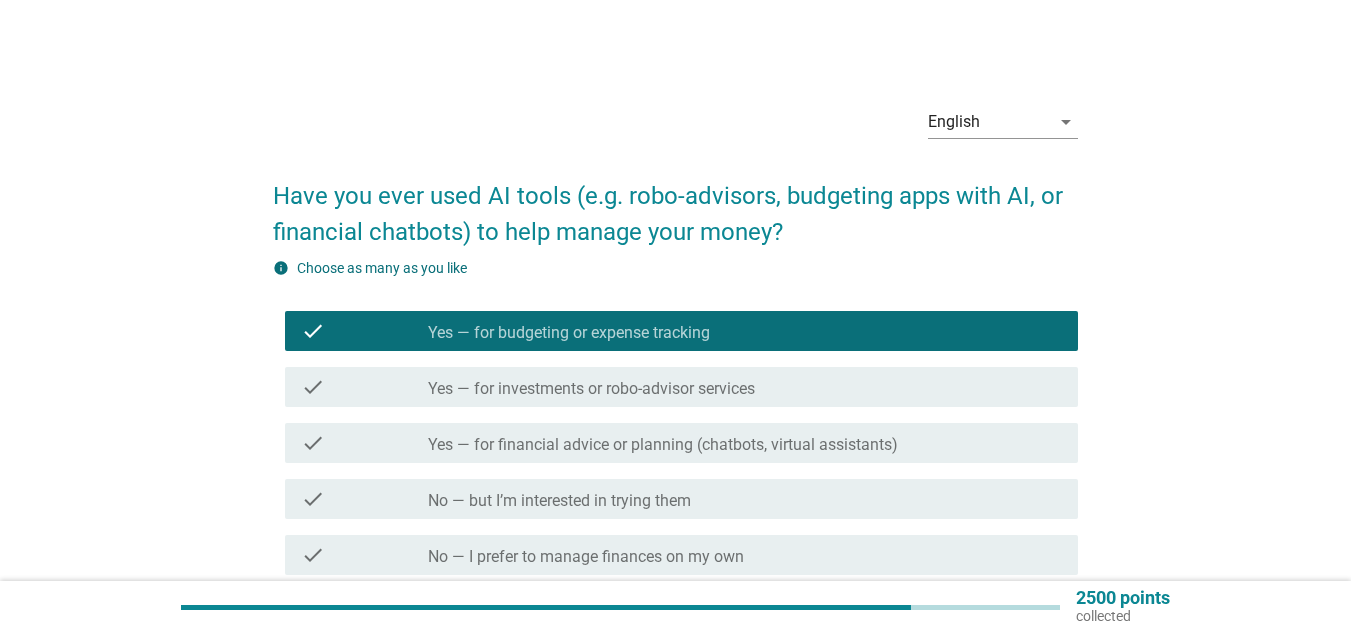 click on "Yes — for financial advice or planning (chatbots, virtual assistants)" at bounding box center [663, 445] 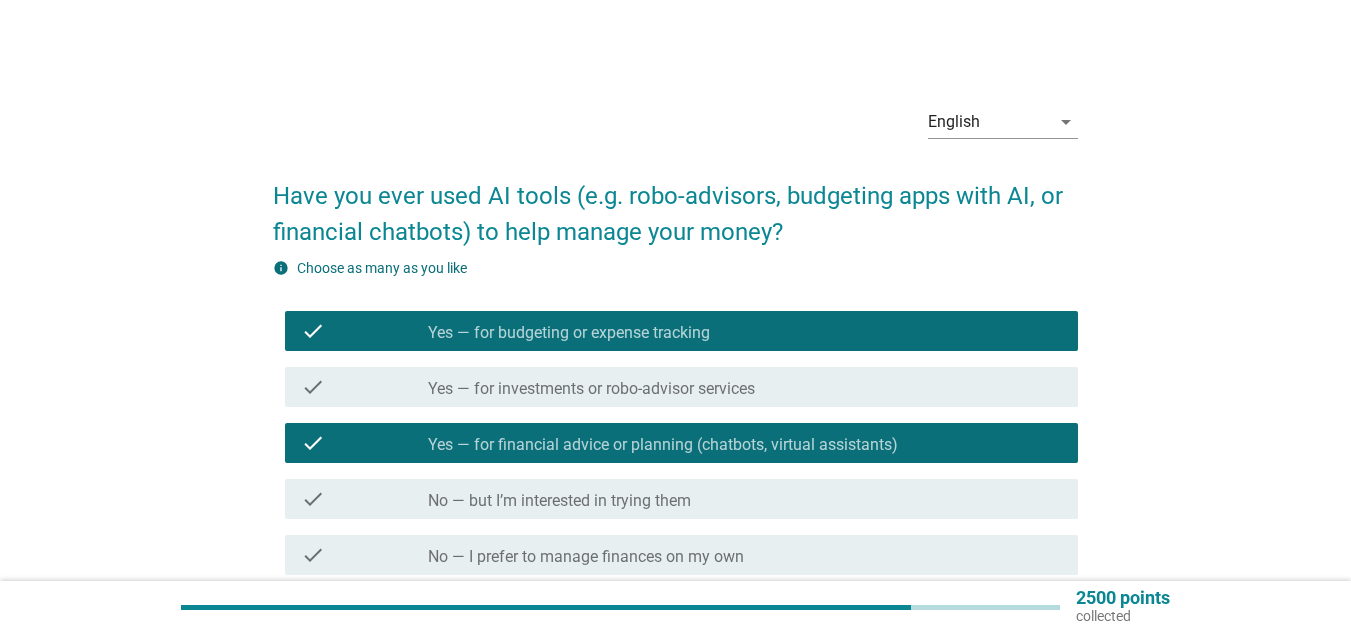 click on "Yes — for budgeting or expense tracking" at bounding box center [569, 333] 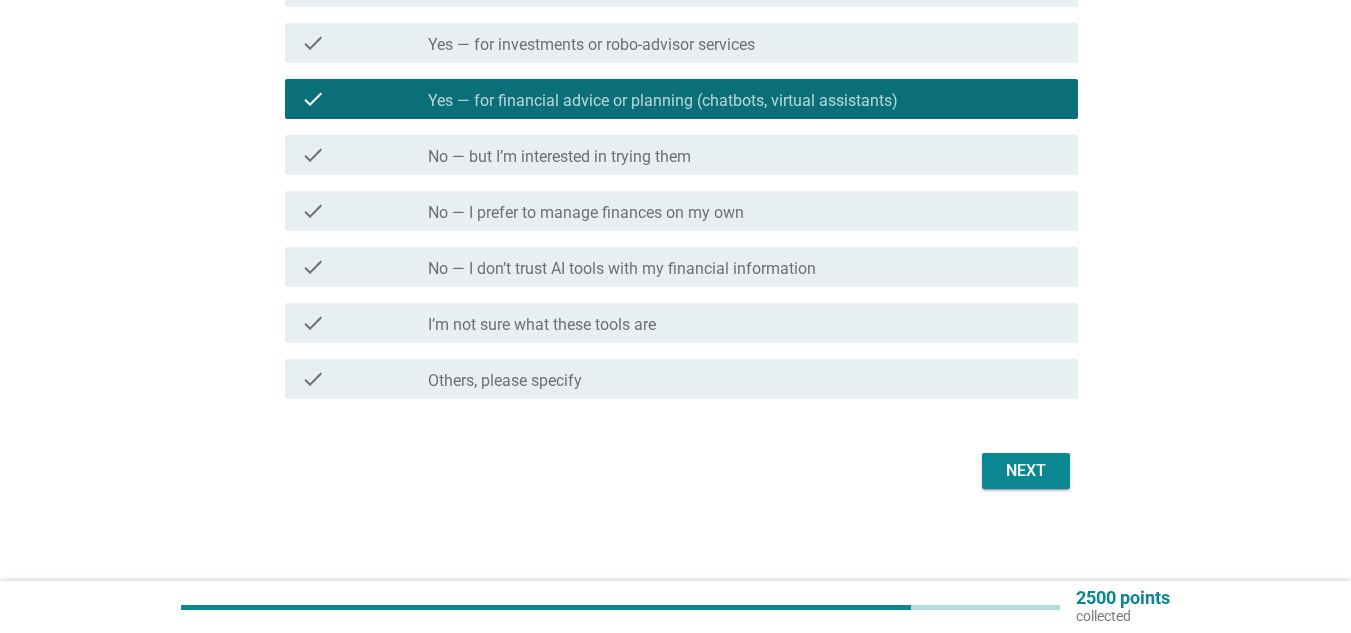 scroll, scrollTop: 348, scrollLeft: 0, axis: vertical 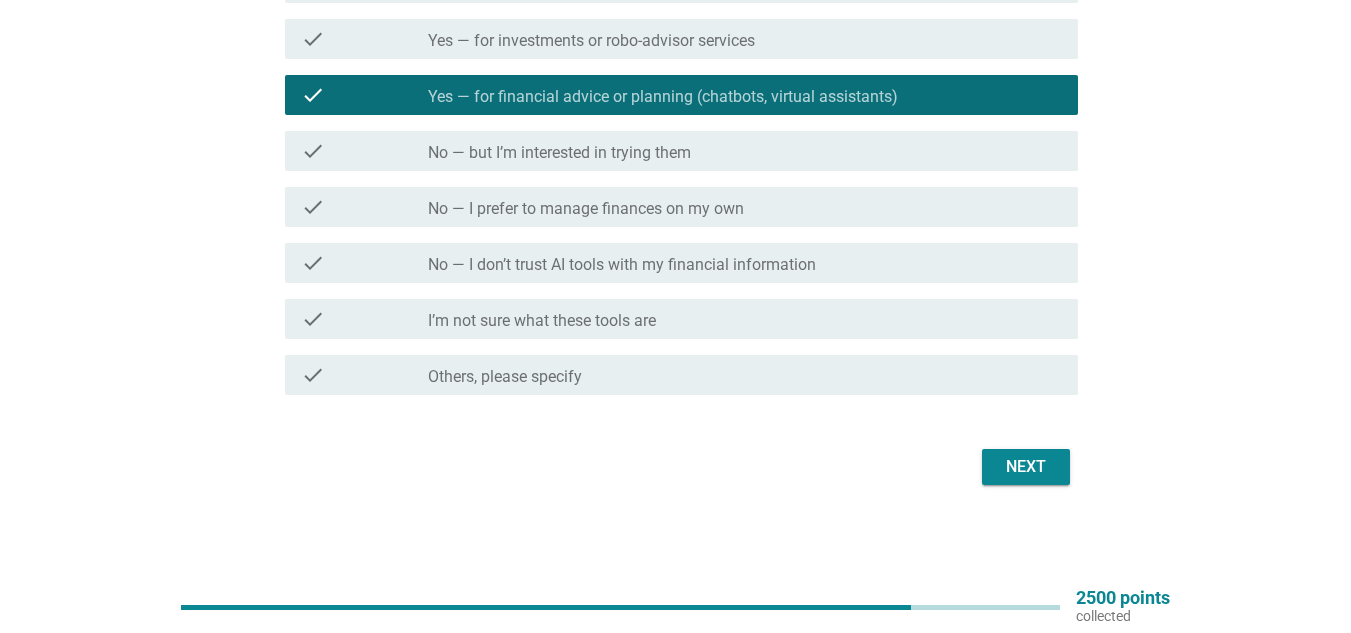 click on "English arrow_drop_down   Have you ever used AI tools (e.g. robo-advisors, budgeting apps with AI, or financial chatbots) to help manage your money?     info   Choose as many as you like   check     check_box Yes — for budgeting or expense tracking   check     check_box_outline_blank Yes — for investments or robo-advisor services   check     check_box Yes — for financial advice or planning (chatbots, virtual assistants)   check     check_box_outline_blank No — but I’m interested in trying them   check     check_box_outline_blank No — I prefer to manage finances on my own   check     check_box_outline_blank No — I don’t trust AI tools with my financial information   check     check_box_outline_blank I’m not sure what these tools are   check     check_box_outline_blank Others, please specify       Next" at bounding box center (675, 116) 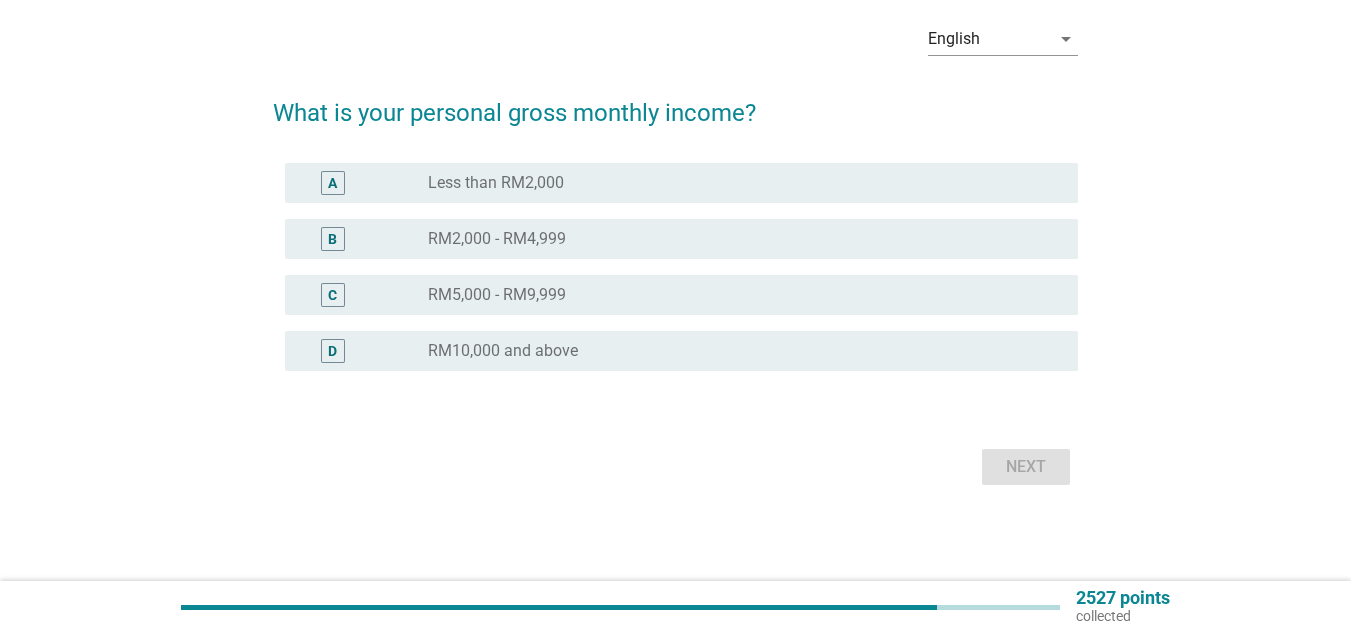 scroll, scrollTop: 0, scrollLeft: 0, axis: both 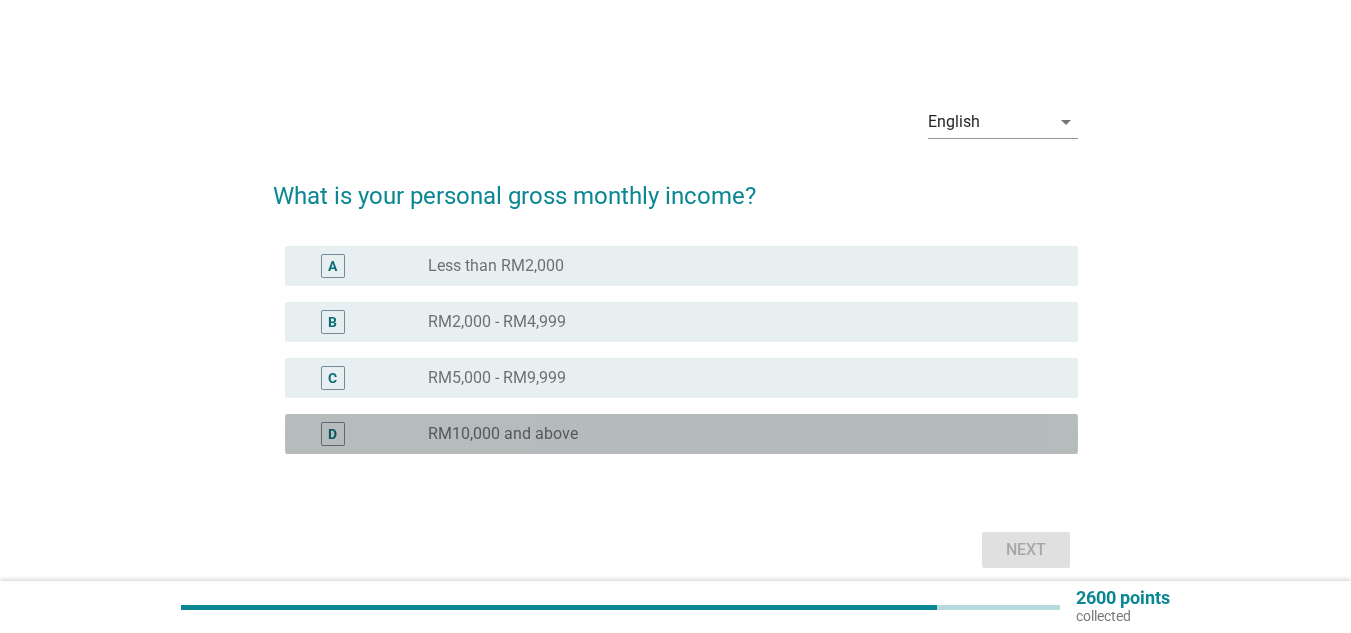 click on "radio_button_unchecked RM10,000 and above" at bounding box center [737, 434] 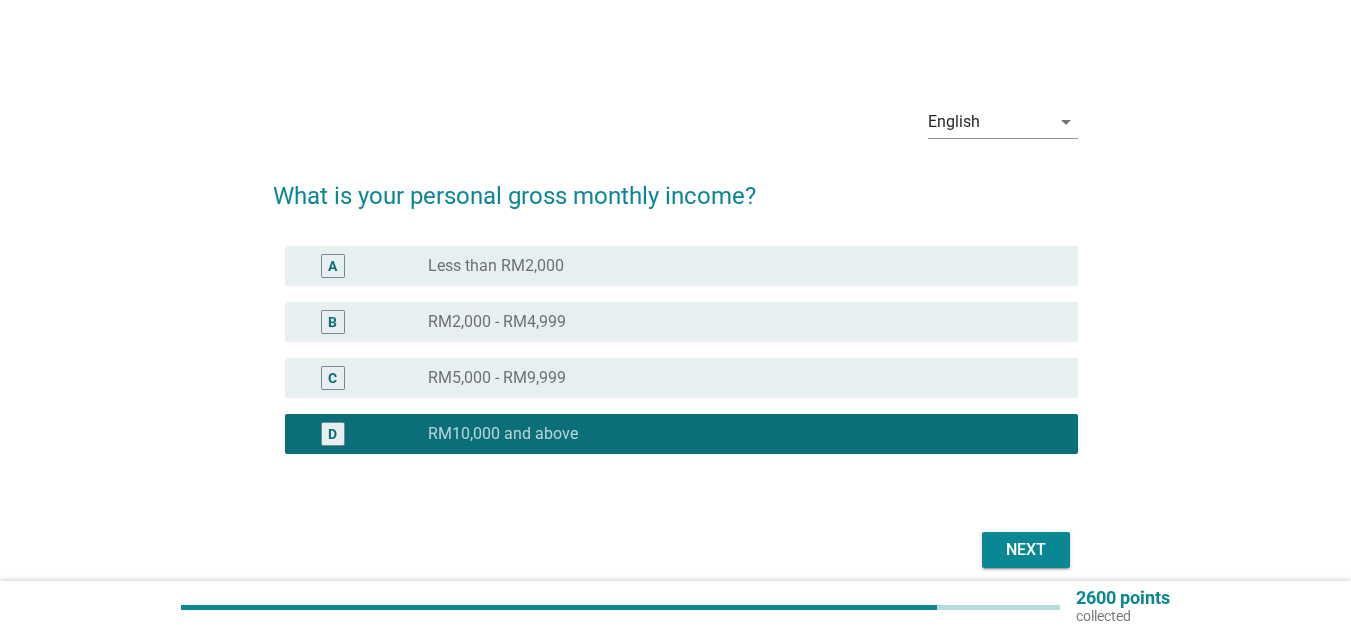 click on "Next" at bounding box center [1026, 550] 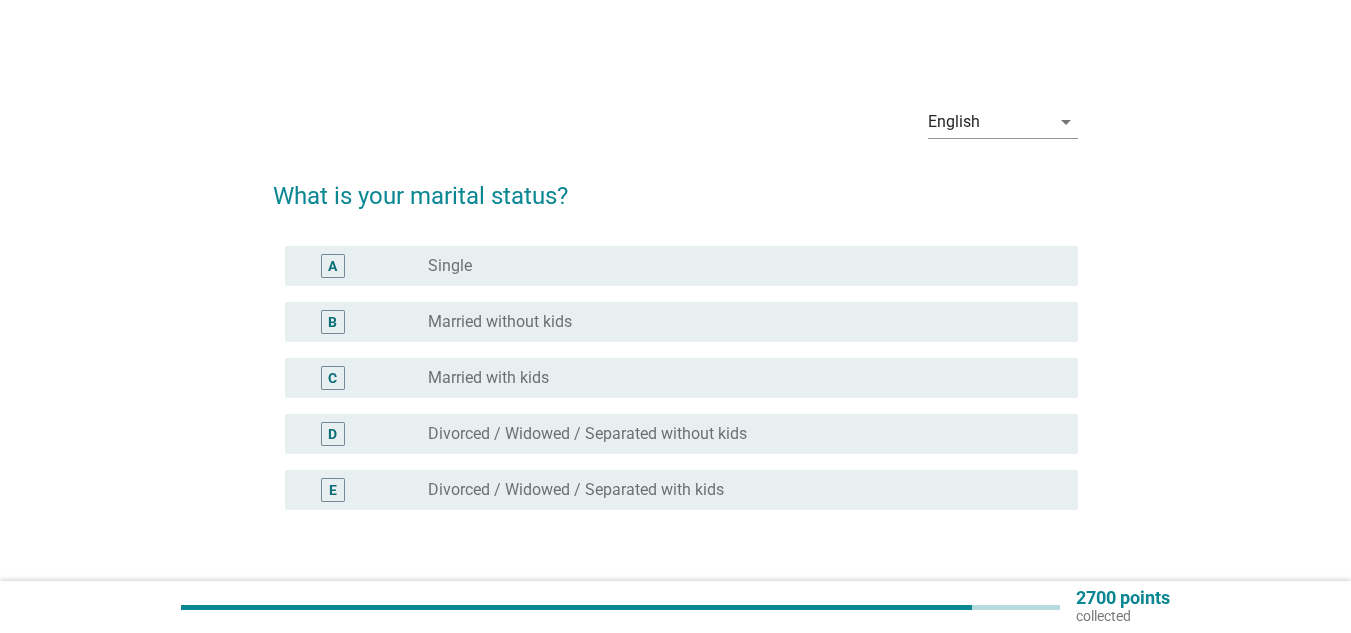 click on "C     radio_button_unchecked Married with kids" at bounding box center (681, 378) 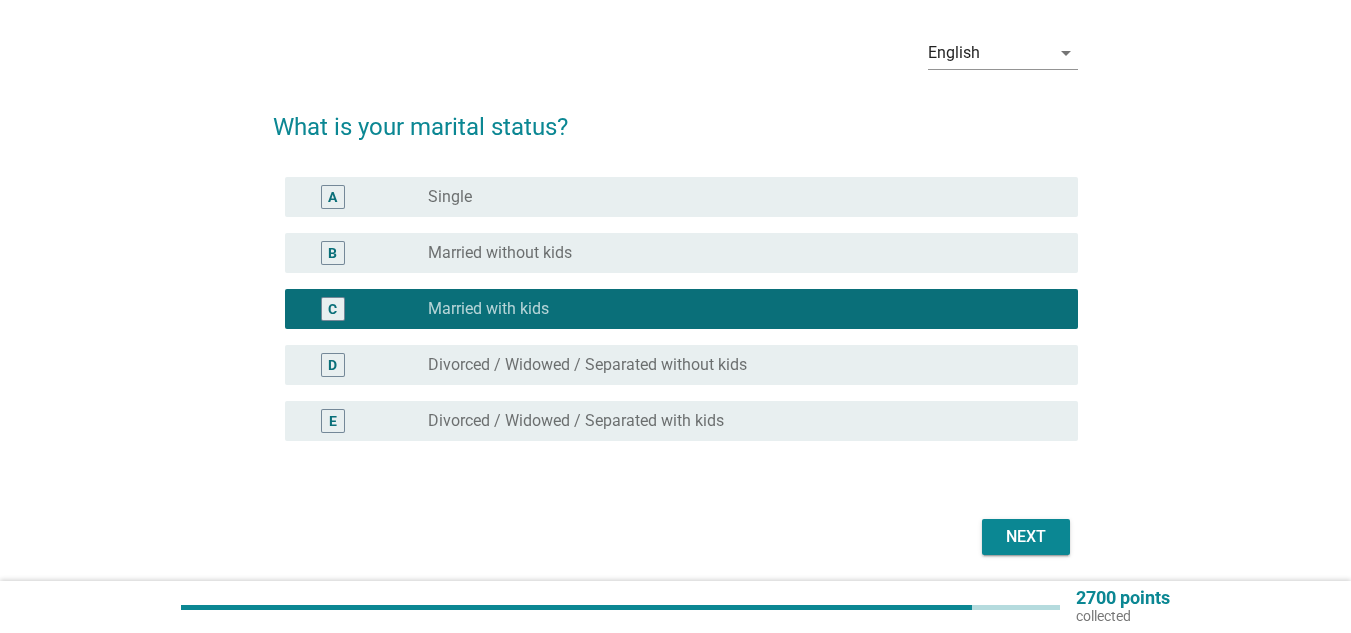 scroll, scrollTop: 139, scrollLeft: 0, axis: vertical 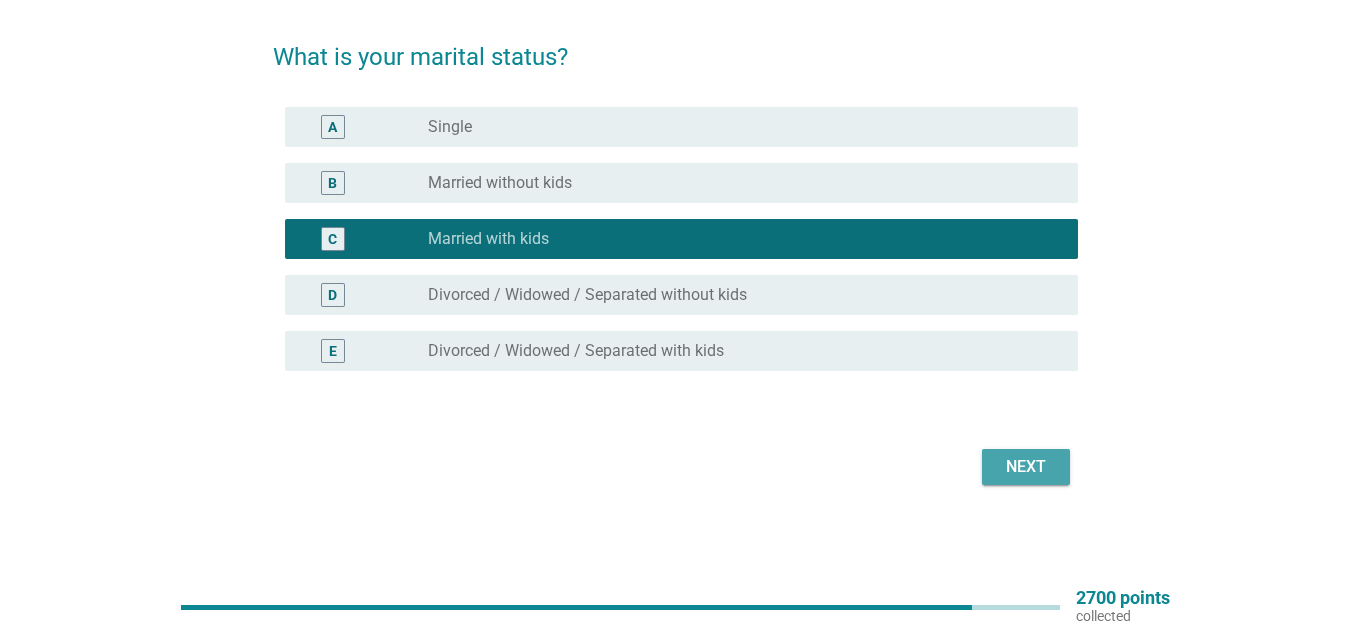click on "Next" at bounding box center (1026, 467) 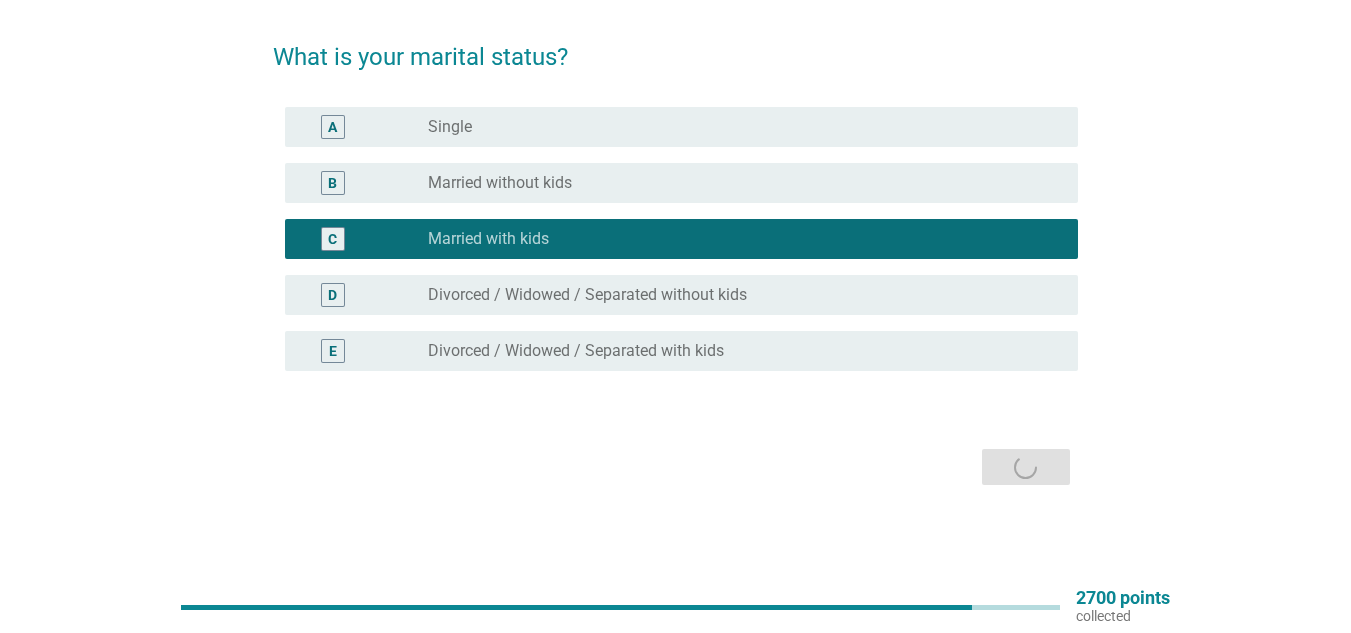 scroll, scrollTop: 0, scrollLeft: 0, axis: both 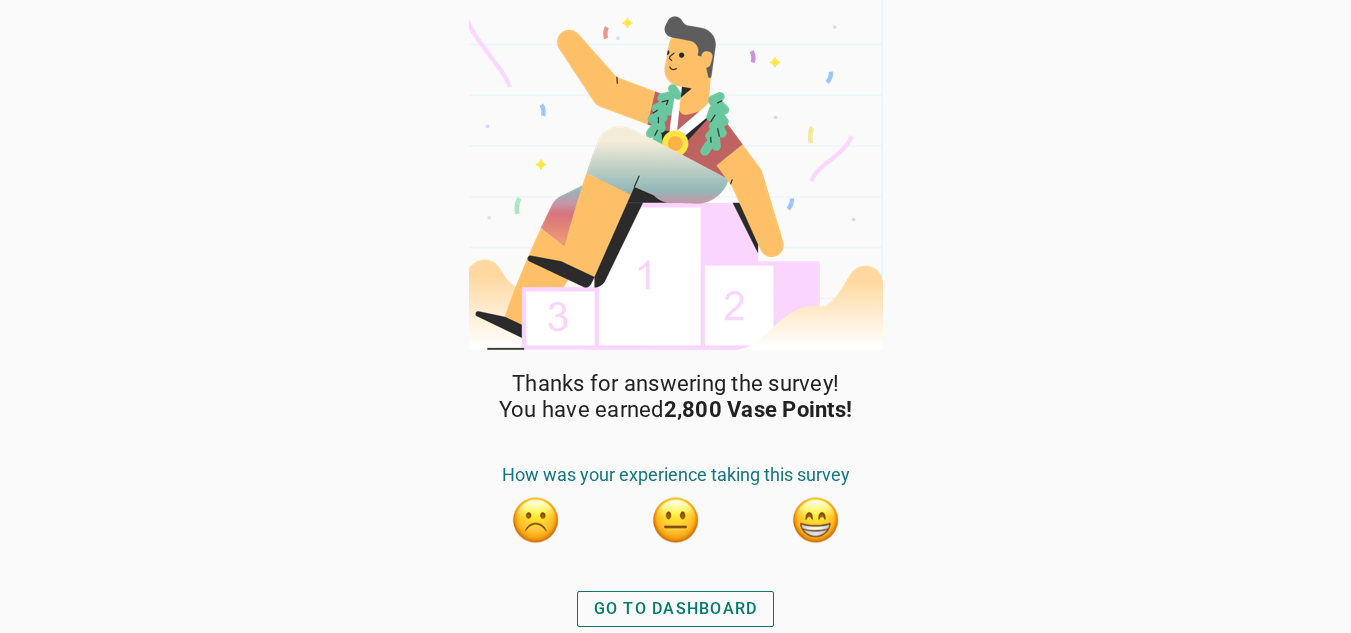 click on "GO TO DASHBOARD" at bounding box center (676, 609) 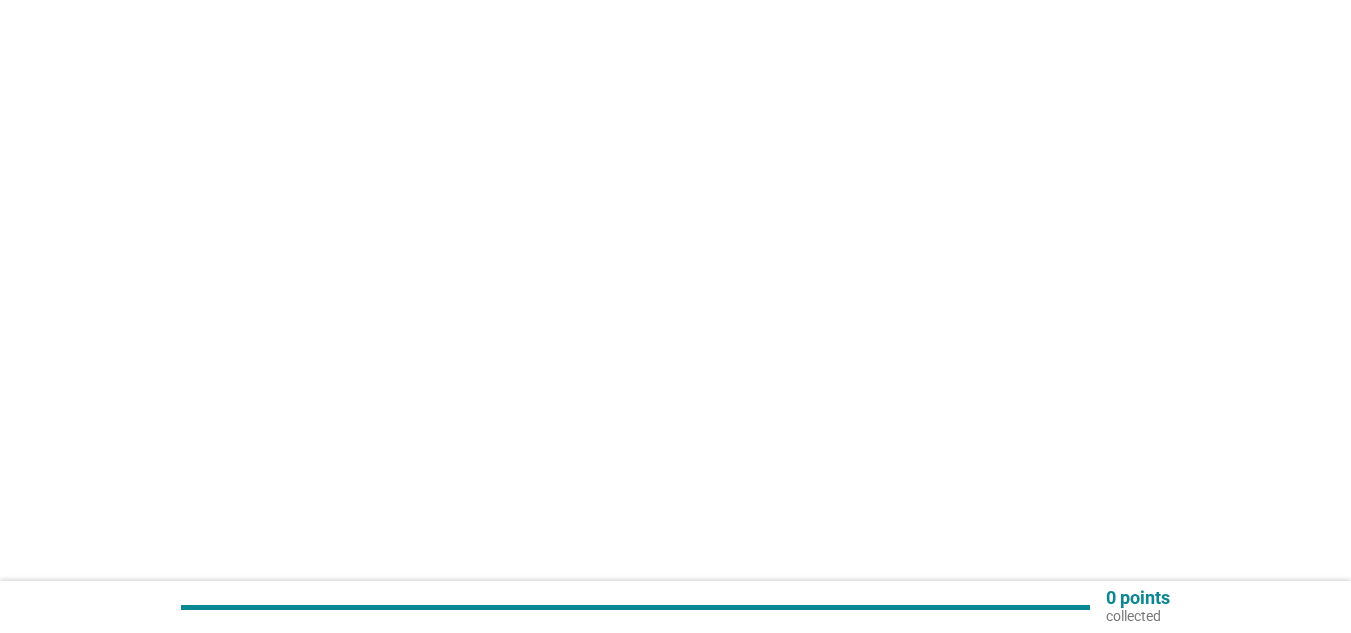 scroll, scrollTop: 0, scrollLeft: 0, axis: both 